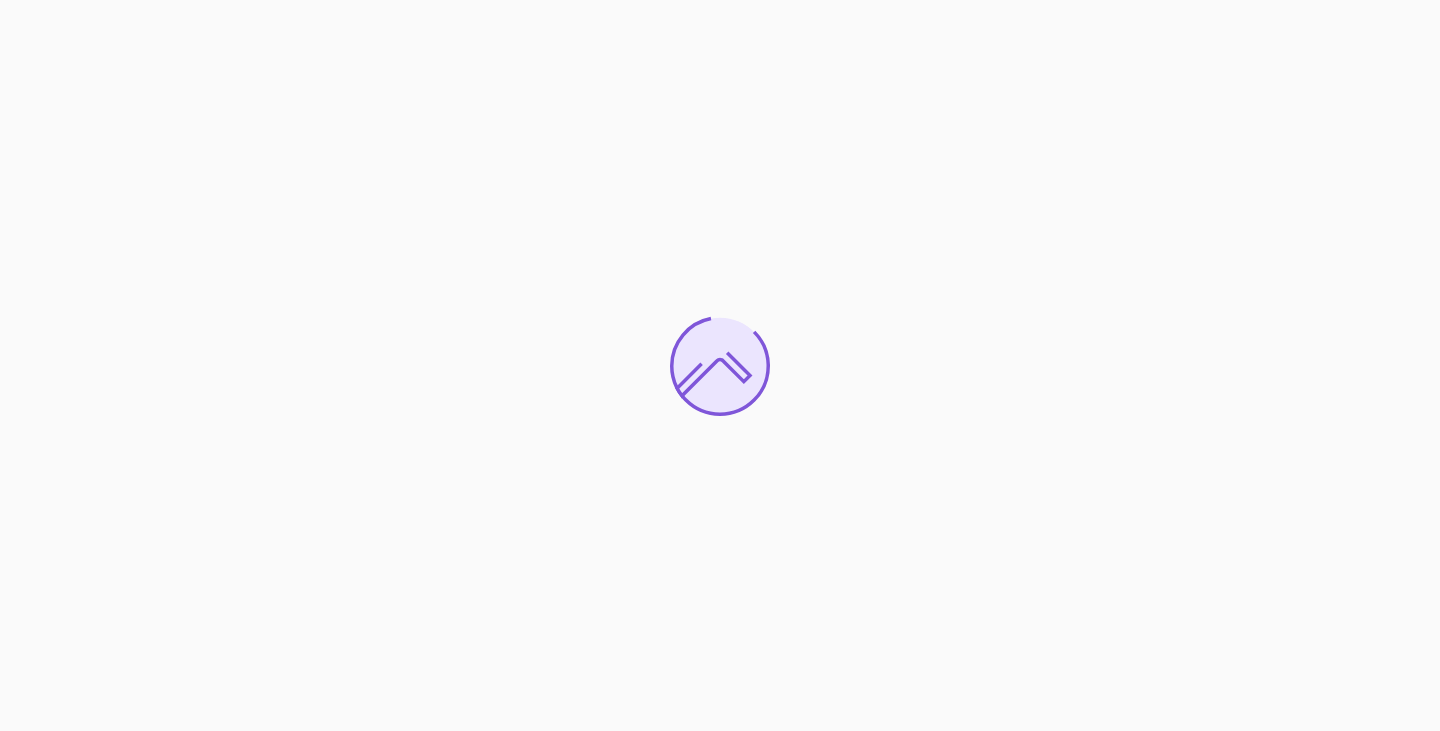 scroll, scrollTop: 0, scrollLeft: 0, axis: both 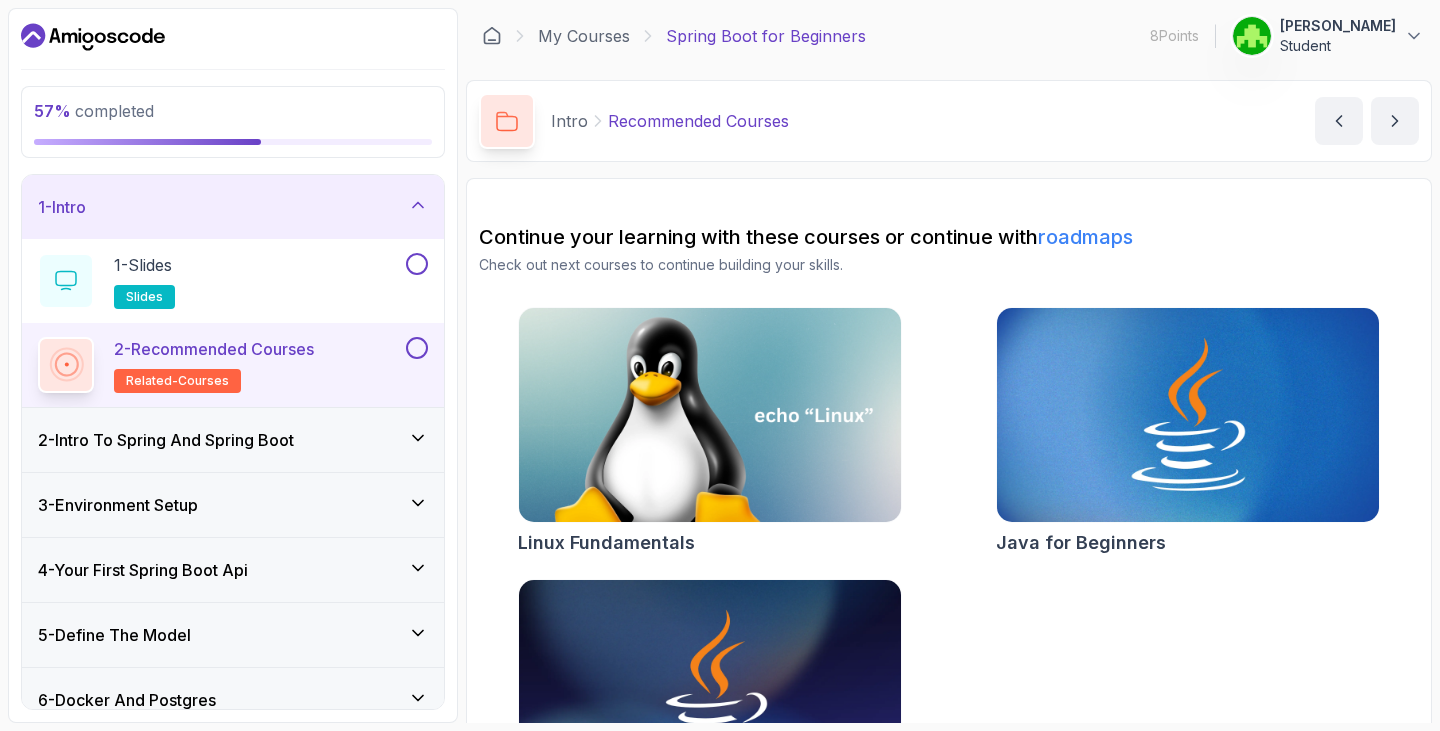 drag, startPoint x: 274, startPoint y: 690, endPoint x: 275, endPoint y: 530, distance: 160.00313 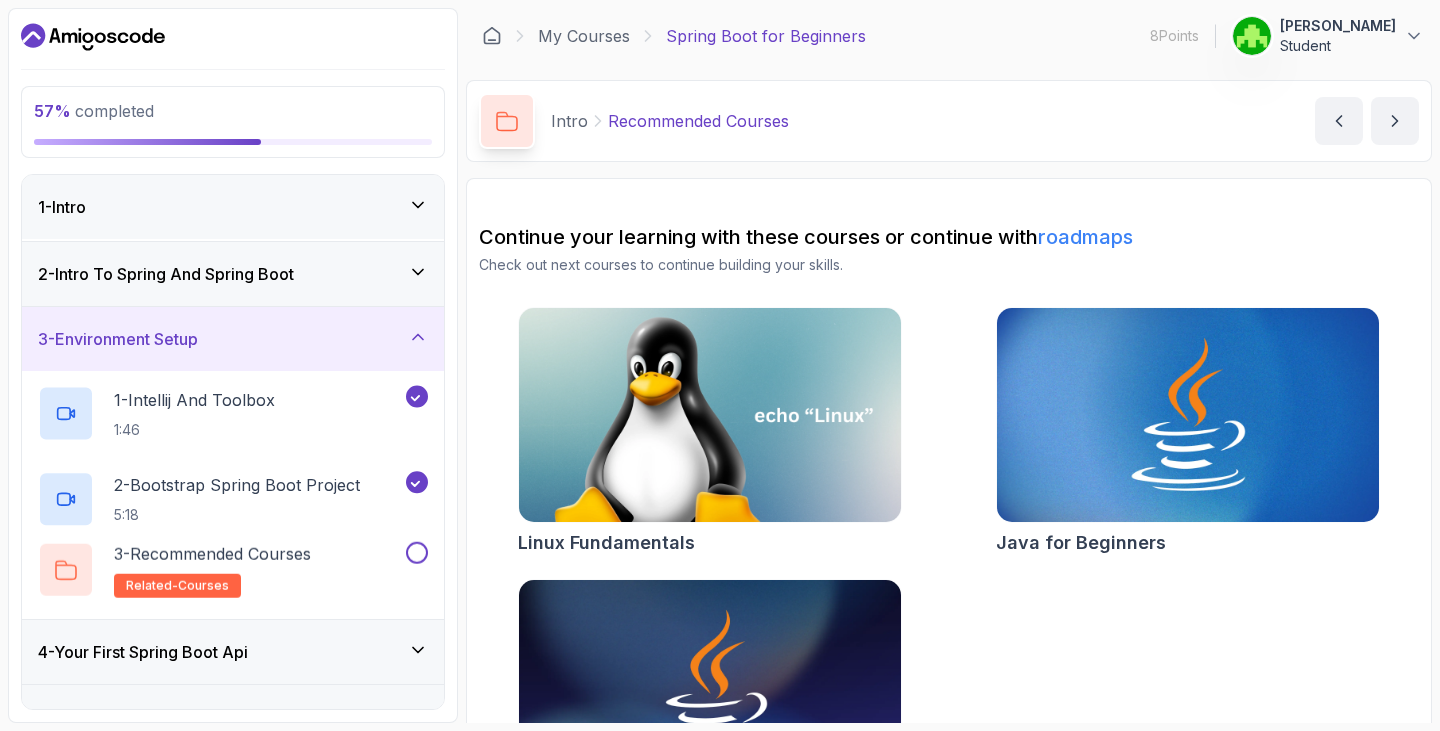 type 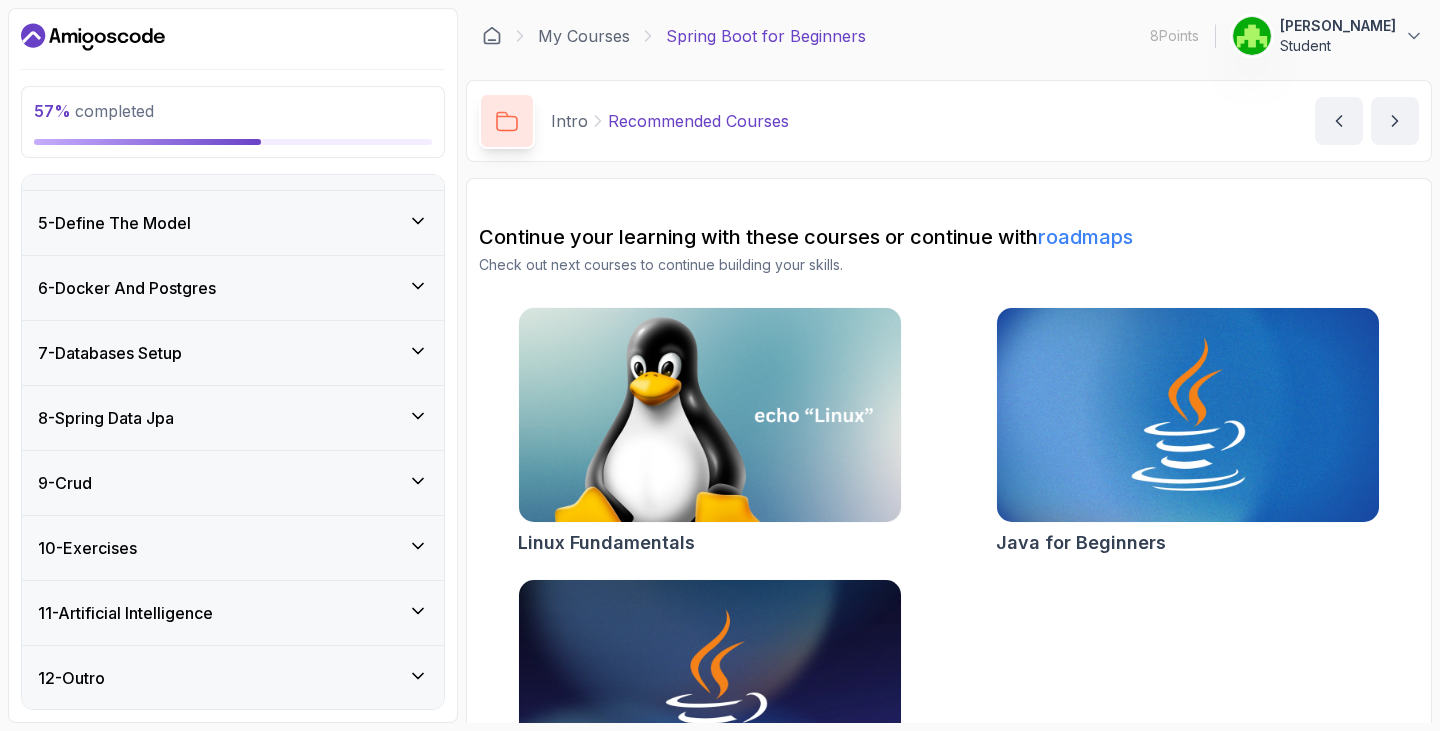 scroll, scrollTop: 496, scrollLeft: 0, axis: vertical 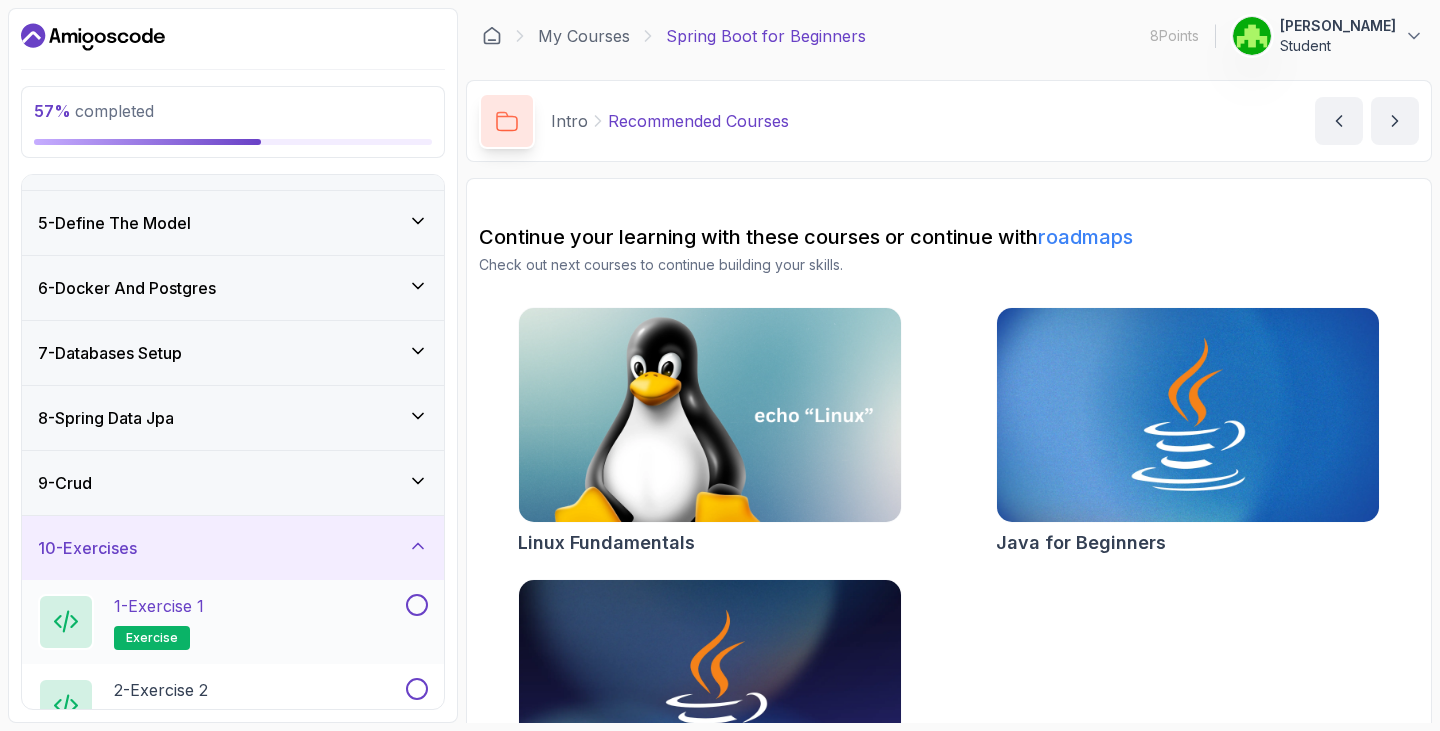 type 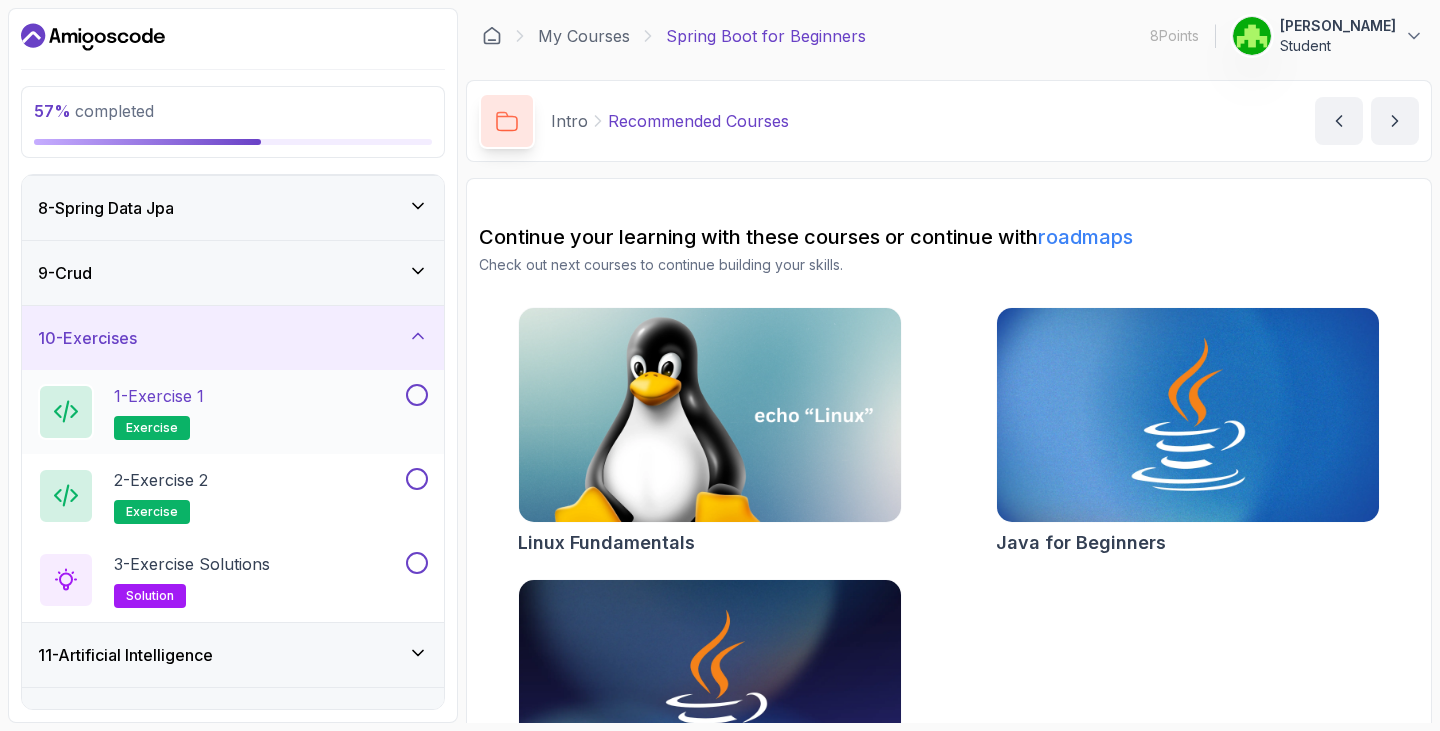 scroll, scrollTop: 496, scrollLeft: 0, axis: vertical 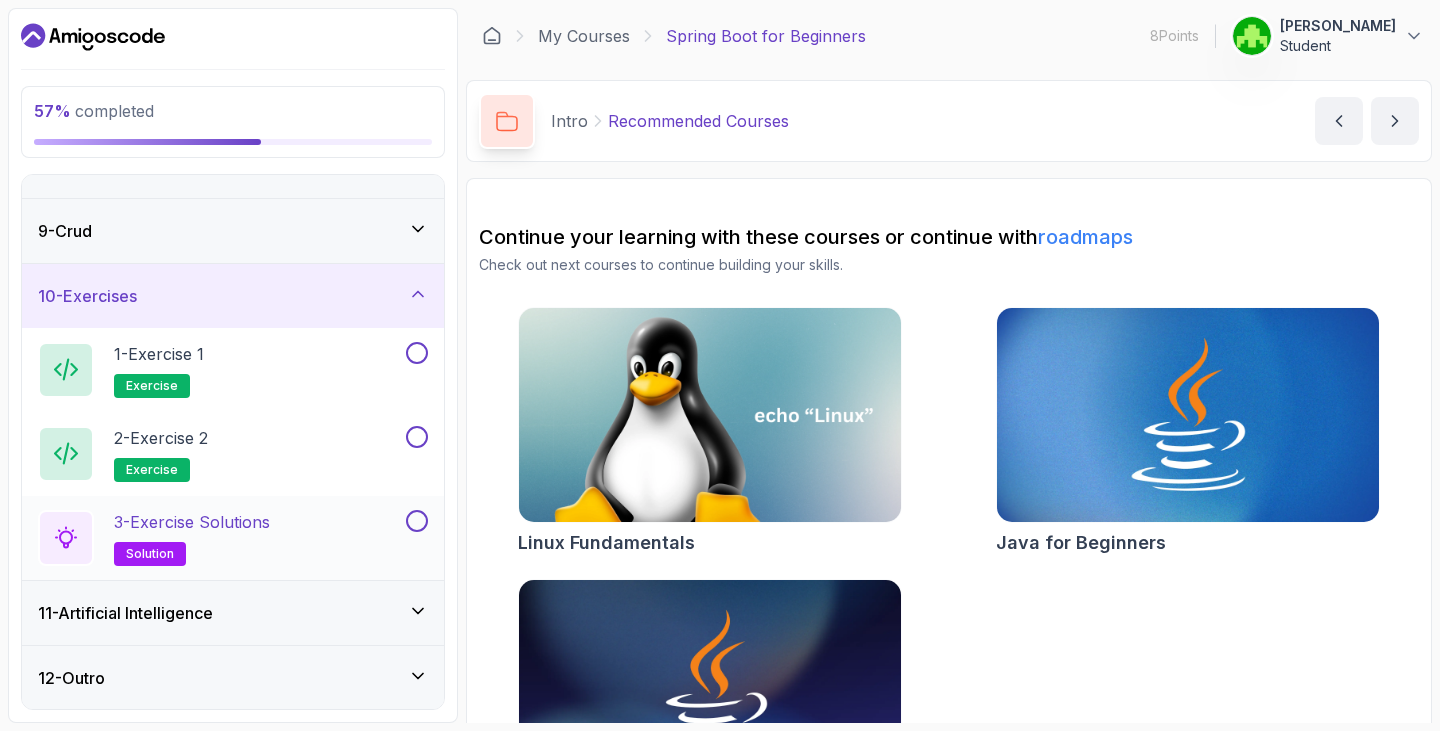 click on "3  -  Exercise Solutions solution" at bounding box center (233, 538) 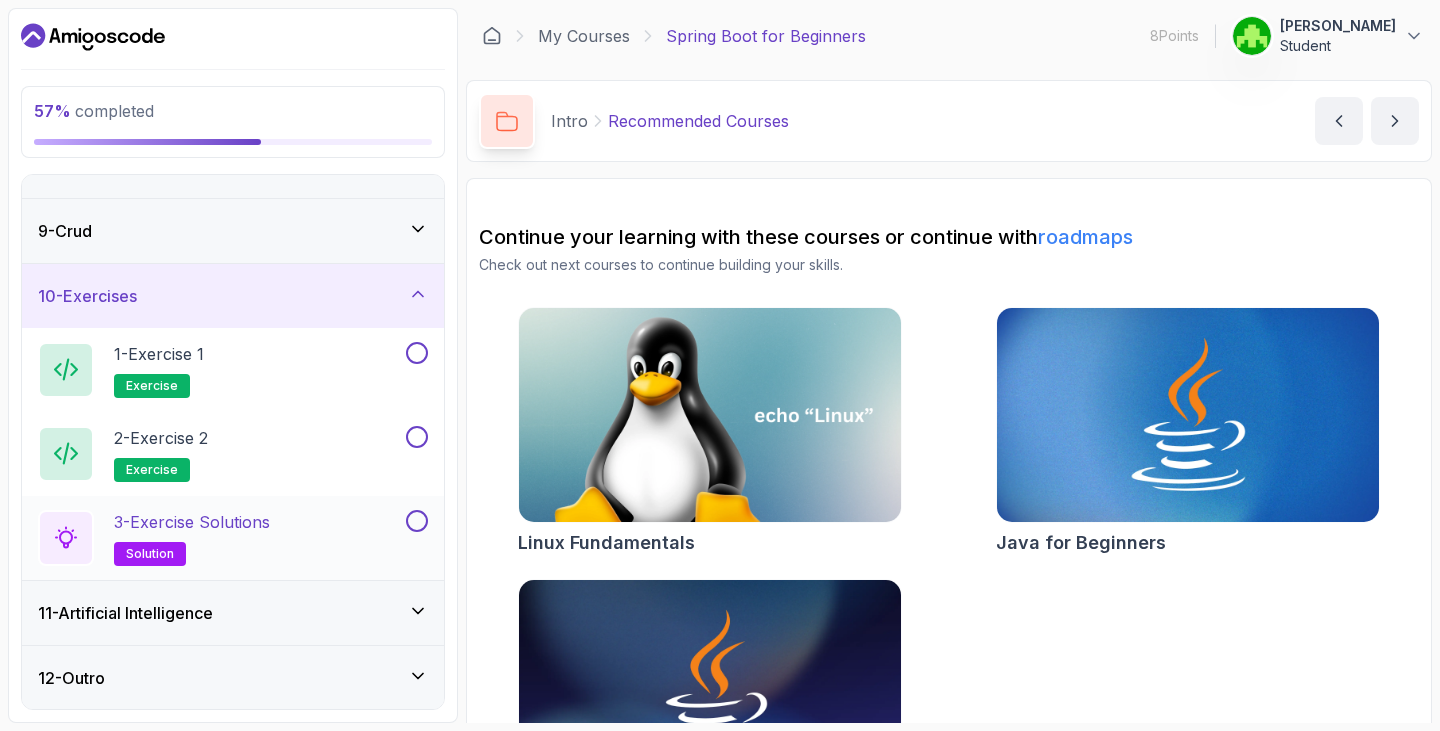click on "3  -  Exercise Solutions solution" at bounding box center [233, 538] 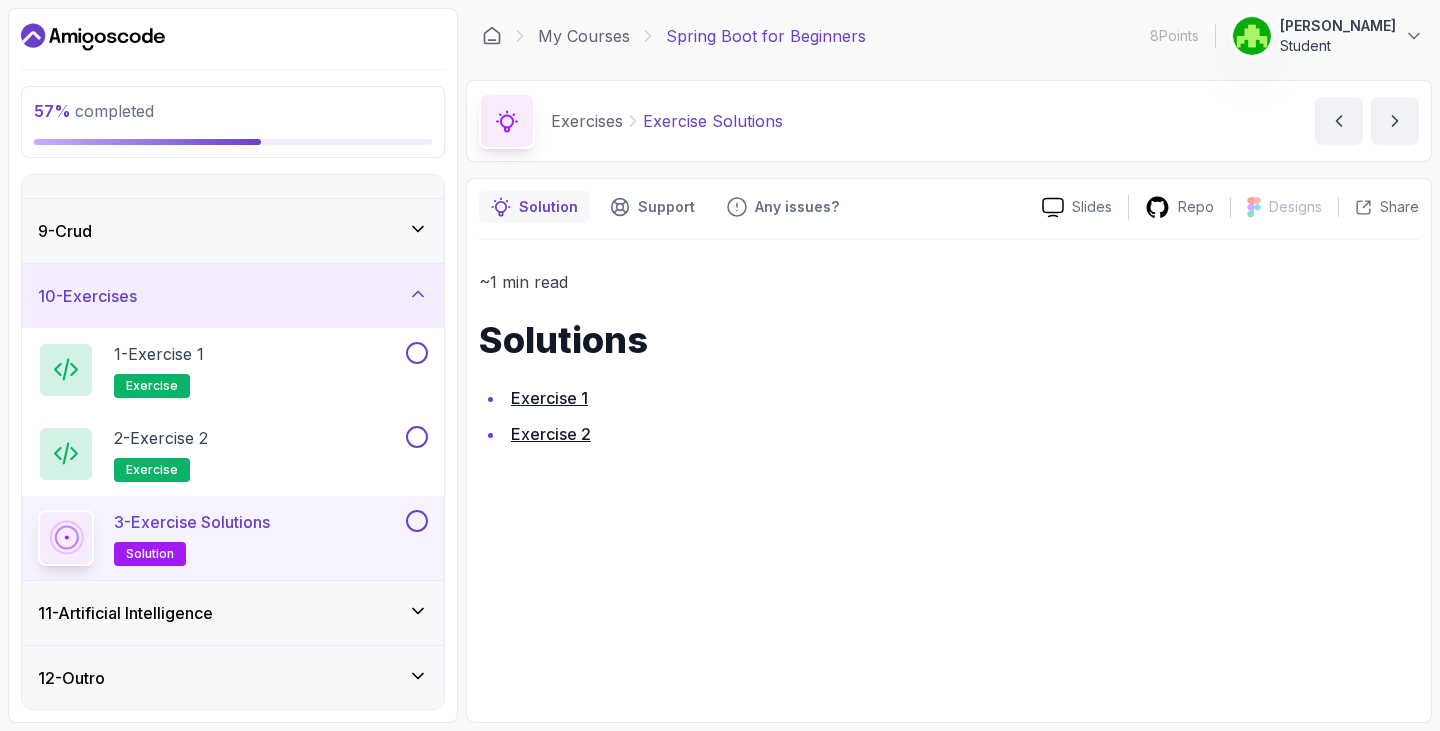 type 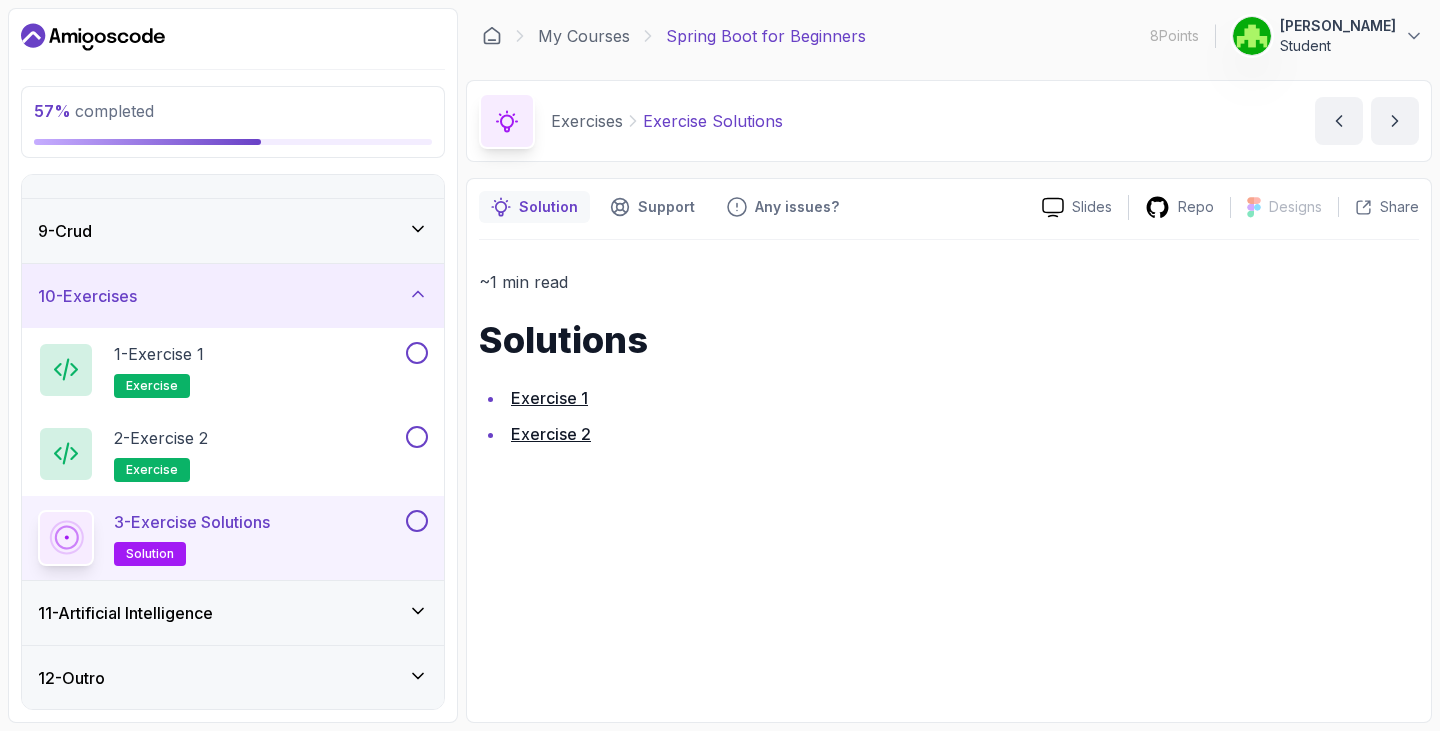 click on "Exercise 2" at bounding box center (551, 434) 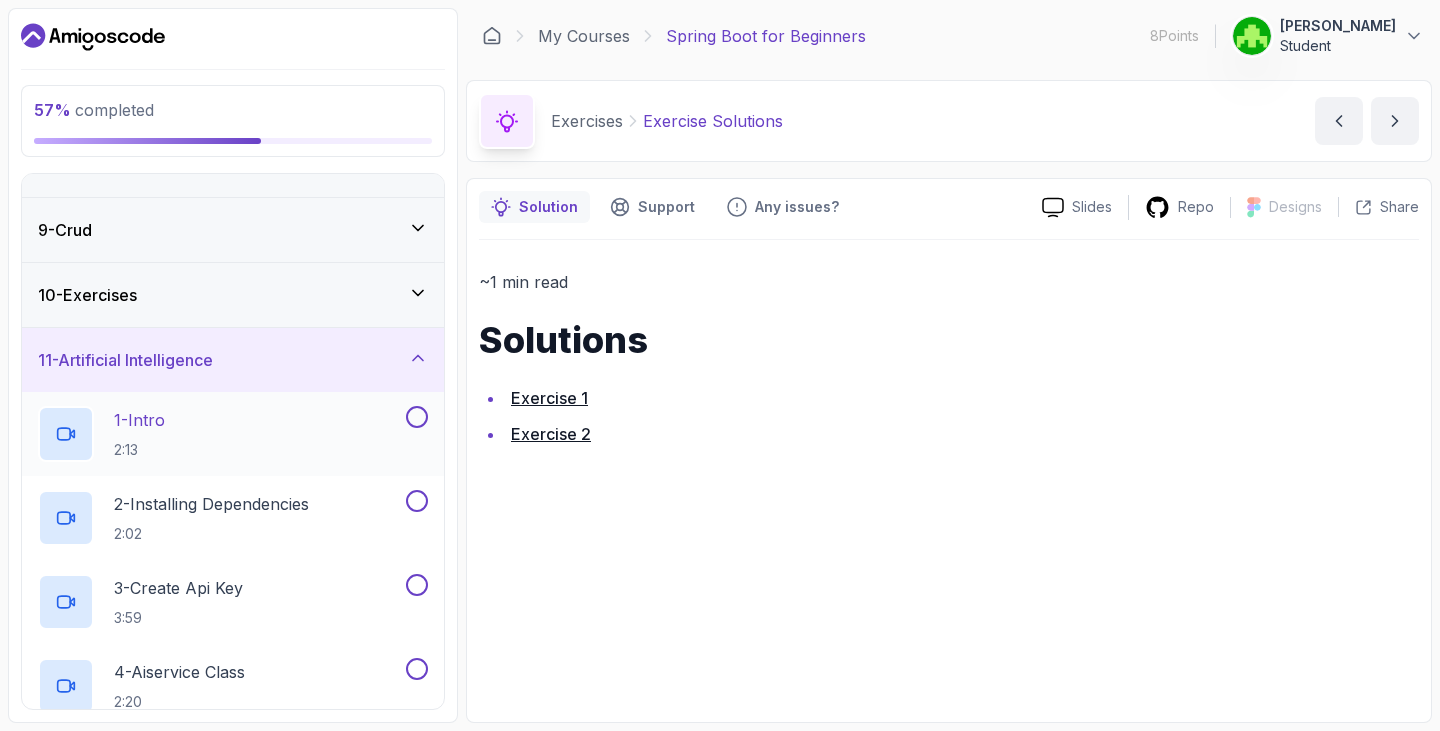 type 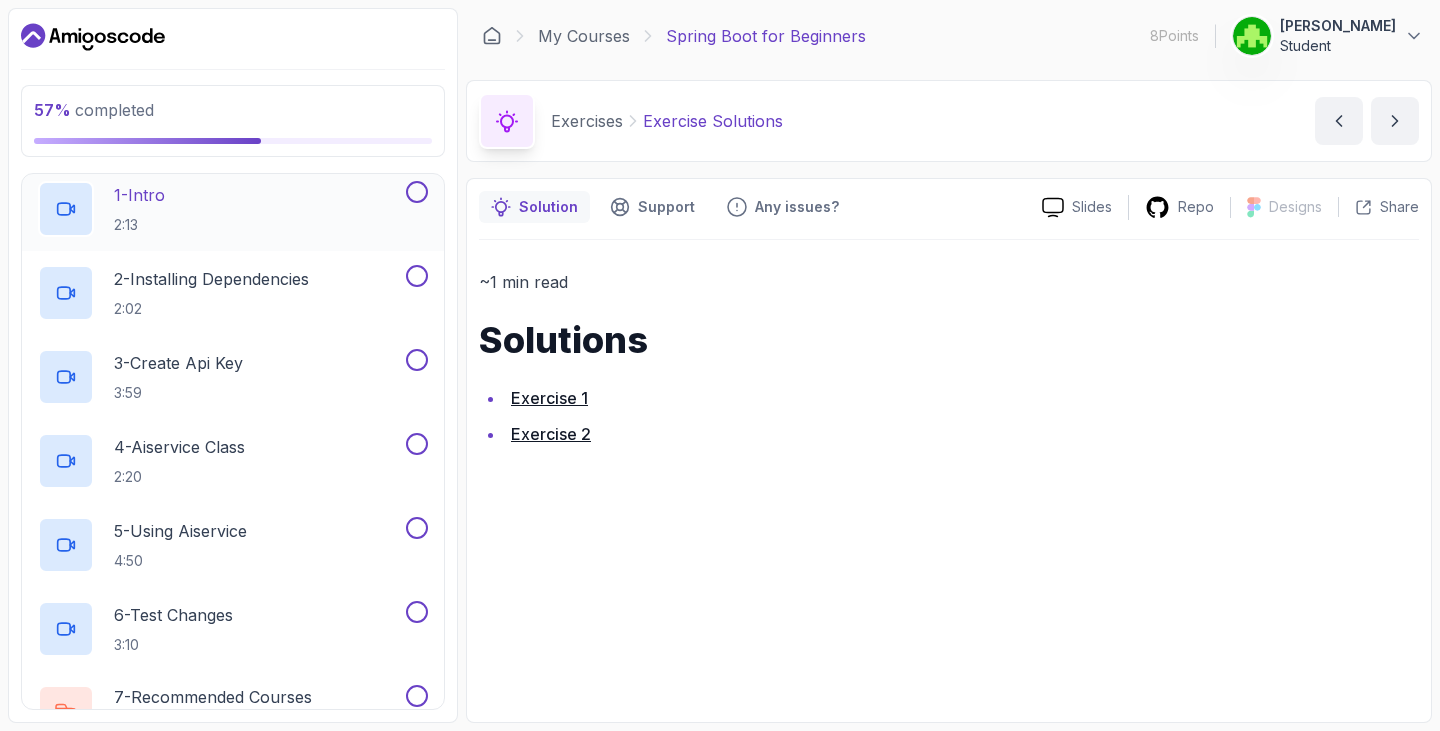 scroll, scrollTop: 832, scrollLeft: 0, axis: vertical 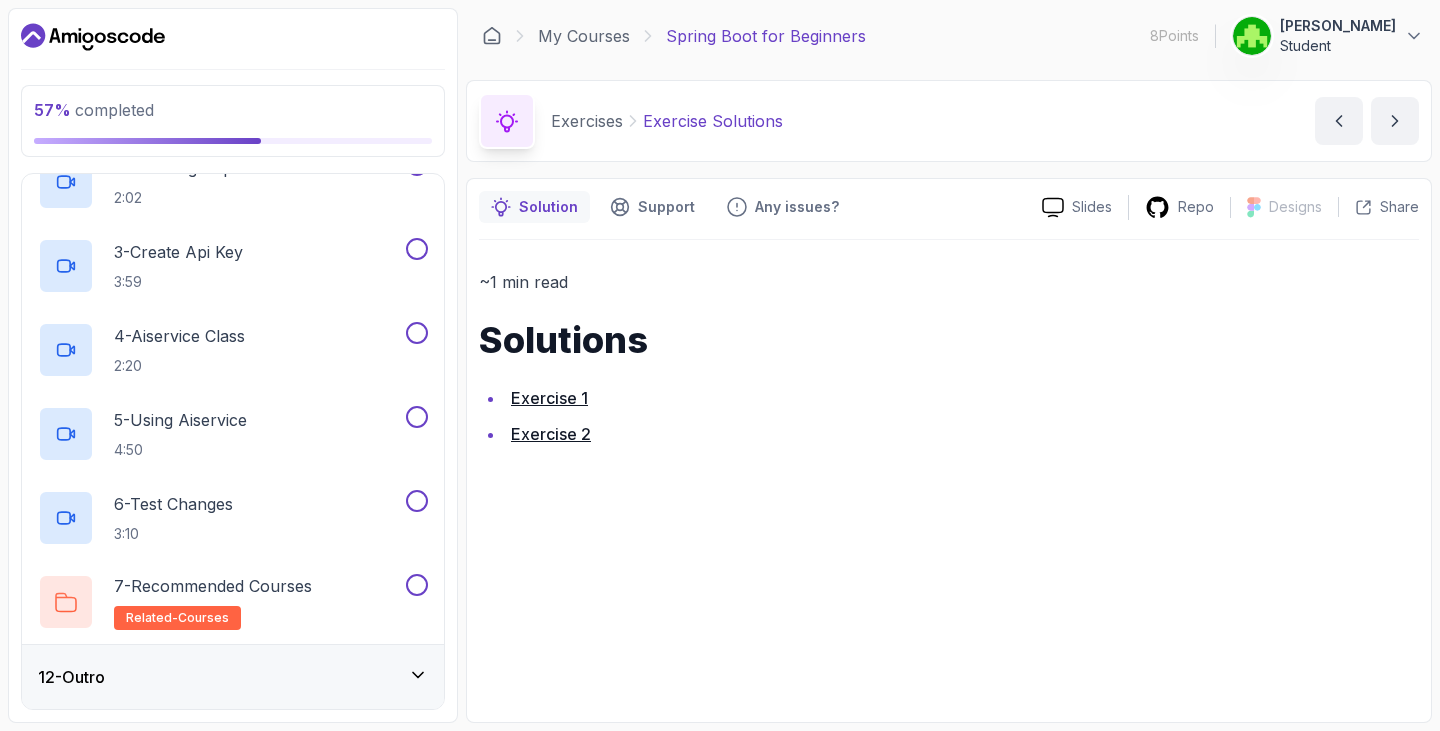 click on "12  -  Outro" at bounding box center (233, 677) 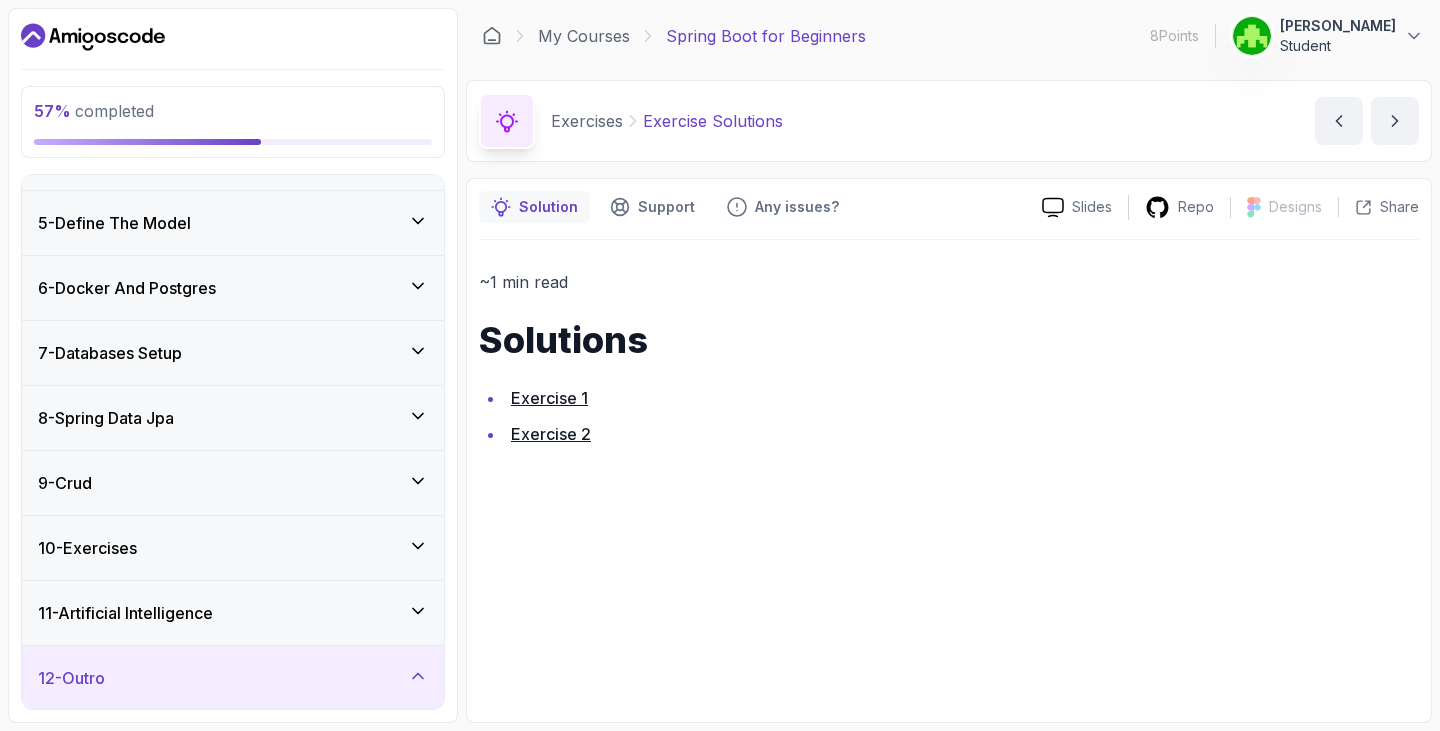 type 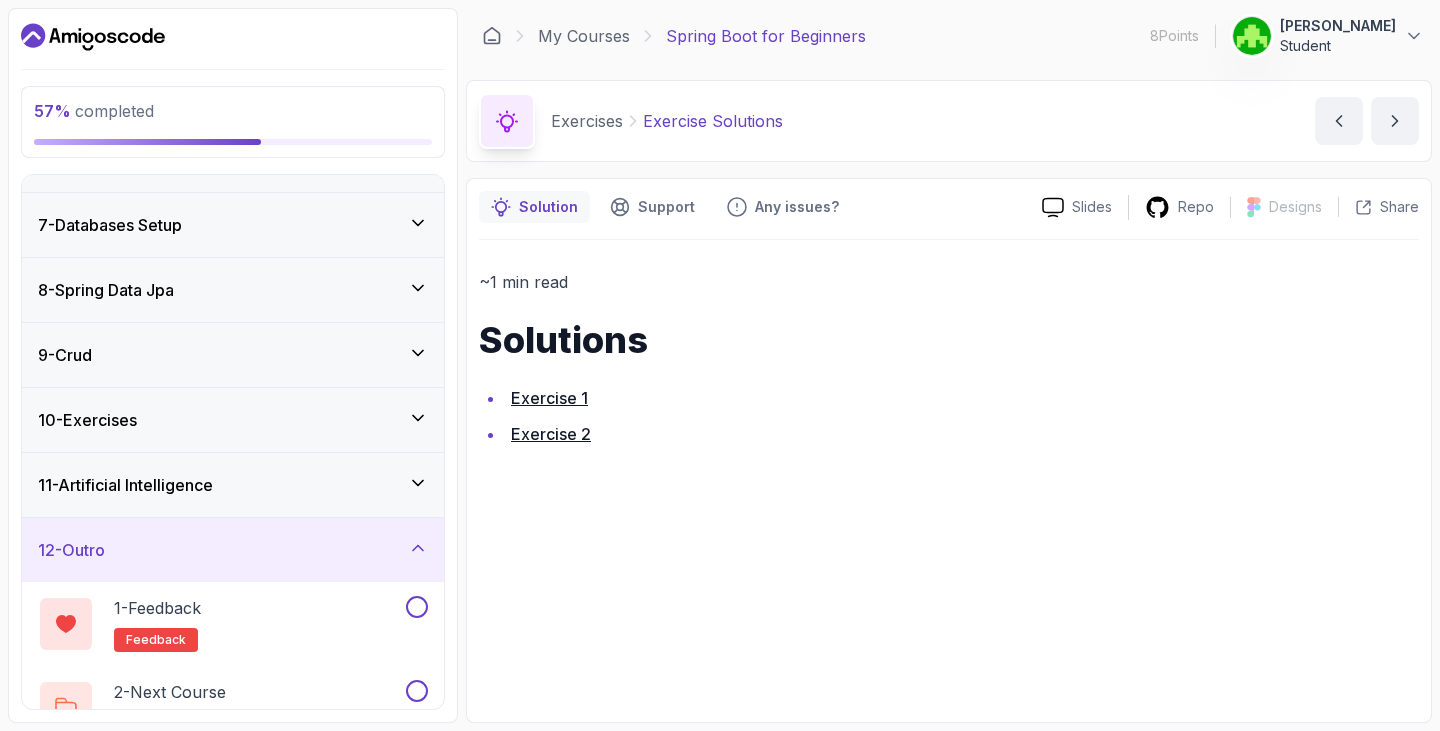 scroll, scrollTop: 412, scrollLeft: 0, axis: vertical 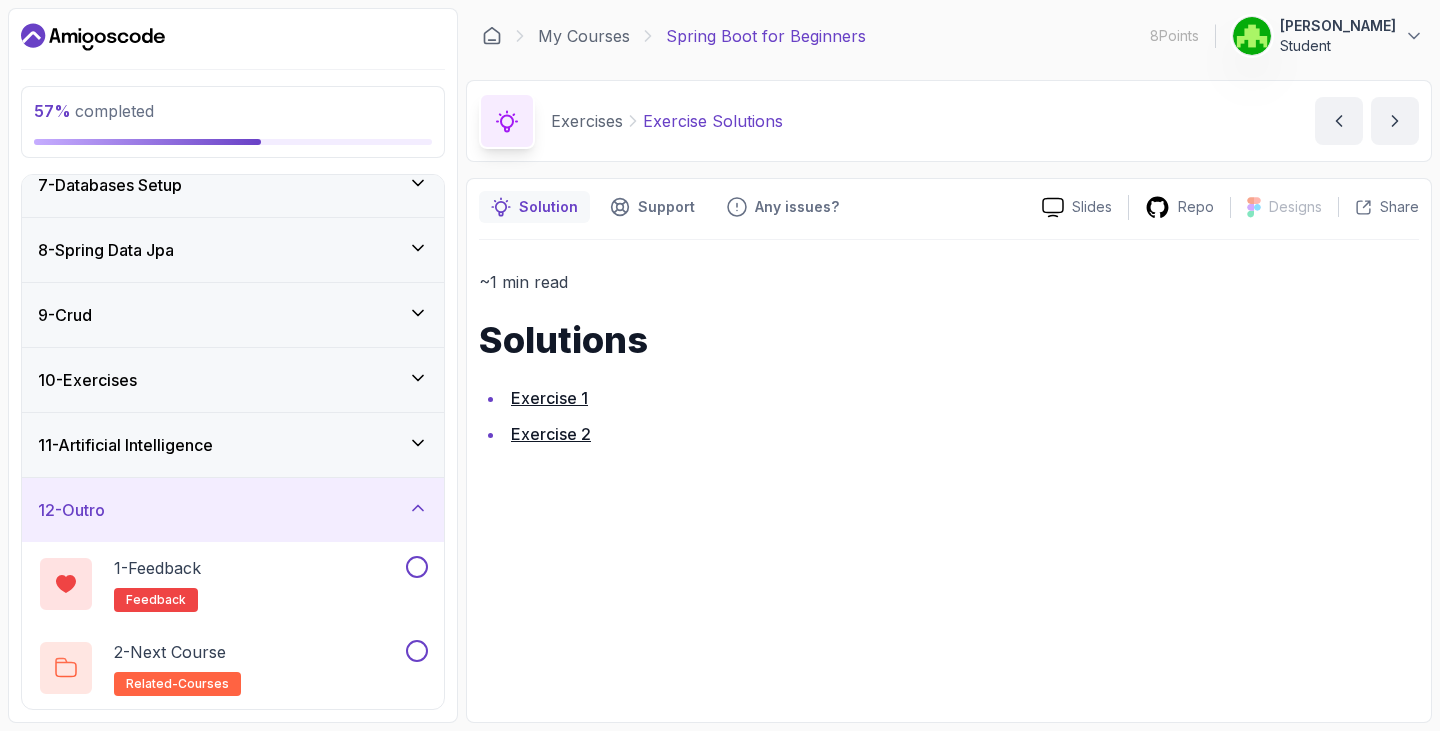 click on "11  -  Artificial Intelligence" at bounding box center (125, 445) 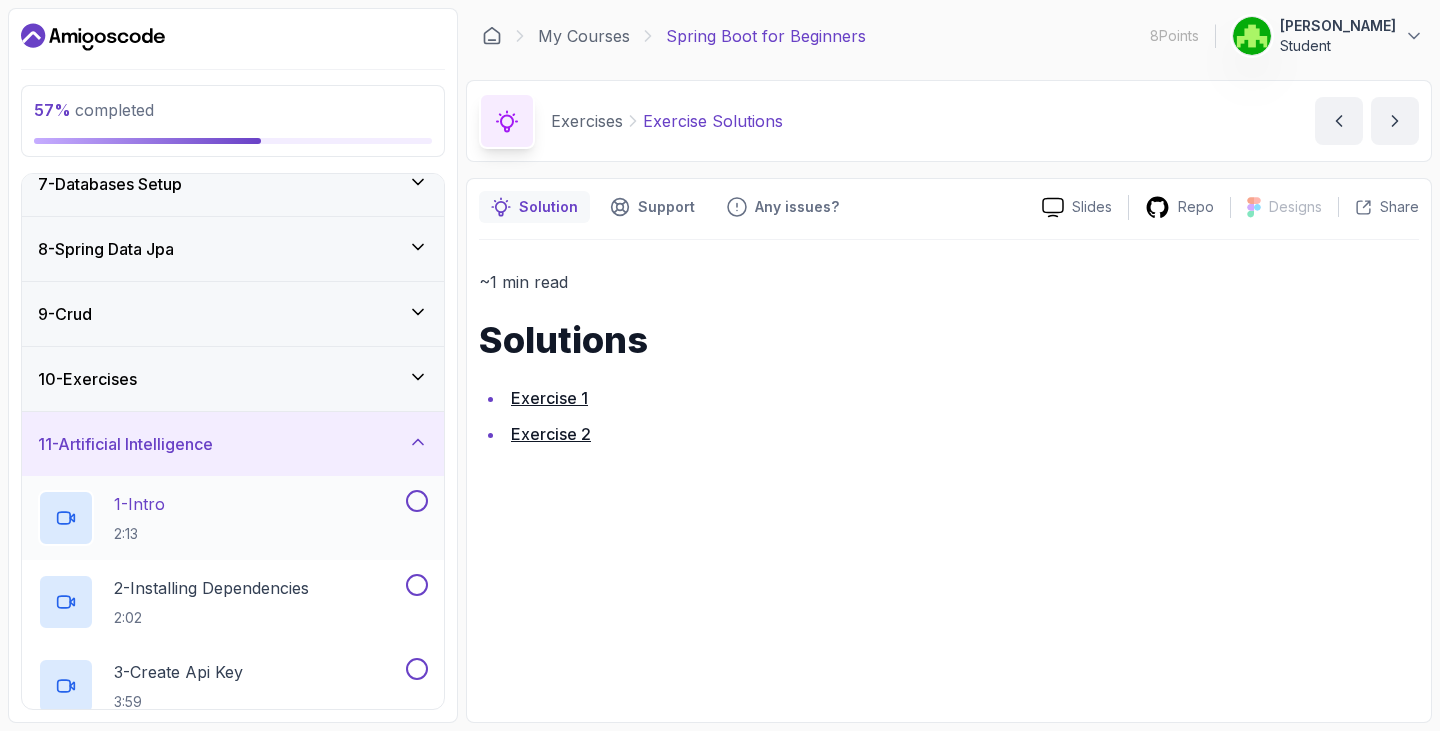 click on "1  -  Intro 2:13" at bounding box center [220, 518] 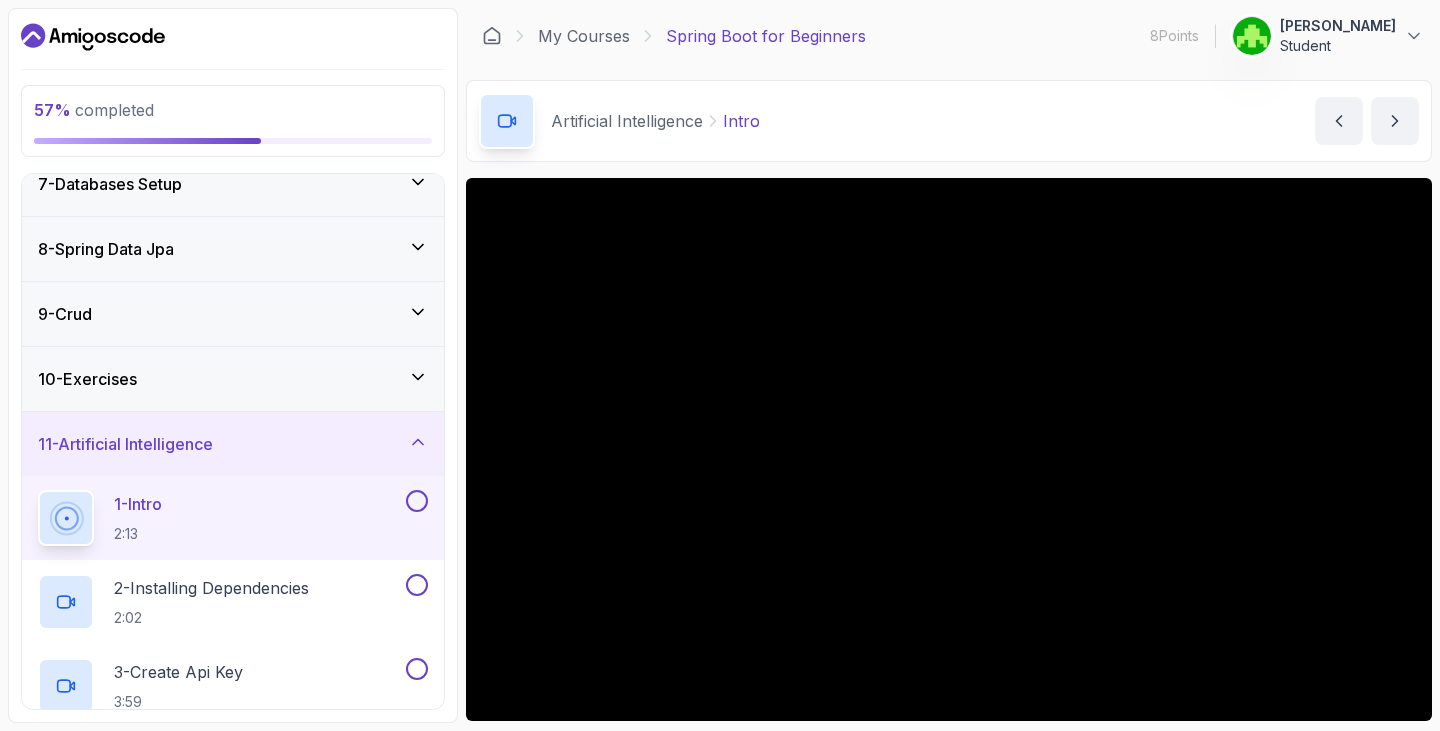 type 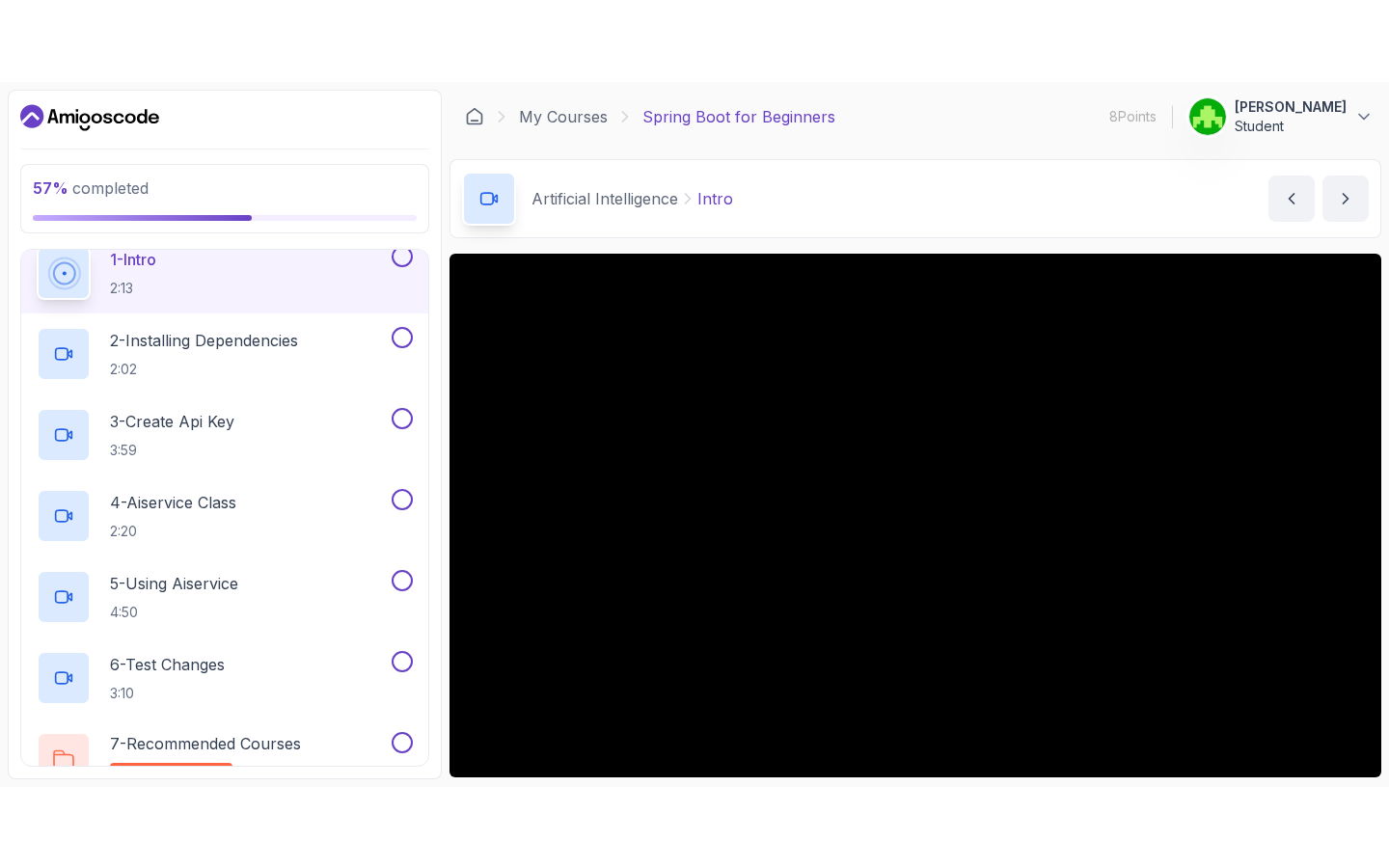scroll, scrollTop: 745, scrollLeft: 0, axis: vertical 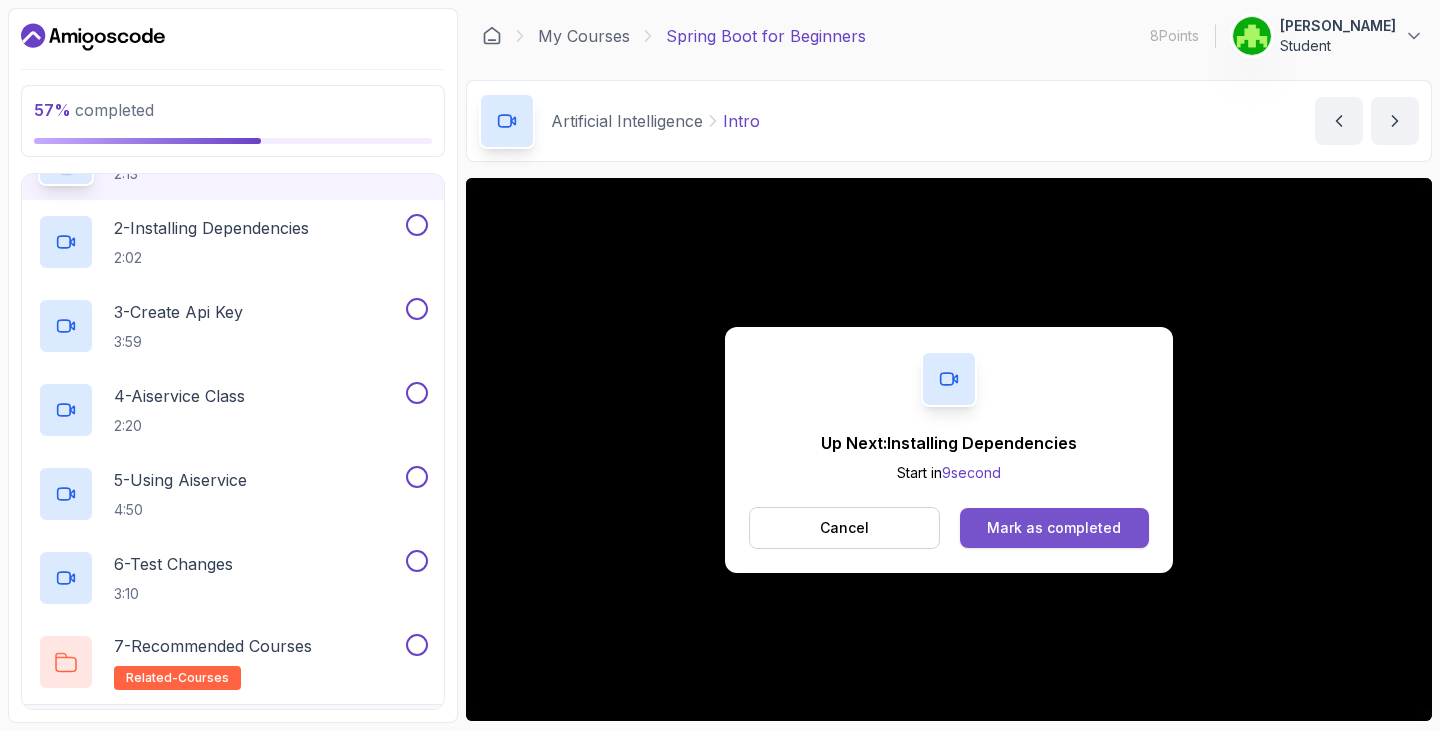 click on "Mark as completed" at bounding box center [1054, 528] 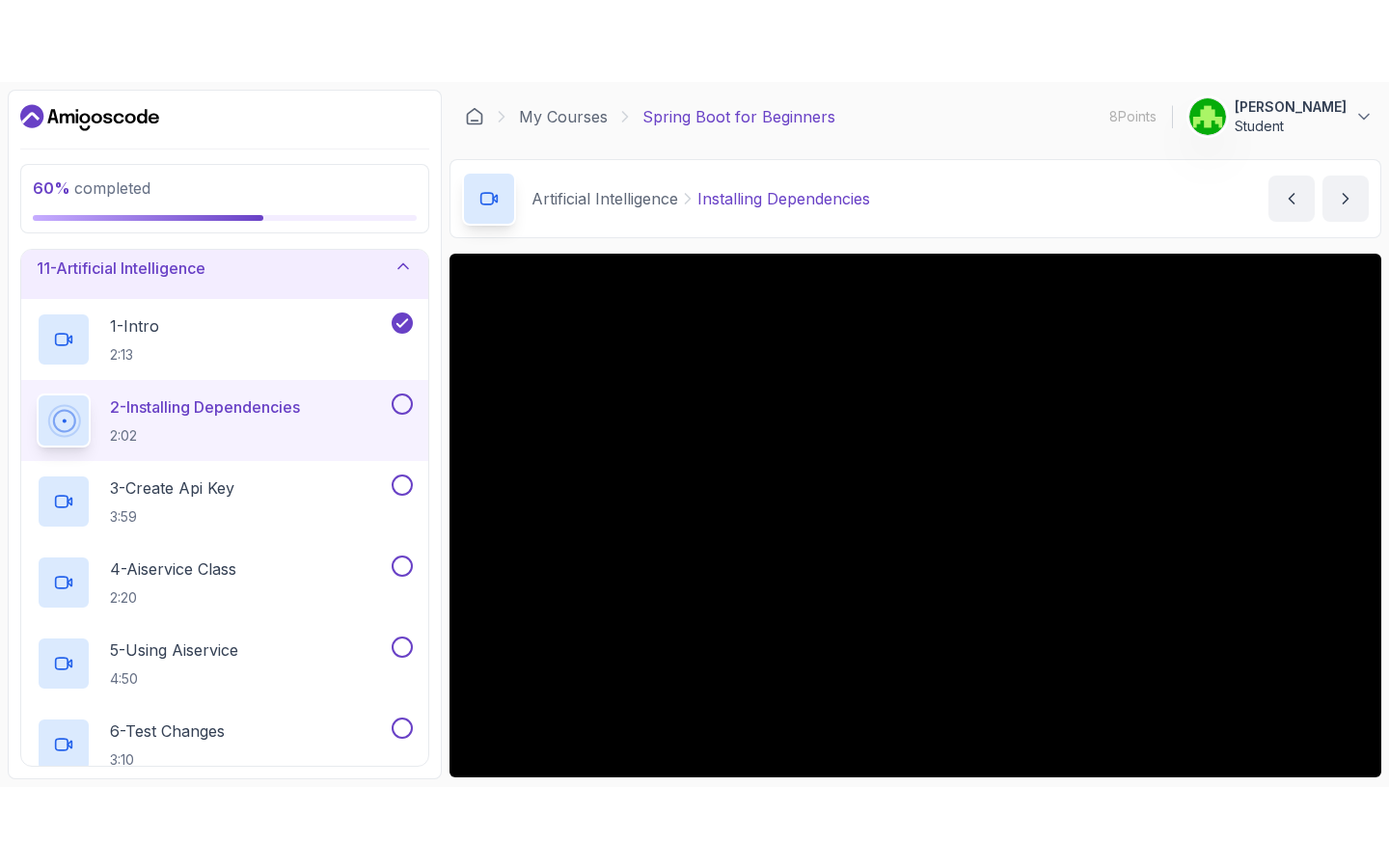 scroll, scrollTop: 758, scrollLeft: 0, axis: vertical 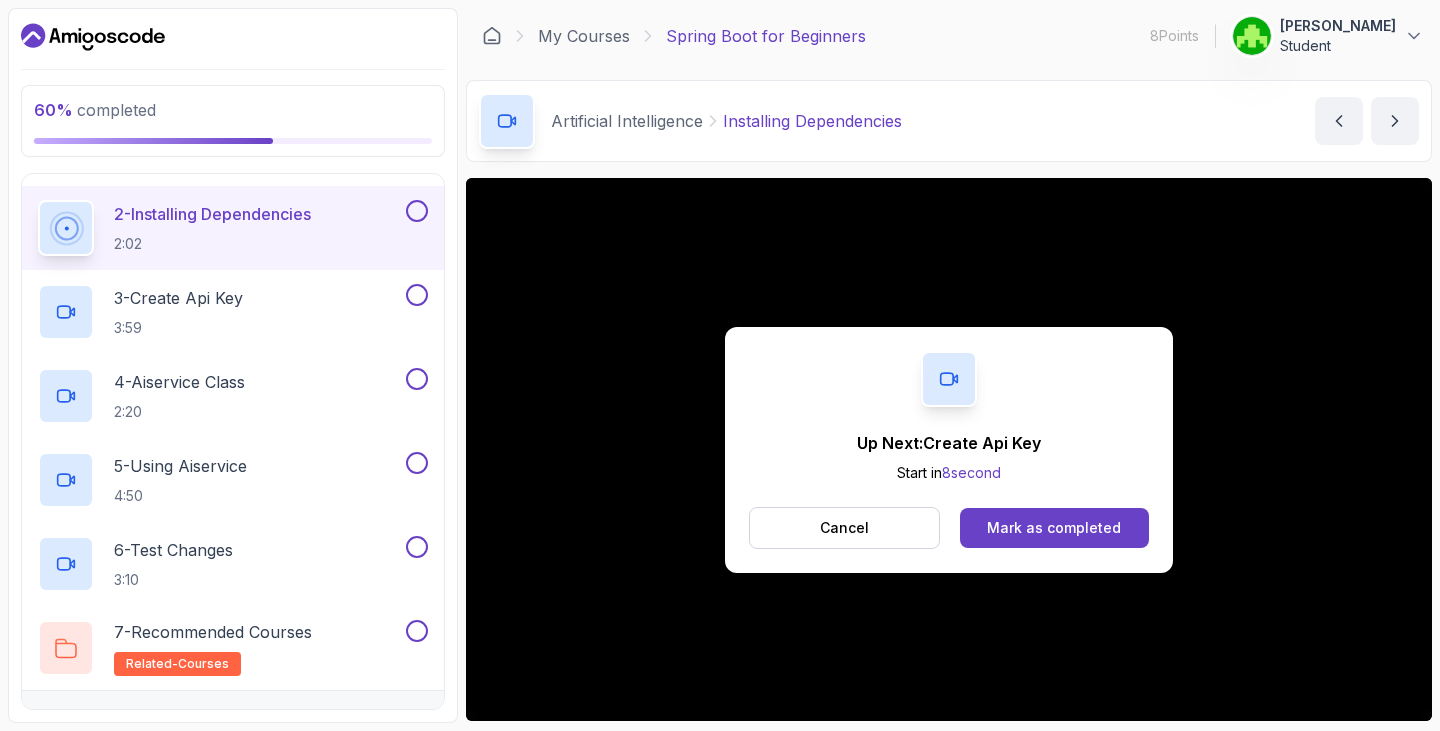 click on "Up Next:  Create Api Key Start in  8  second Cancel Mark as completed" at bounding box center [949, 450] 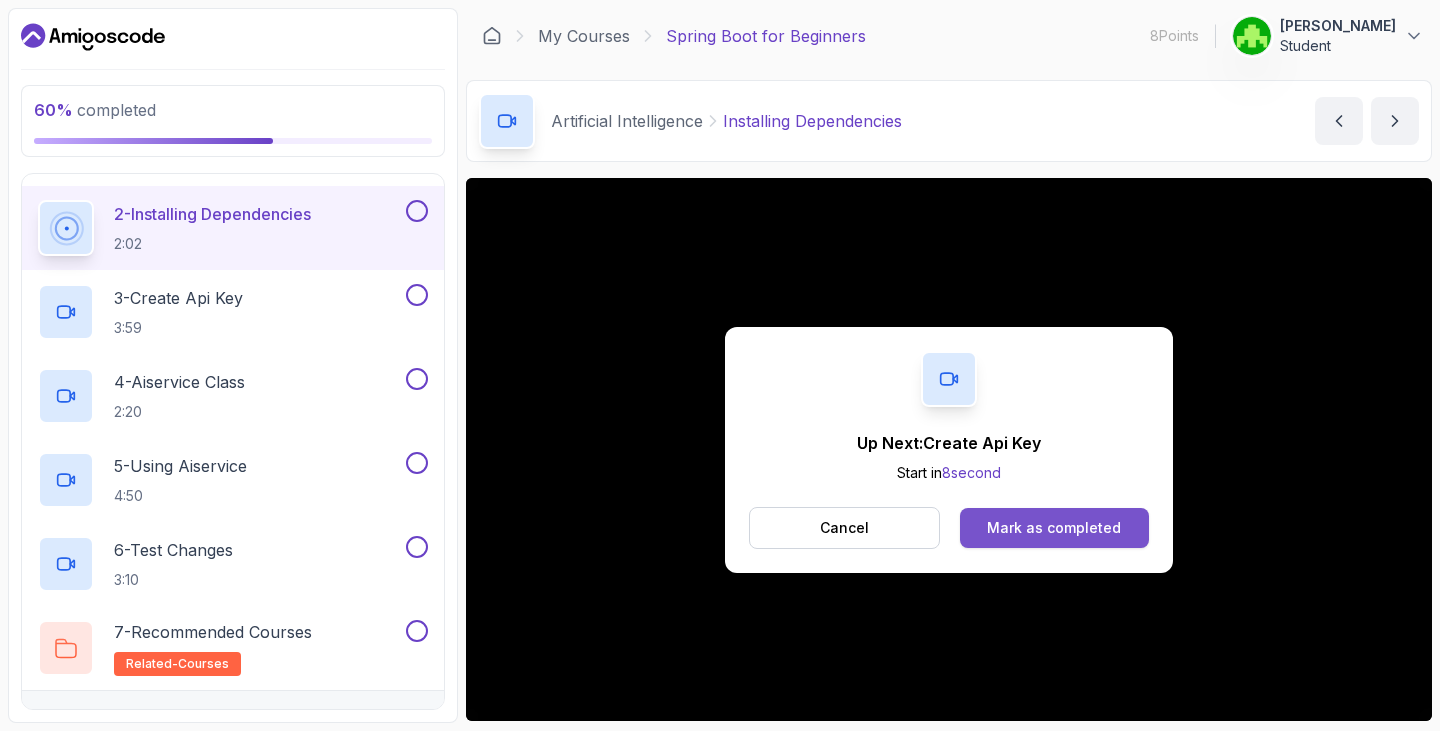 click on "Mark as completed" at bounding box center [1054, 528] 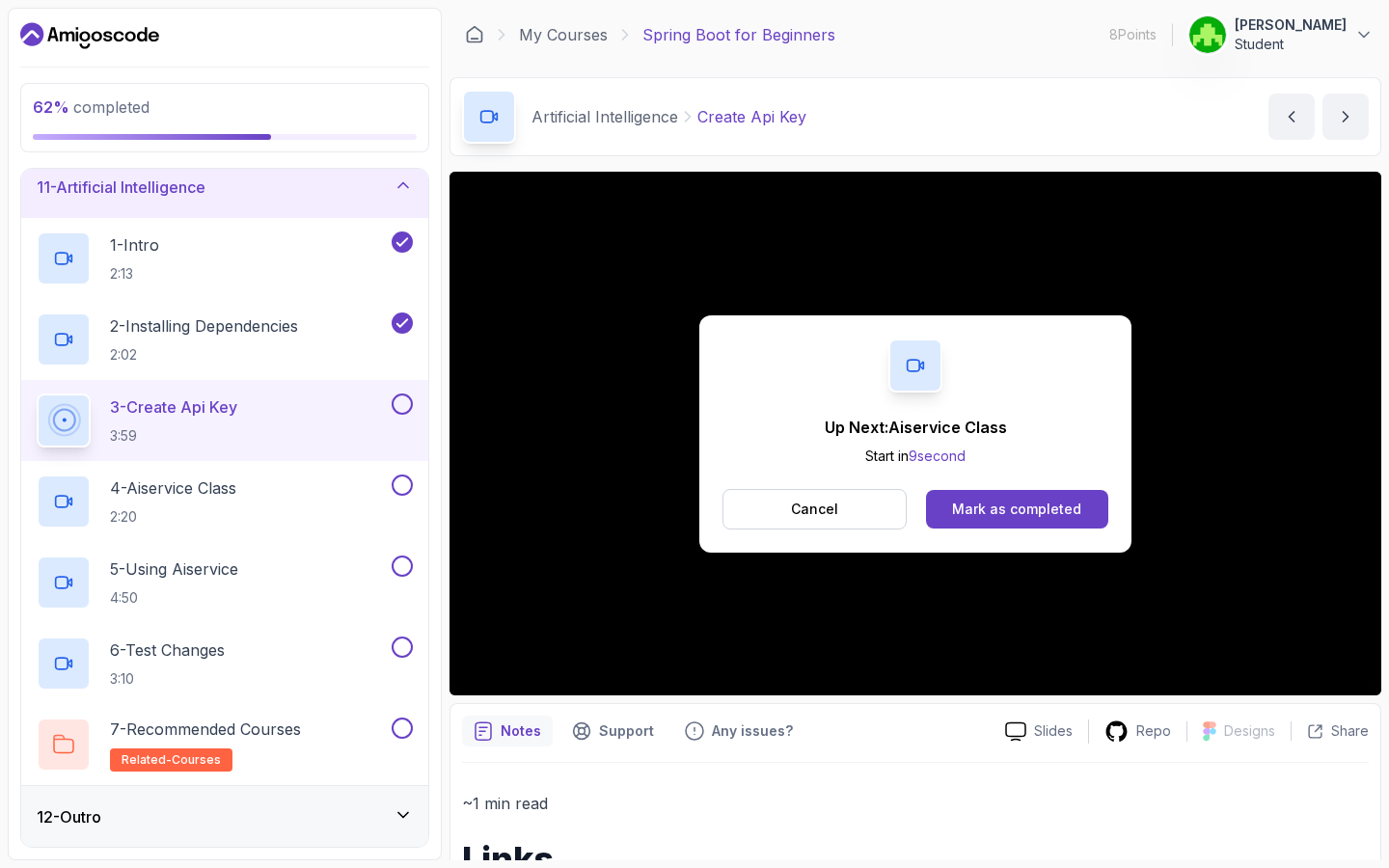 scroll, scrollTop: 758, scrollLeft: 0, axis: vertical 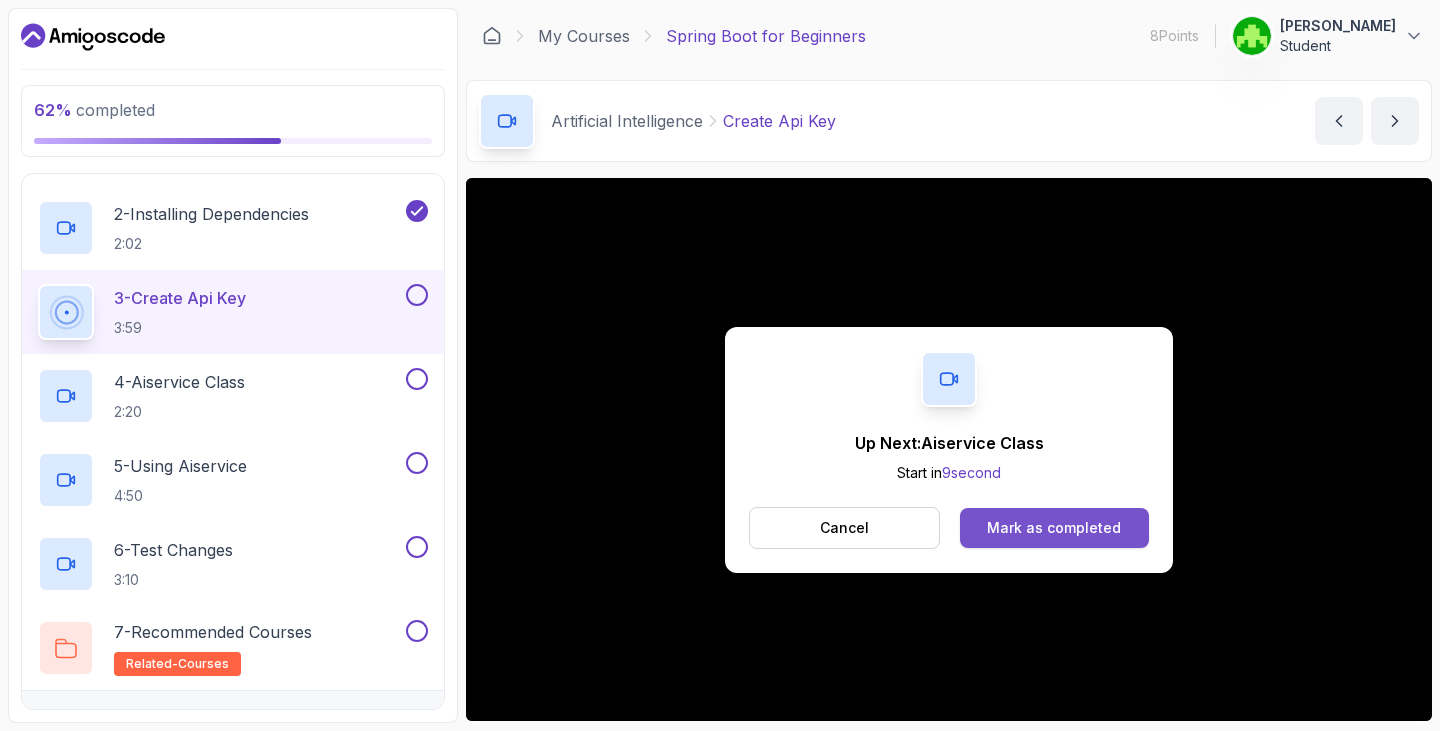 click on "Mark as completed" at bounding box center (1054, 528) 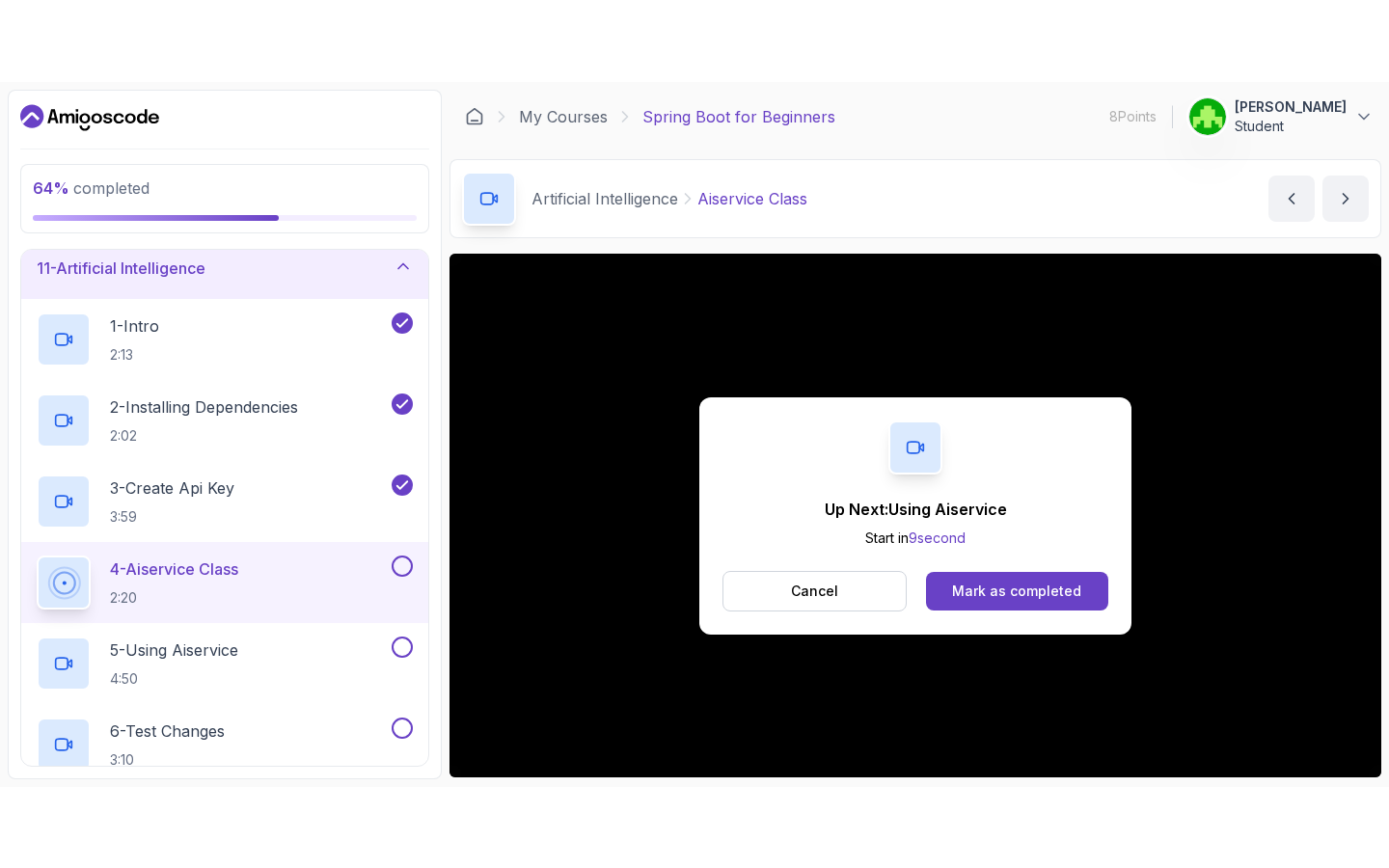 scroll, scrollTop: 758, scrollLeft: 0, axis: vertical 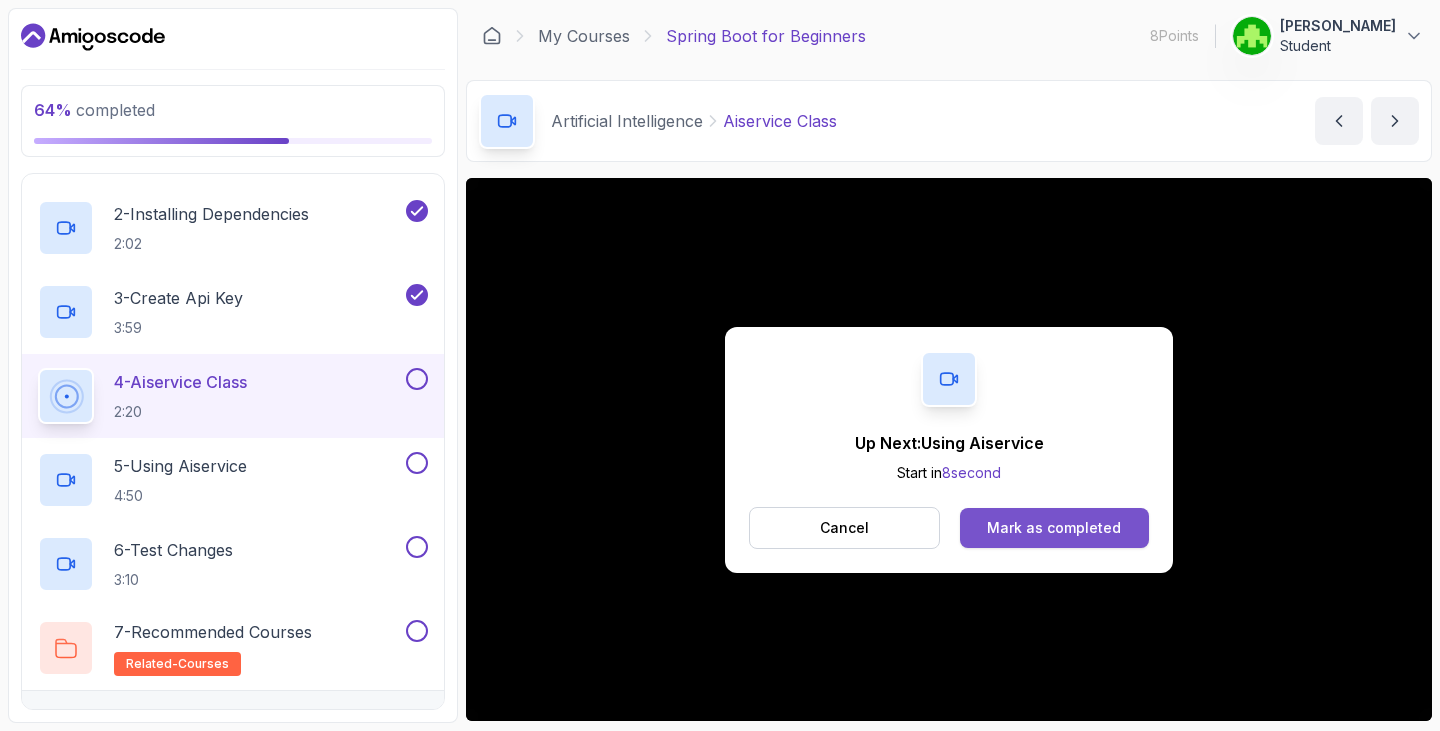 click on "Mark as completed" at bounding box center [1054, 528] 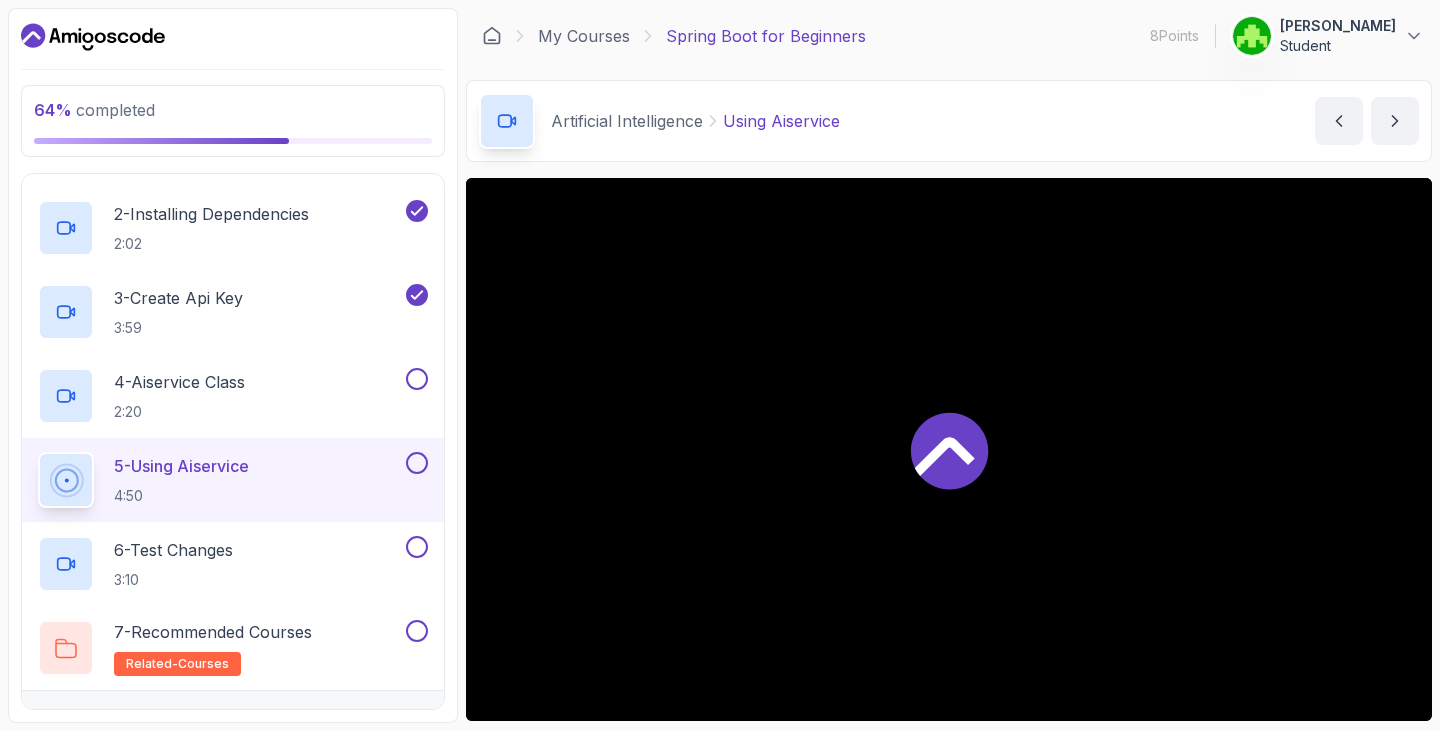 click at bounding box center (949, 449) 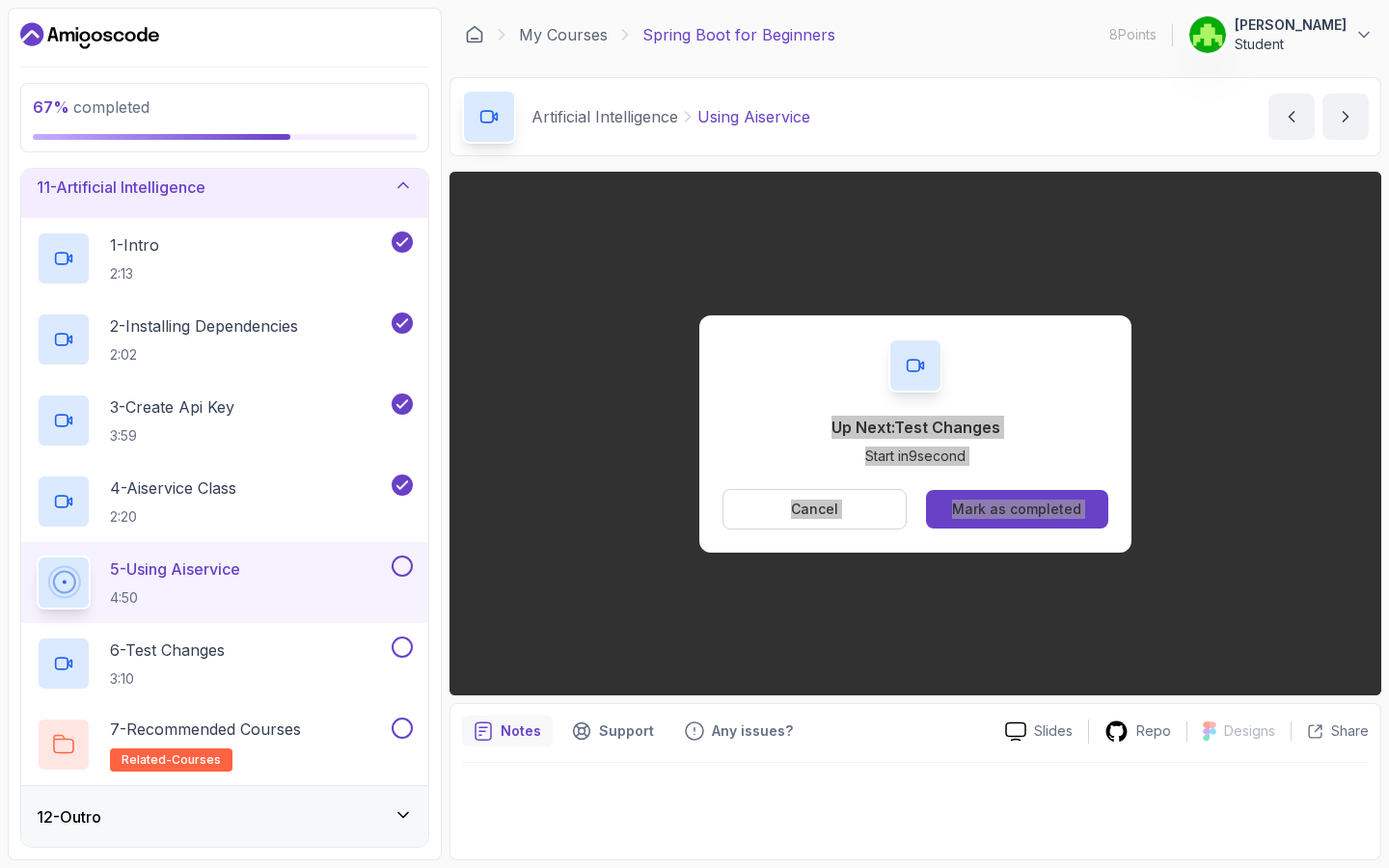 scroll, scrollTop: 758, scrollLeft: 0, axis: vertical 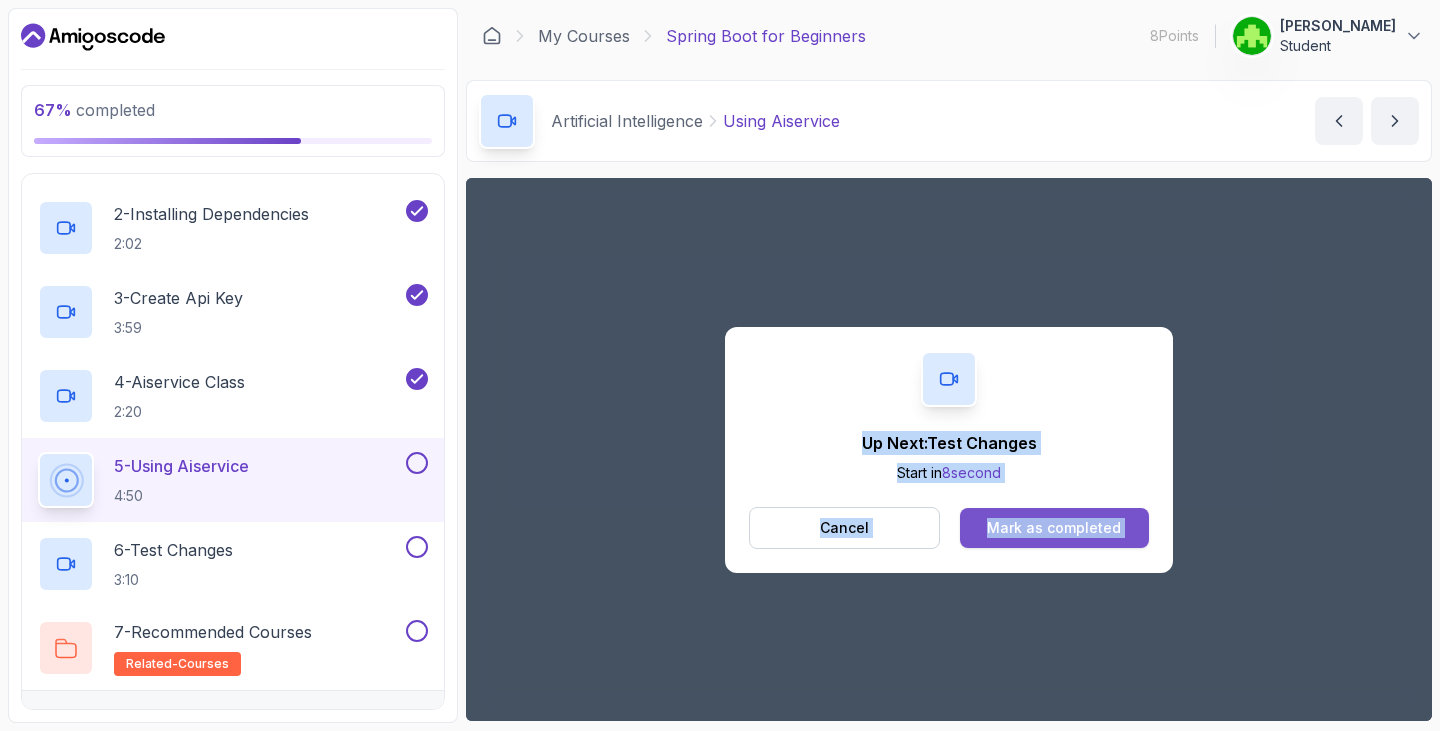 click on "Mark as completed" at bounding box center (1054, 528) 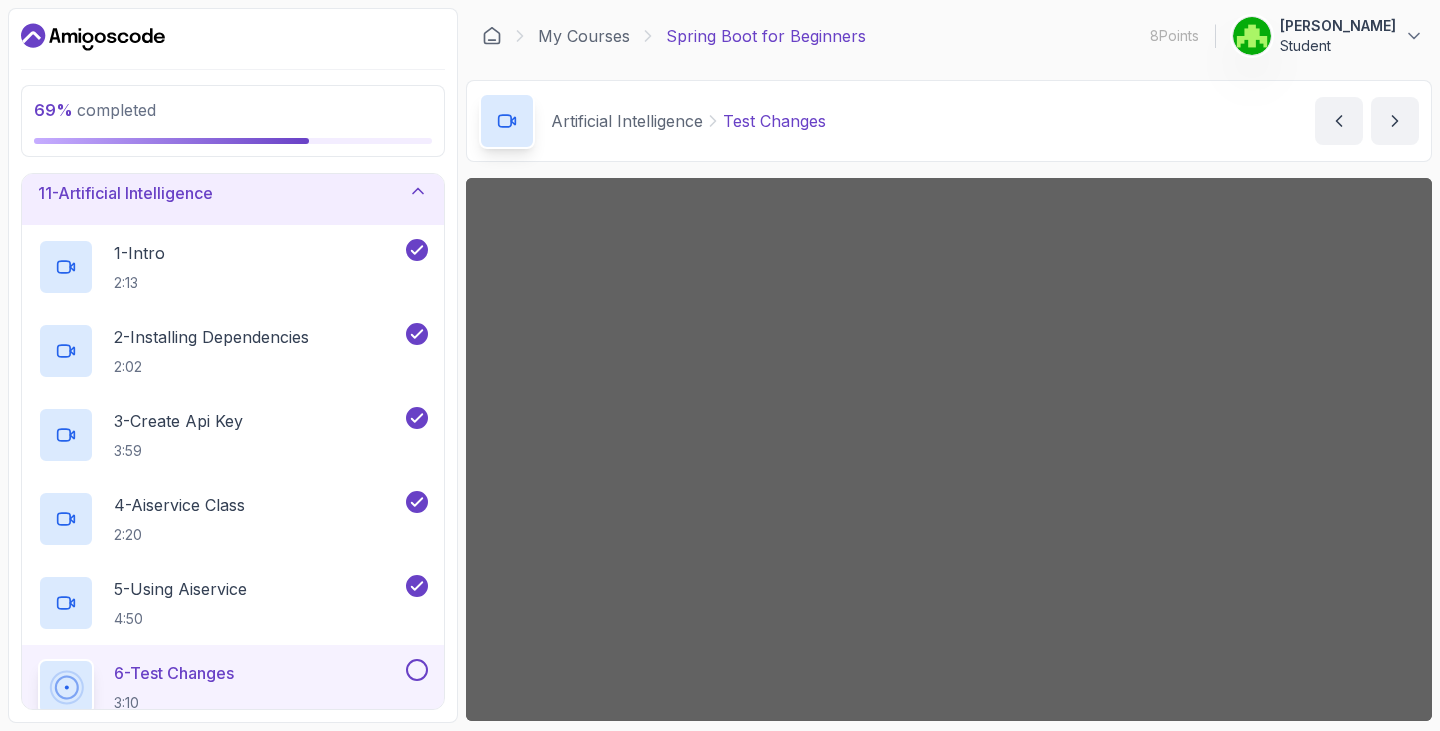 scroll, scrollTop: 786, scrollLeft: 0, axis: vertical 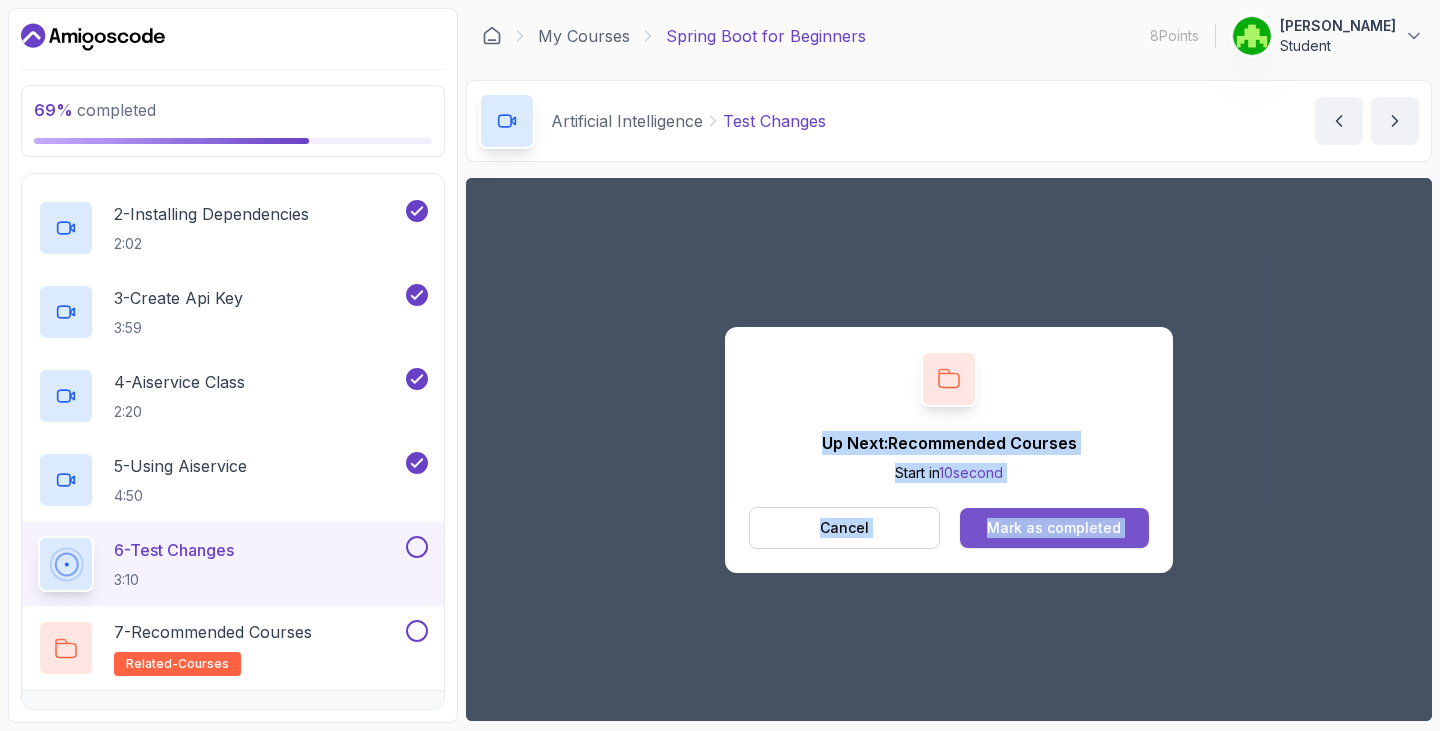 click on "Mark as completed" at bounding box center [1054, 528] 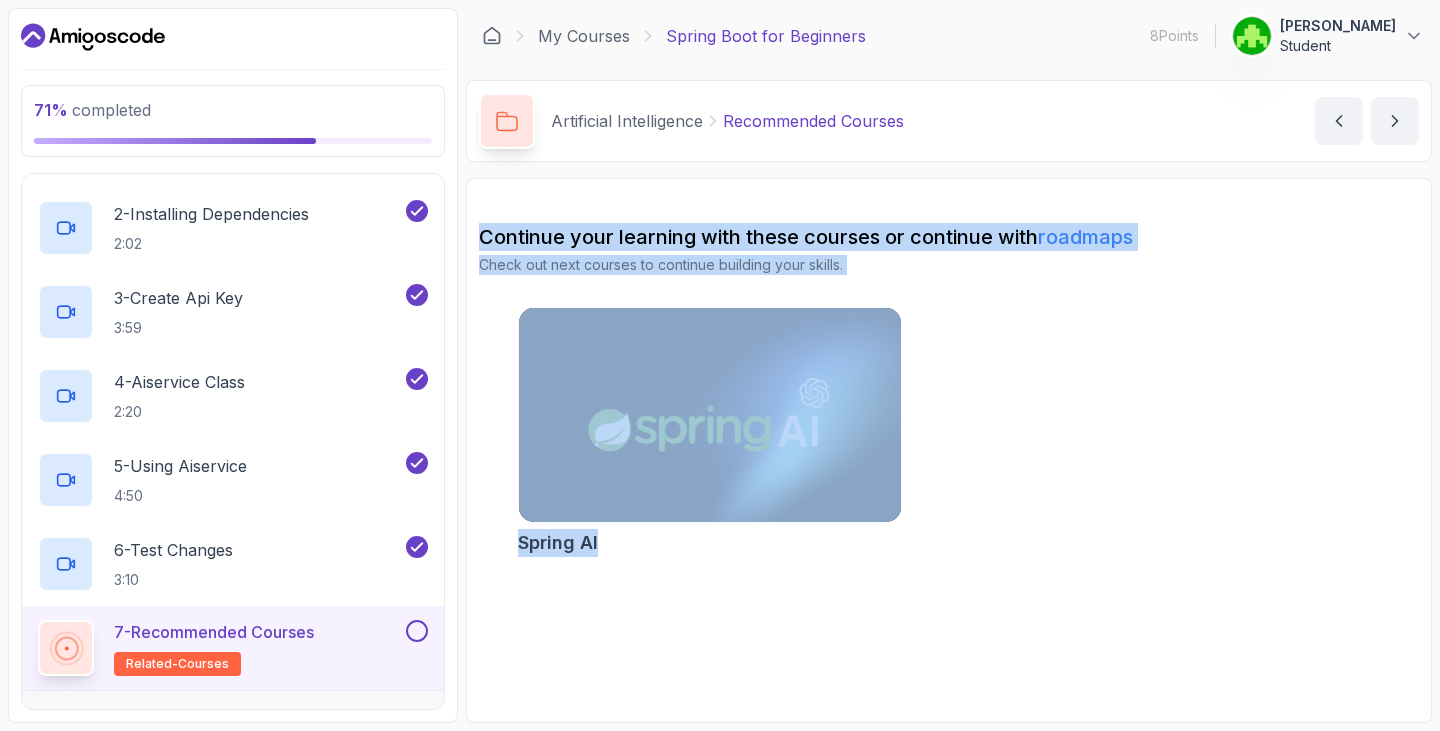 click on "Continue your learning with these courses or continue with  roadmaps Check out next courses to continue building your skills. Spring AI" at bounding box center (949, 450) 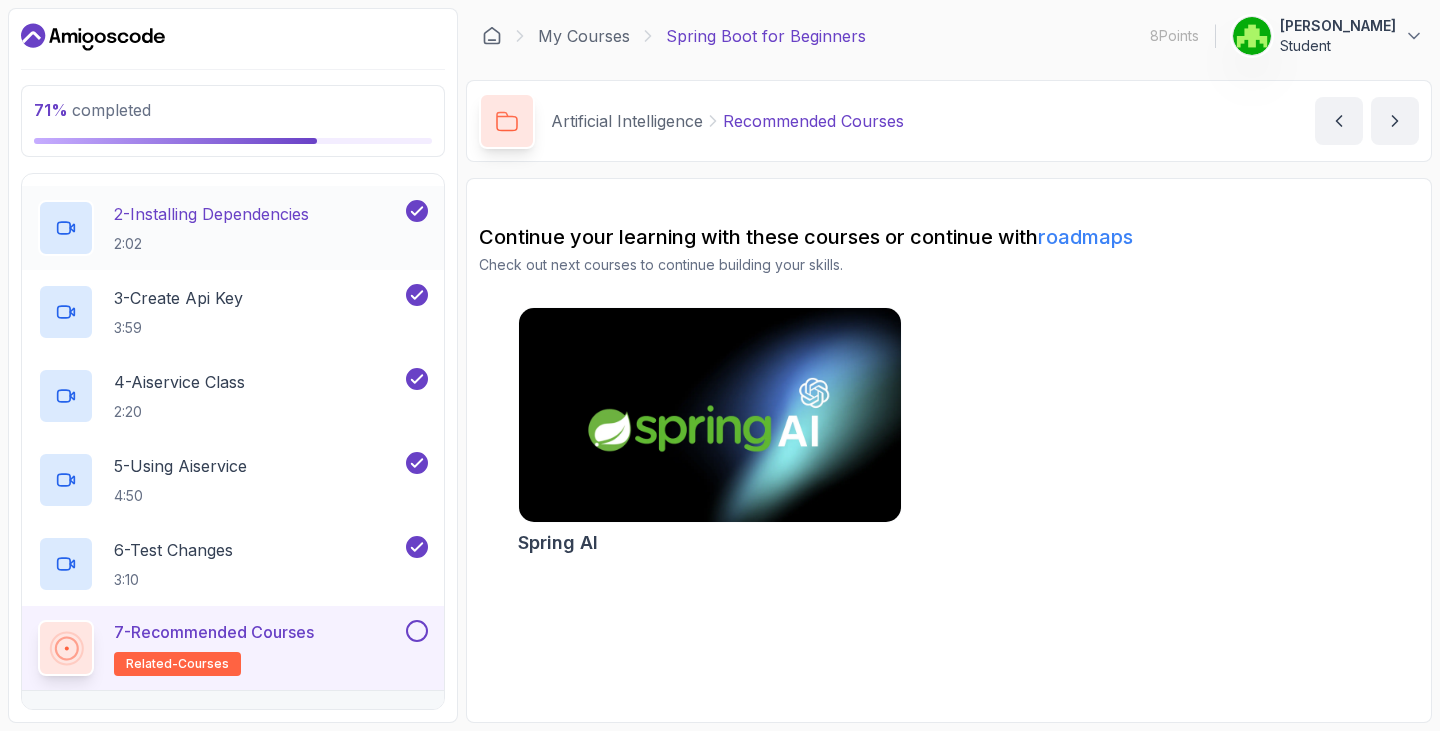 click on "2  -  Installing Dependencies 2:02" at bounding box center (211, 228) 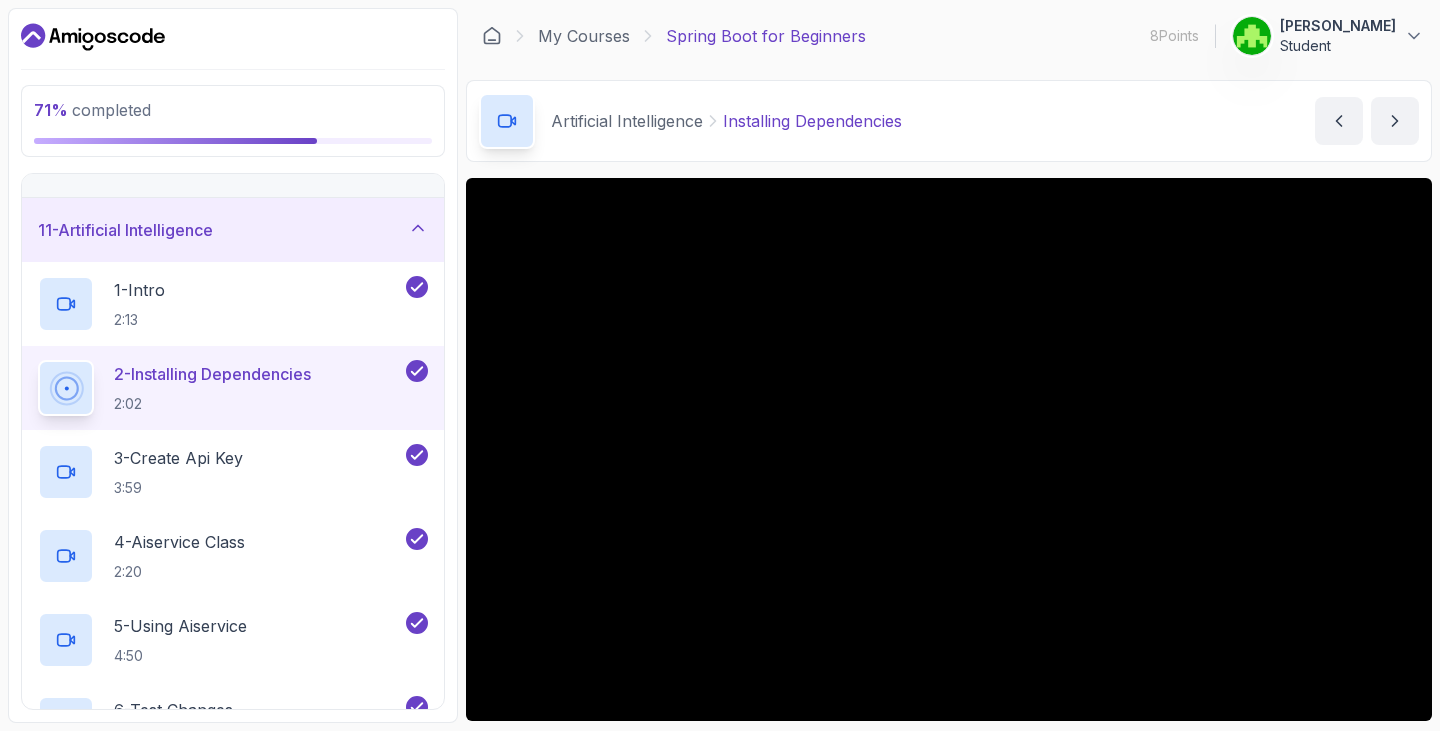 click on "11  -  Artificial Intelligence" at bounding box center [233, 230] 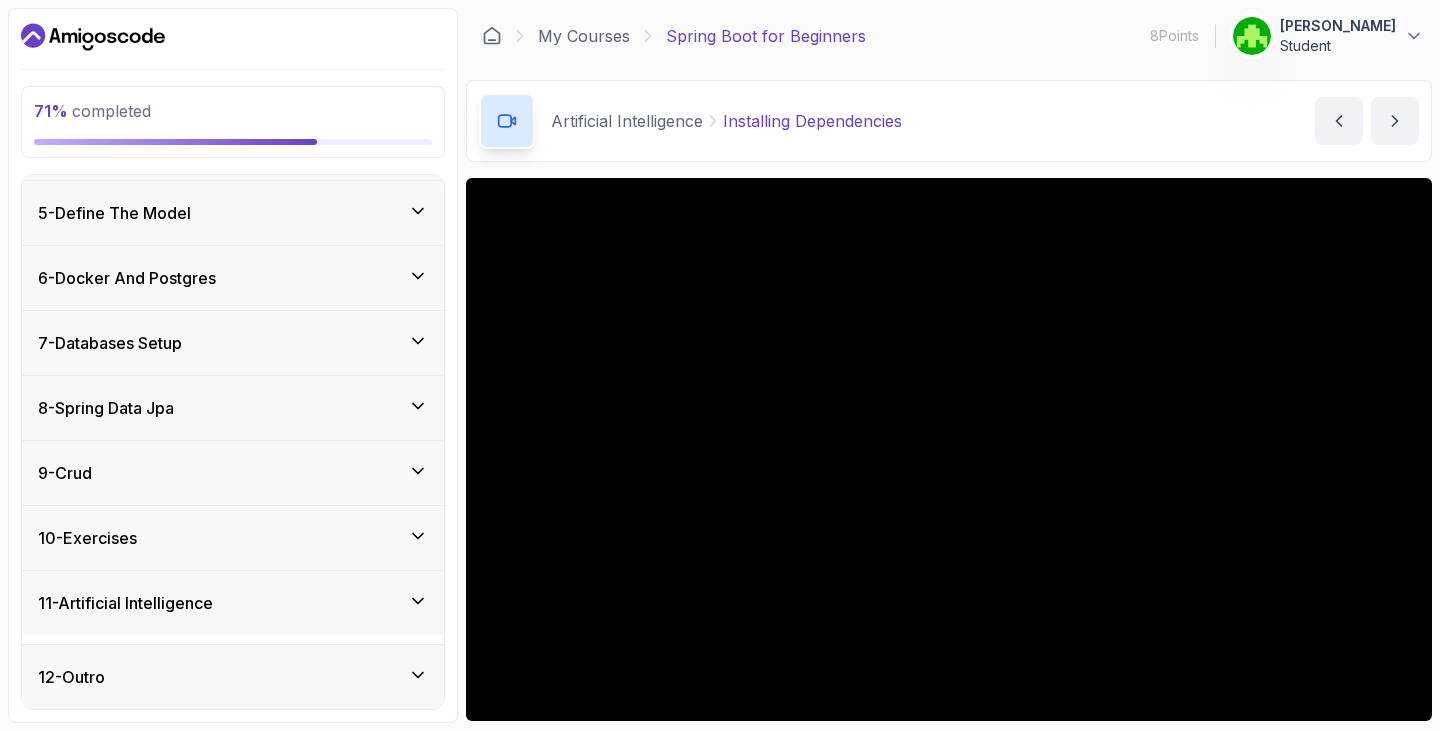 scroll, scrollTop: 244, scrollLeft: 0, axis: vertical 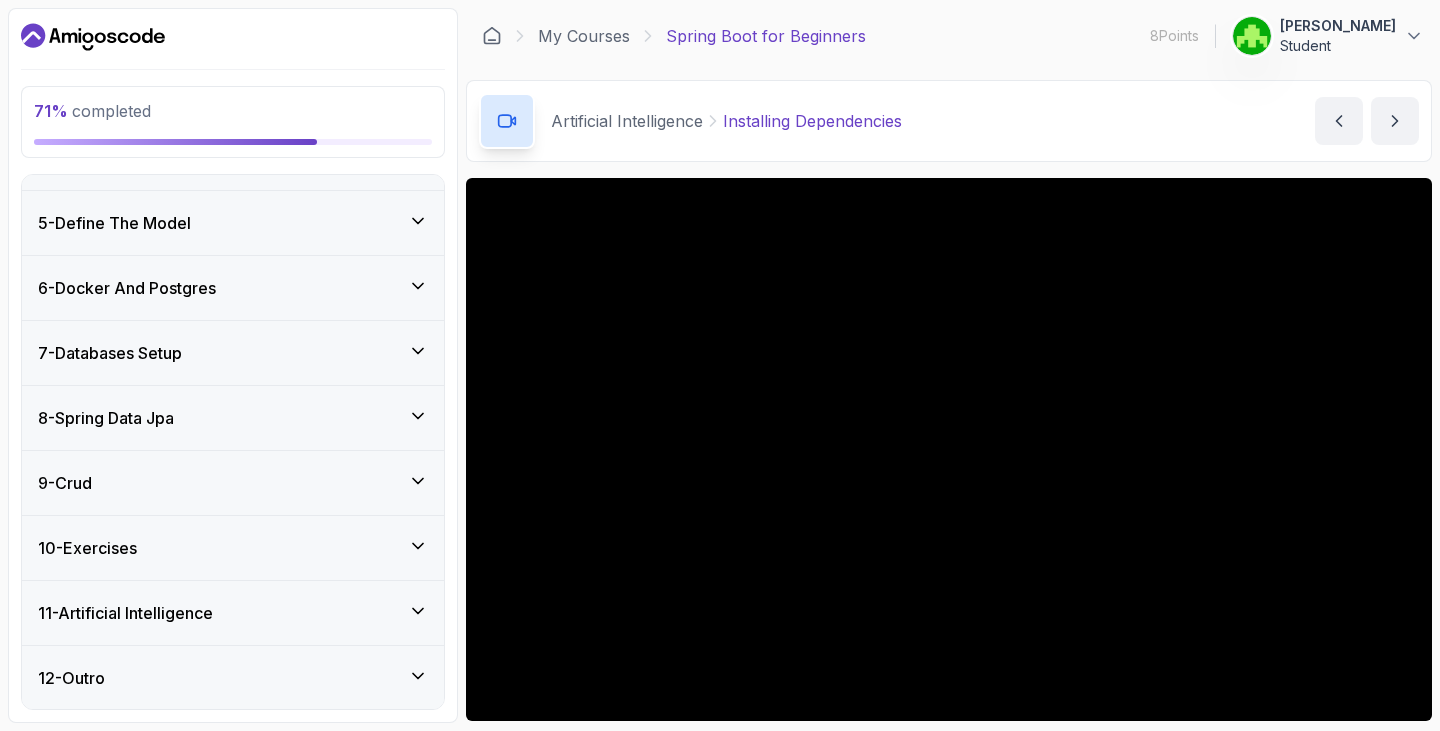 click on "12  -  Outro" at bounding box center (233, 678) 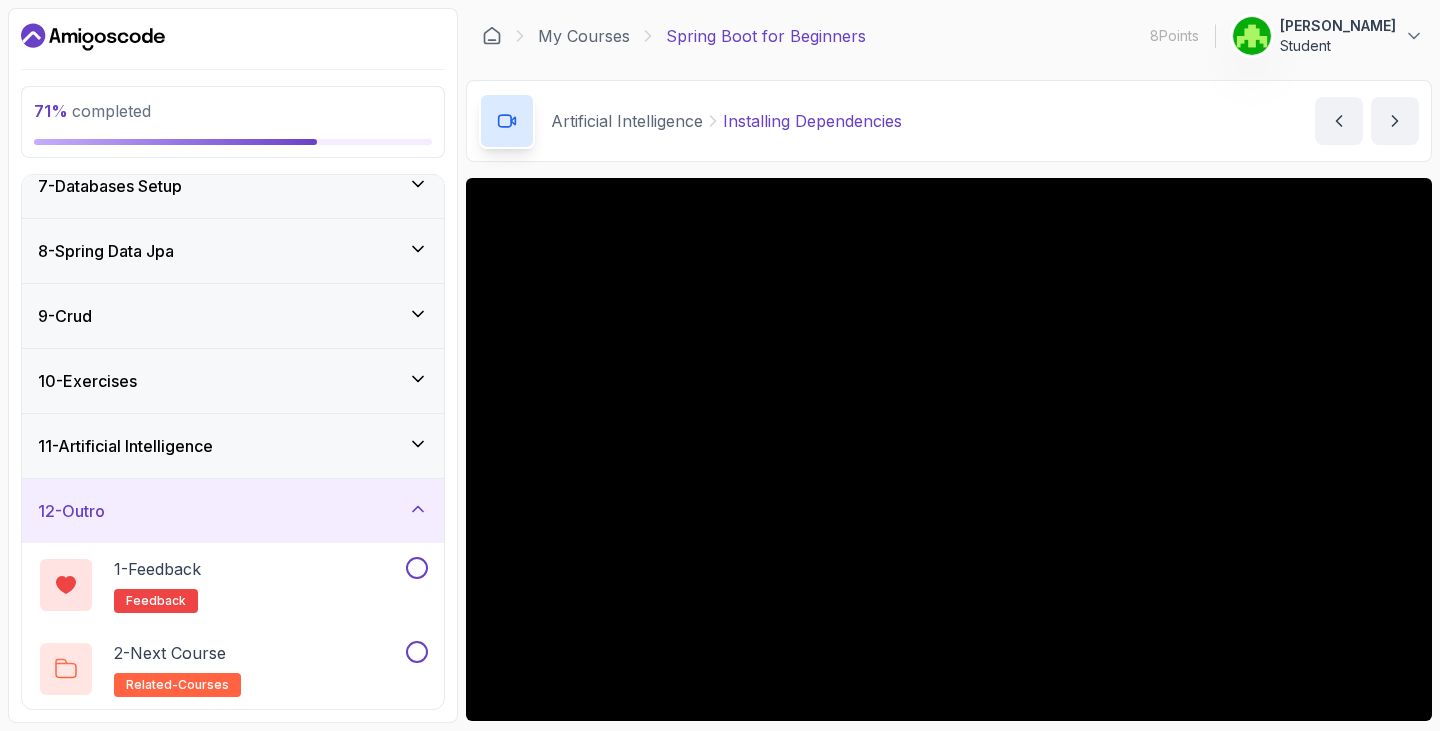 scroll, scrollTop: 412, scrollLeft: 0, axis: vertical 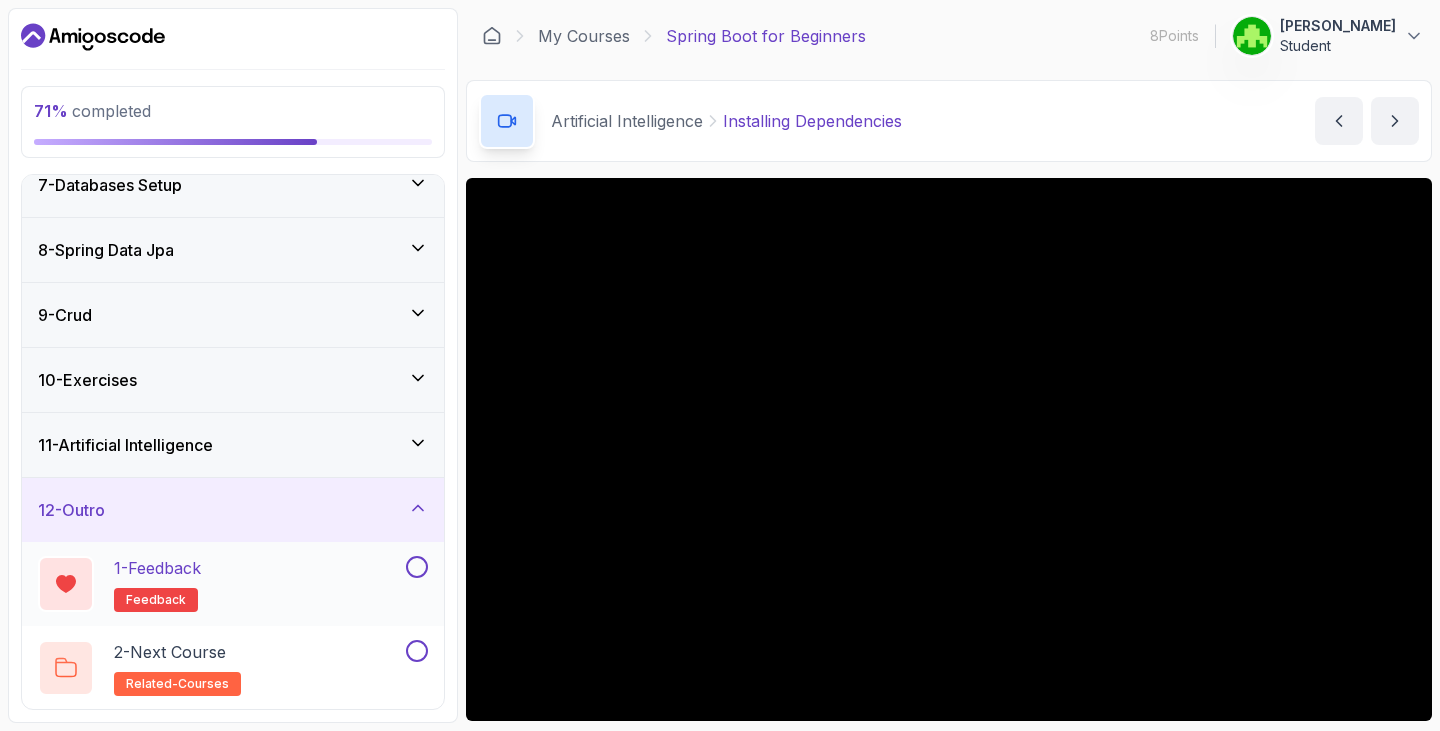 click at bounding box center [415, 567] 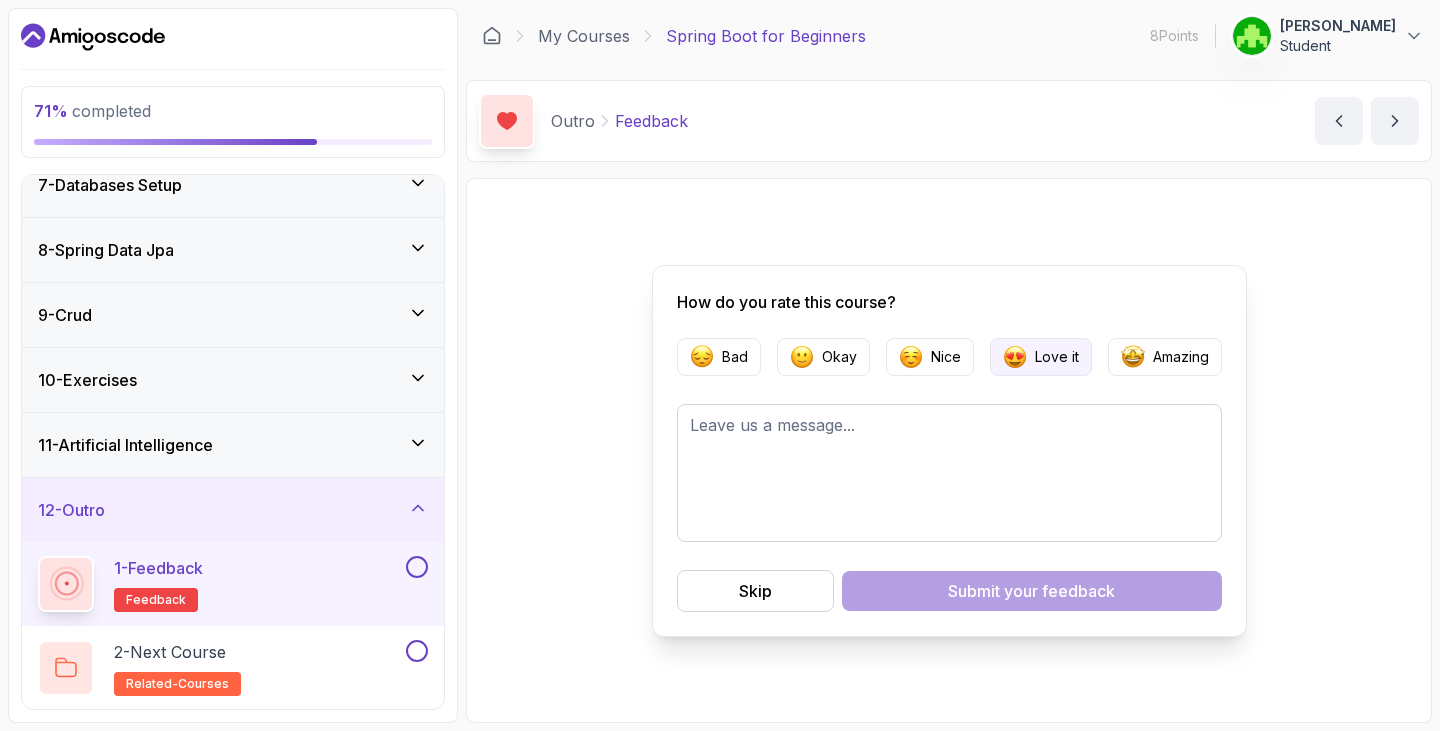 click on "Love it" at bounding box center [1057, 357] 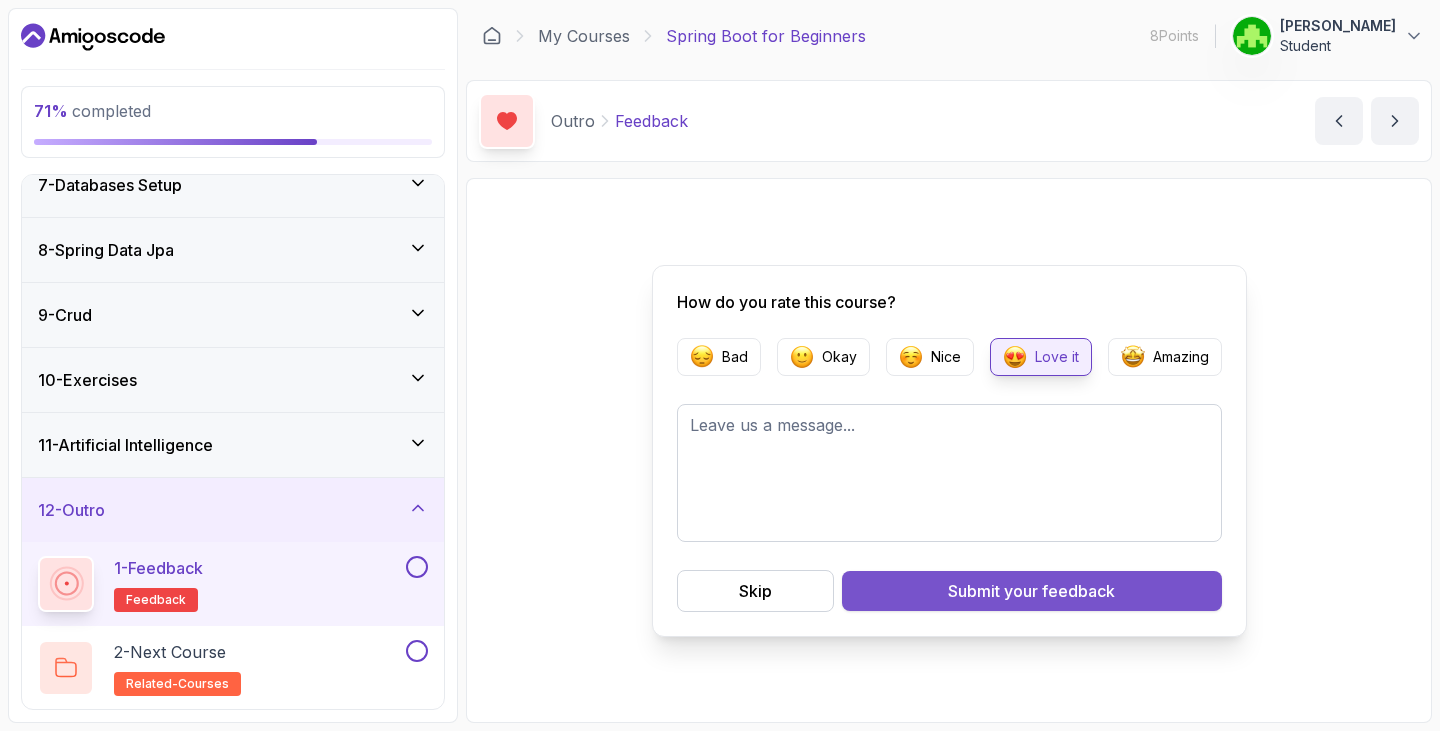 click on "your feedback" at bounding box center (1059, 591) 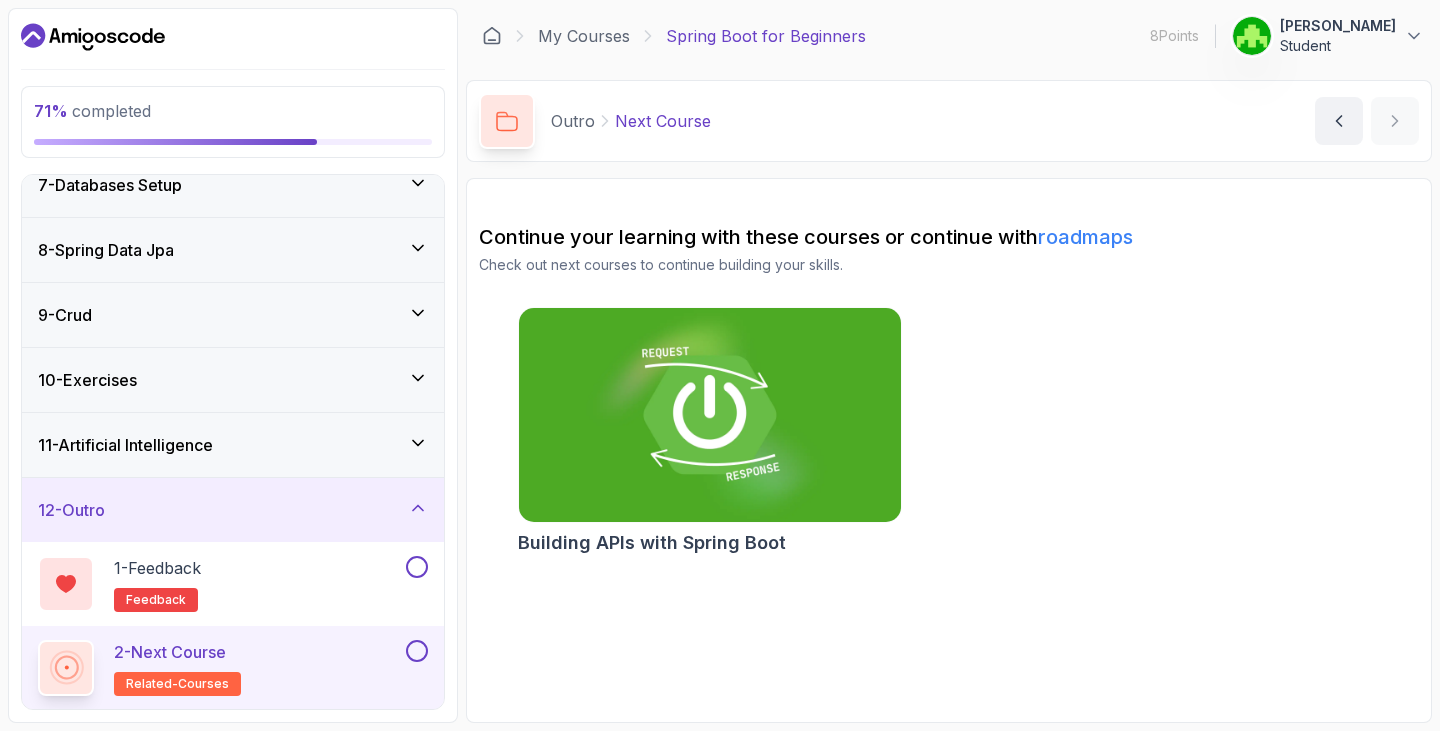 click at bounding box center [709, 415] 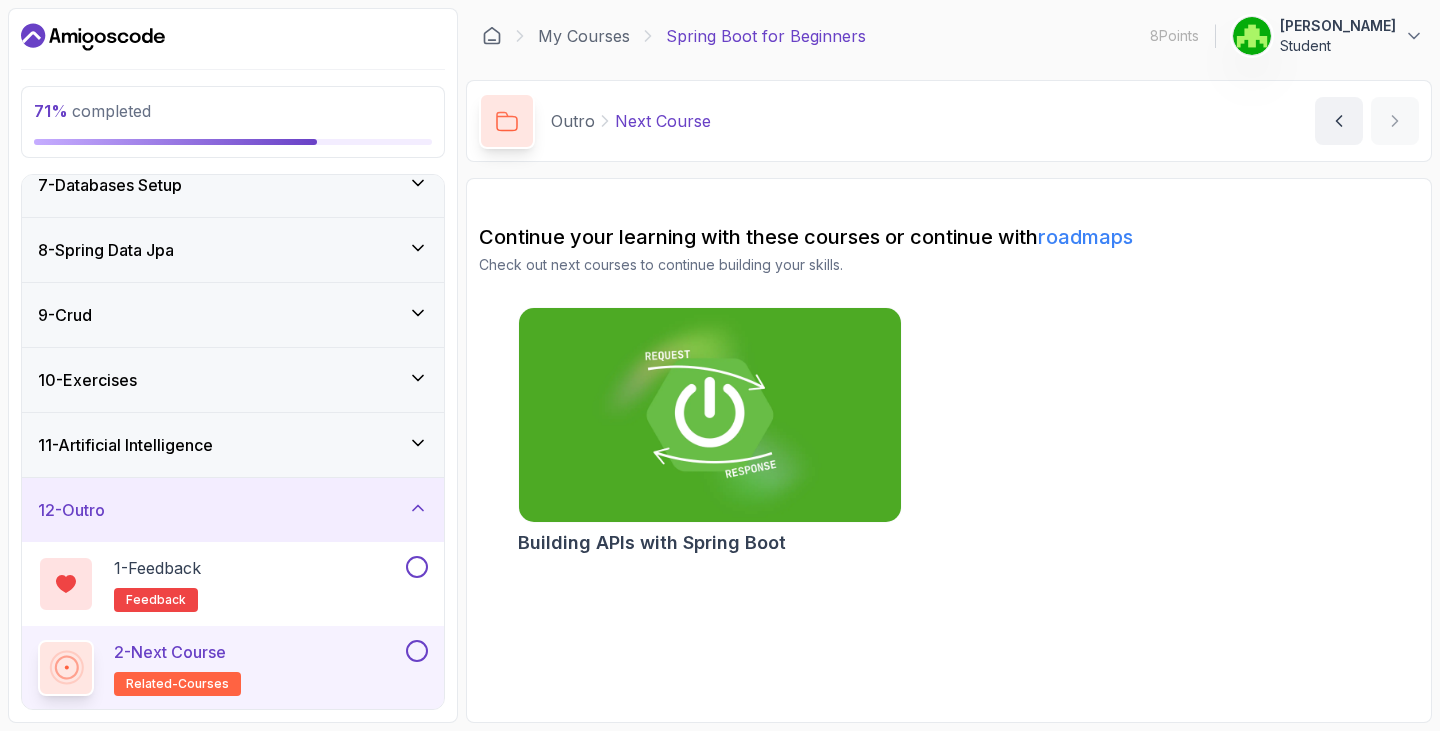 click 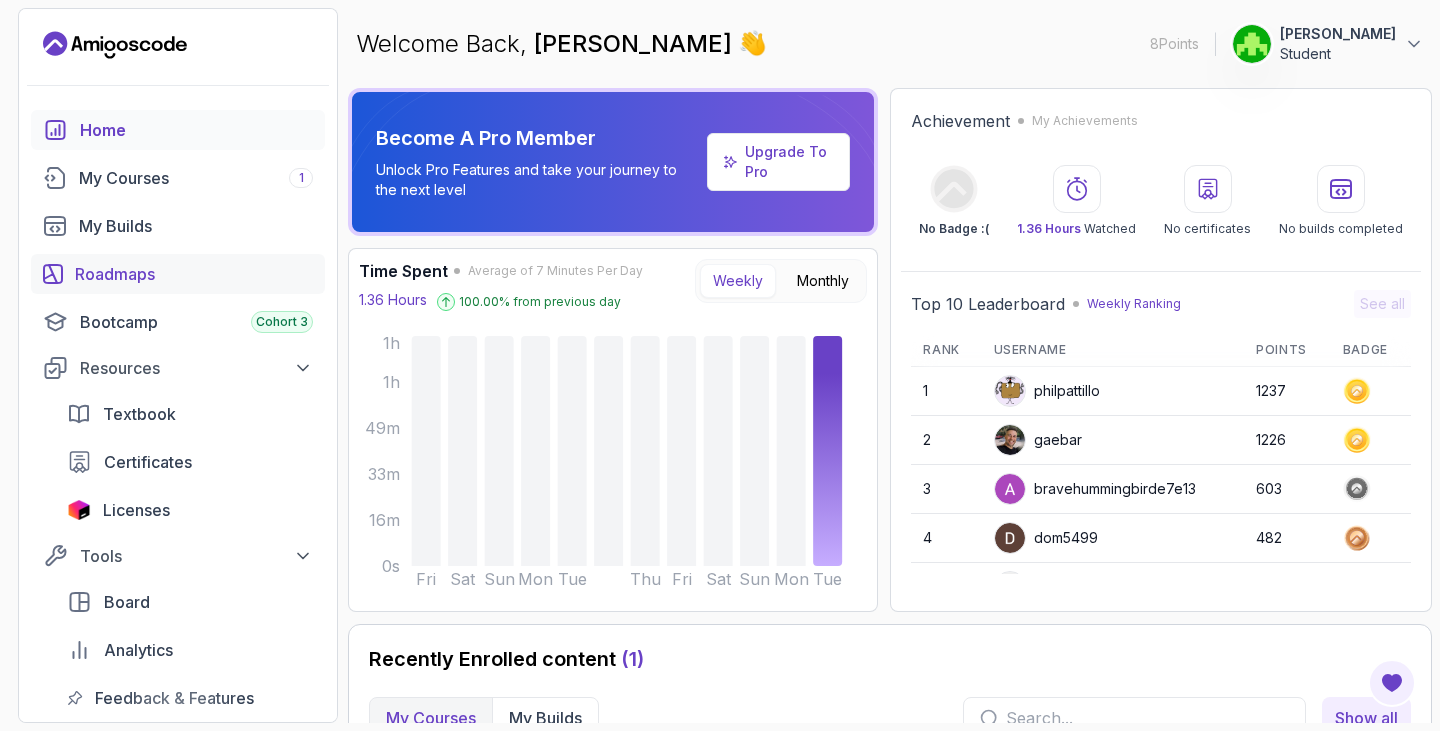 click on "Roadmaps" at bounding box center (194, 274) 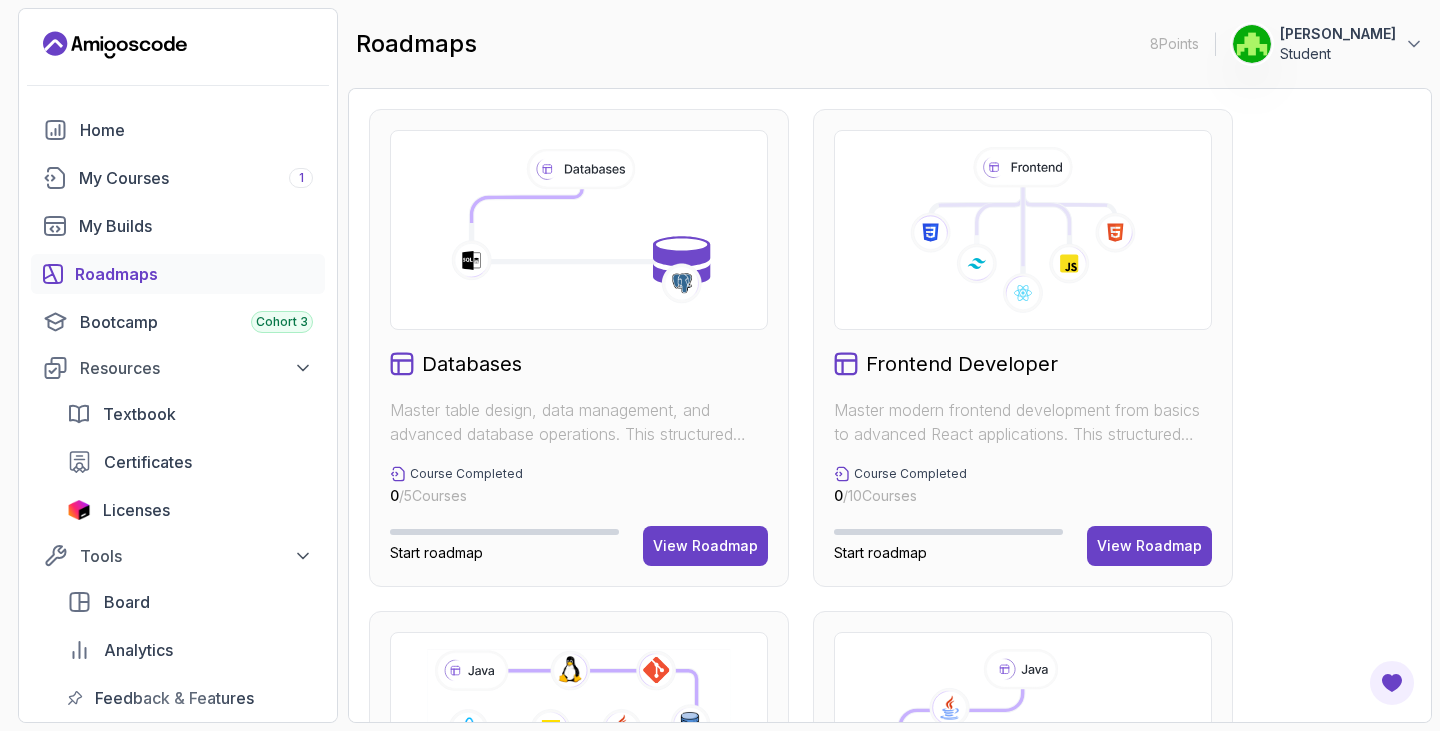 click on "Databases Master table design, data management, and advanced database operations. This structured learning path will take you from database fundamentals to advanced SQL queries. Course Completed 0 / 5  Courses Start roadmap View Roadmap Frontend Developer Master modern frontend development from basics to advanced React applications. This structured learning path will take you from HTML fundamentals to building complex React applications. Course Completed 0 / 10  Courses Start roadmap View Roadmap Java Full Stack Learn how to build full stack applications with Java and Spring Boot Course Completed 0 / 29  Courses Builds Completed 0 / 4  Builds 1% completed View Roadmap Core Java (Java Master Class) Learn how to build full stack applications with Java and Spring Boot Course Completed 0 / 18  Courses Start roadmap View Roadmap Testing Master software testing and testing frameworks. This structured learning path will take you from unit testing to integration testing. Course Completed 0 / 4  Courses Start roadmap" at bounding box center (890, 850) 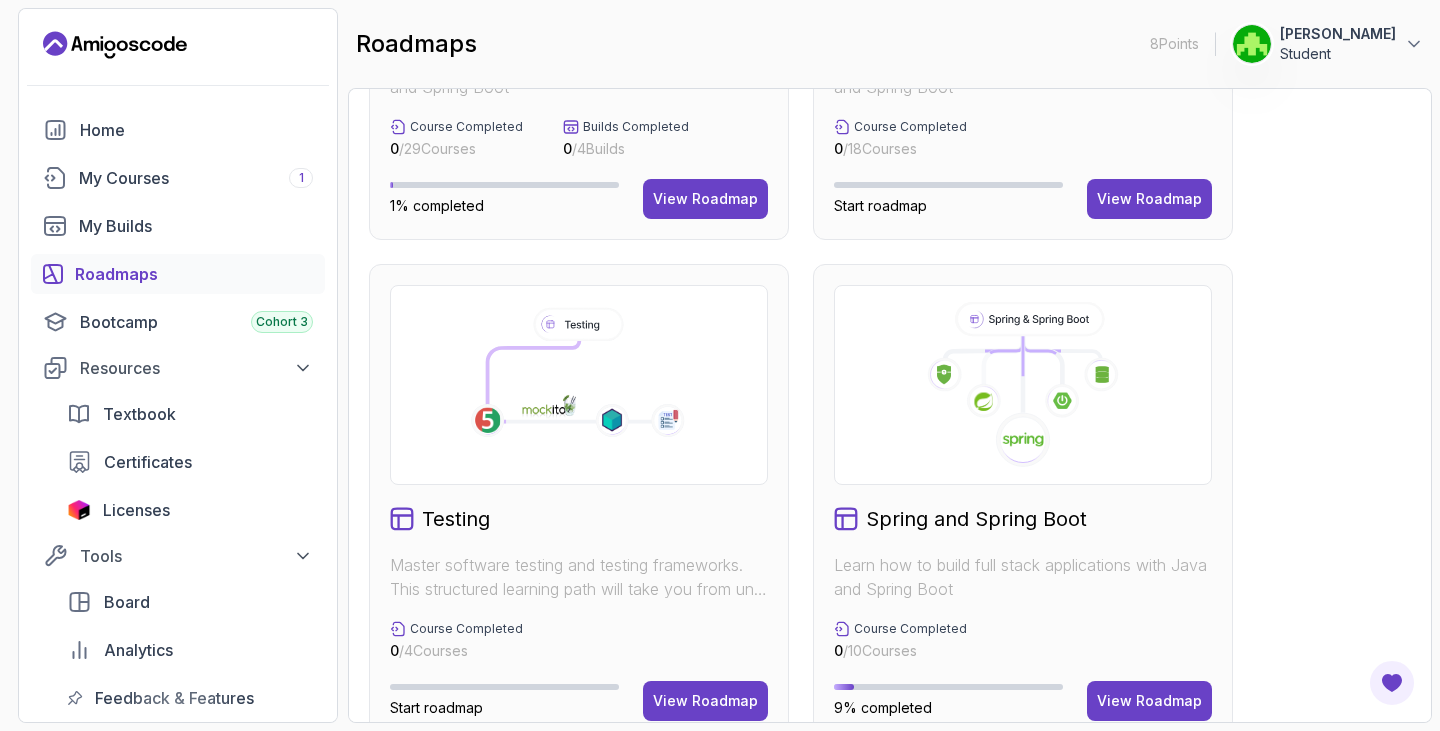 scroll, scrollTop: 889, scrollLeft: 0, axis: vertical 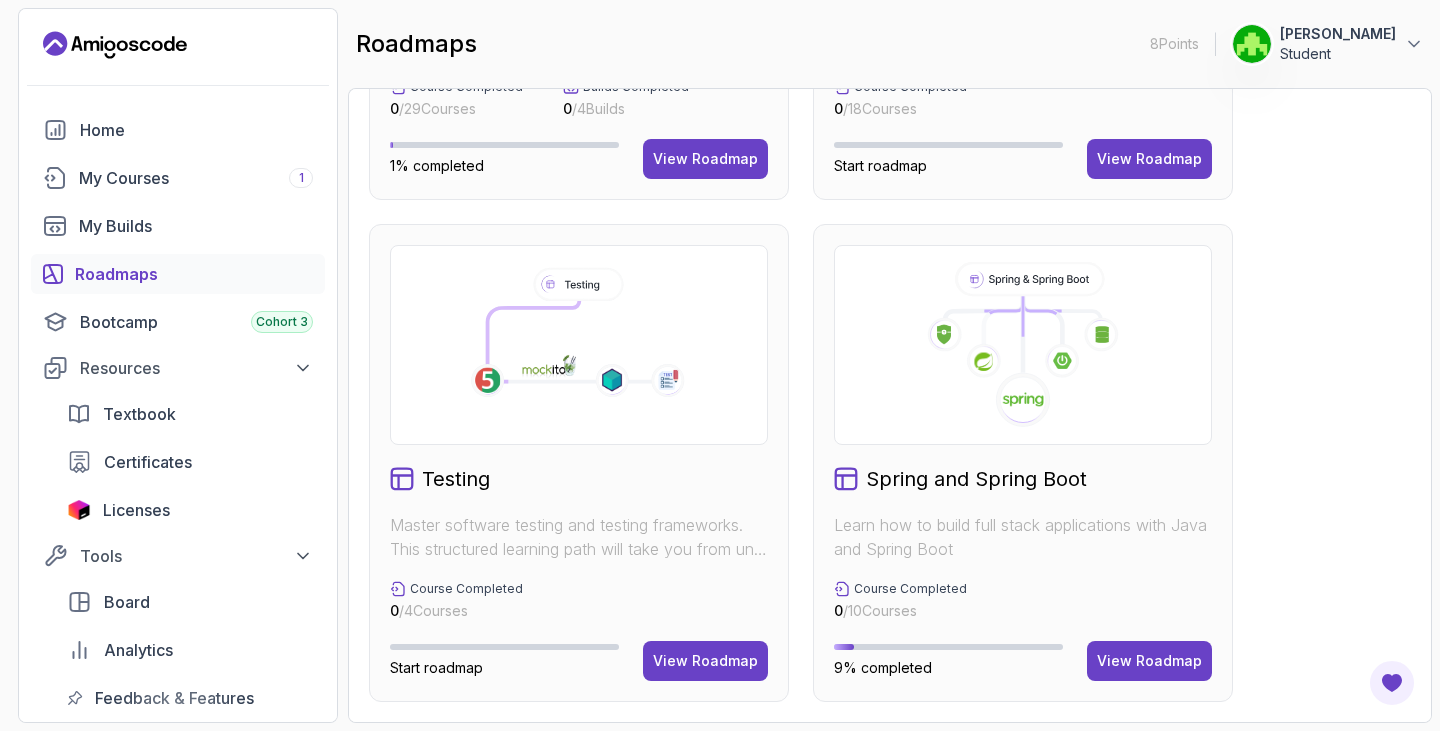 drag, startPoint x: 1278, startPoint y: 373, endPoint x: 1293, endPoint y: 370, distance: 15.297058 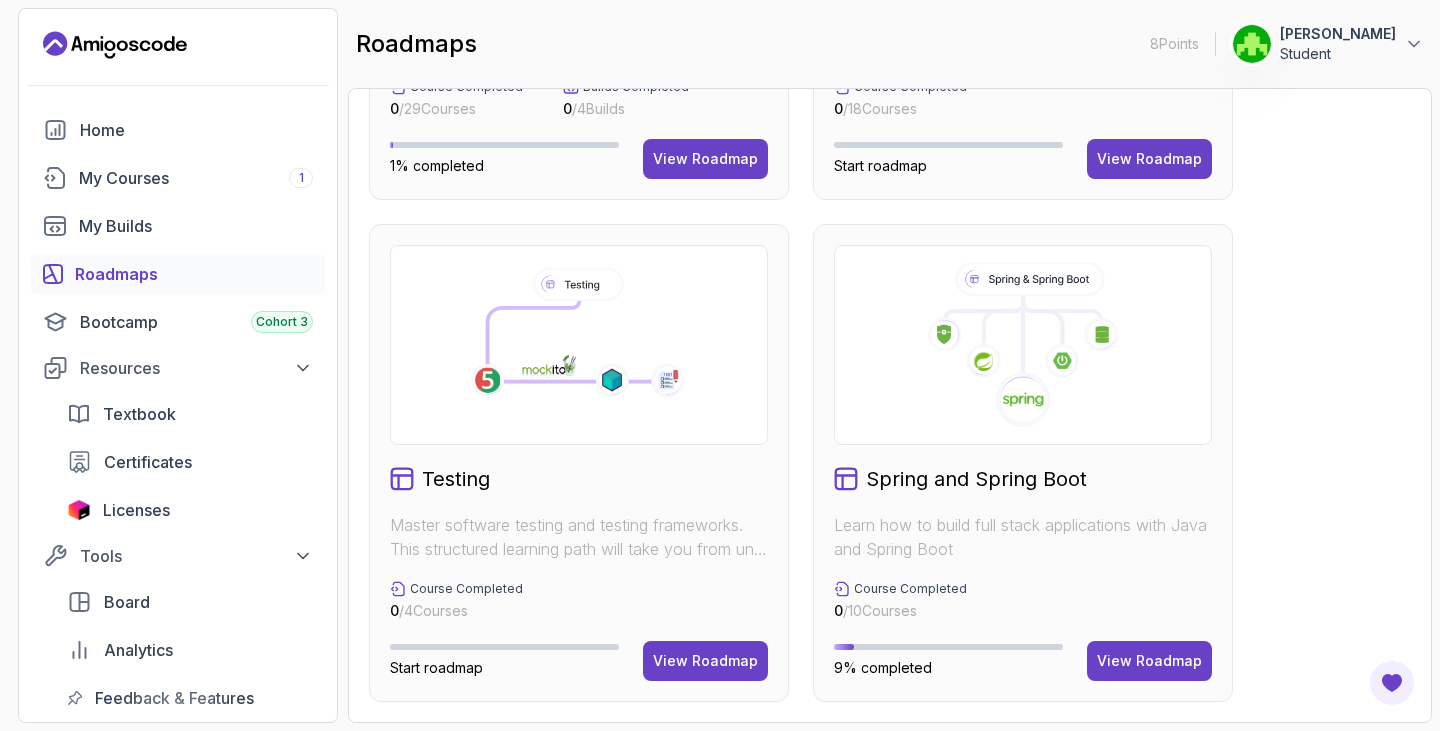 click on "Databases Master table design, data management, and advanced database operations. This structured learning path will take you from database fundamentals to advanced SQL queries. Course Completed 0 / 5  Courses Start roadmap View Roadmap Frontend Developer Master modern frontend development from basics to advanced React applications. This structured learning path will take you from HTML fundamentals to building complex React applications. Course Completed 0 / 10  Courses Start roadmap View Roadmap Java Full Stack Learn how to build full stack applications with Java and Spring Boot Course Completed 0 / 29  Courses Builds Completed 0 / 4  Builds 1% completed View Roadmap Core Java (Java Master Class) Learn how to build full stack applications with Java and Spring Boot Course Completed 0 / 18  Courses Start roadmap View Roadmap Testing Master software testing and testing frameworks. This structured learning path will take you from unit testing to integration testing. Course Completed 0 / 4  Courses Start roadmap" at bounding box center [890, 405] 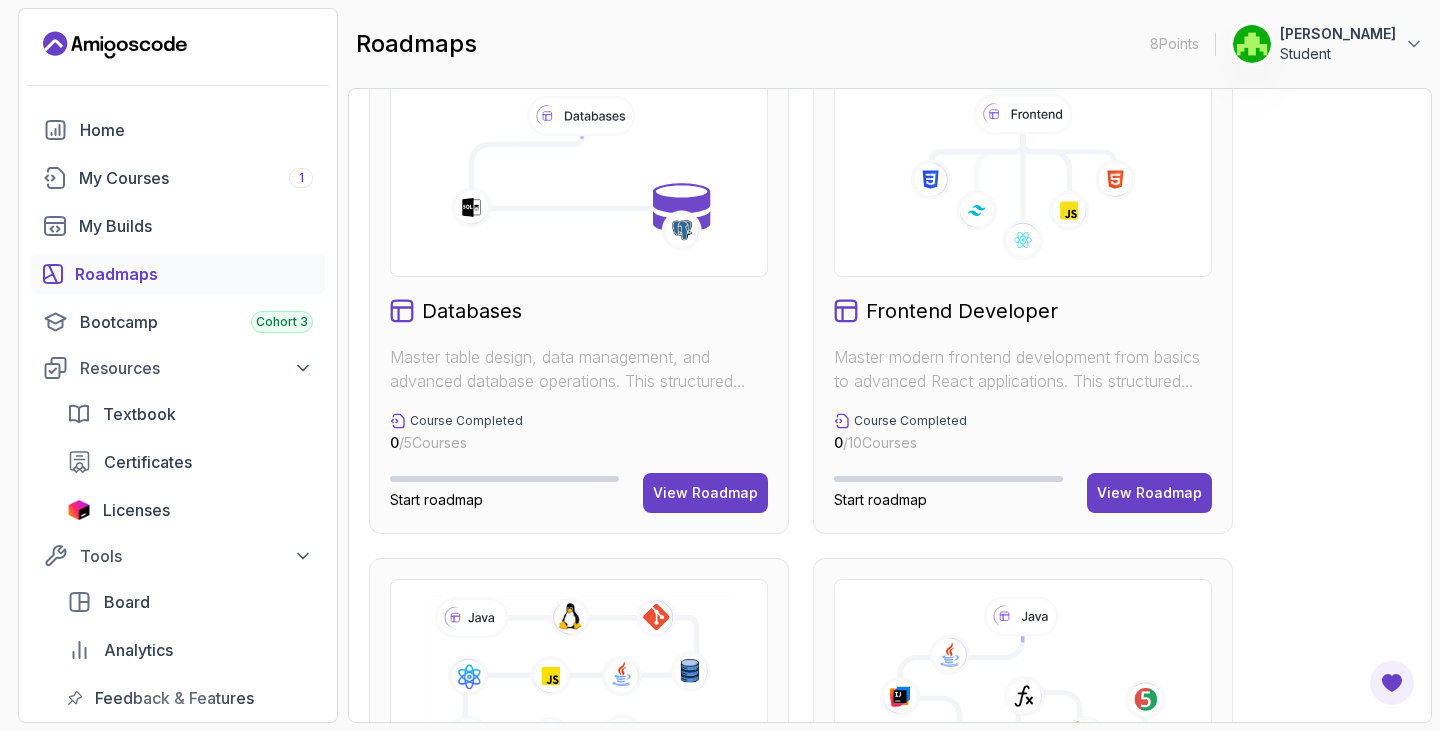 scroll, scrollTop: 49, scrollLeft: 0, axis: vertical 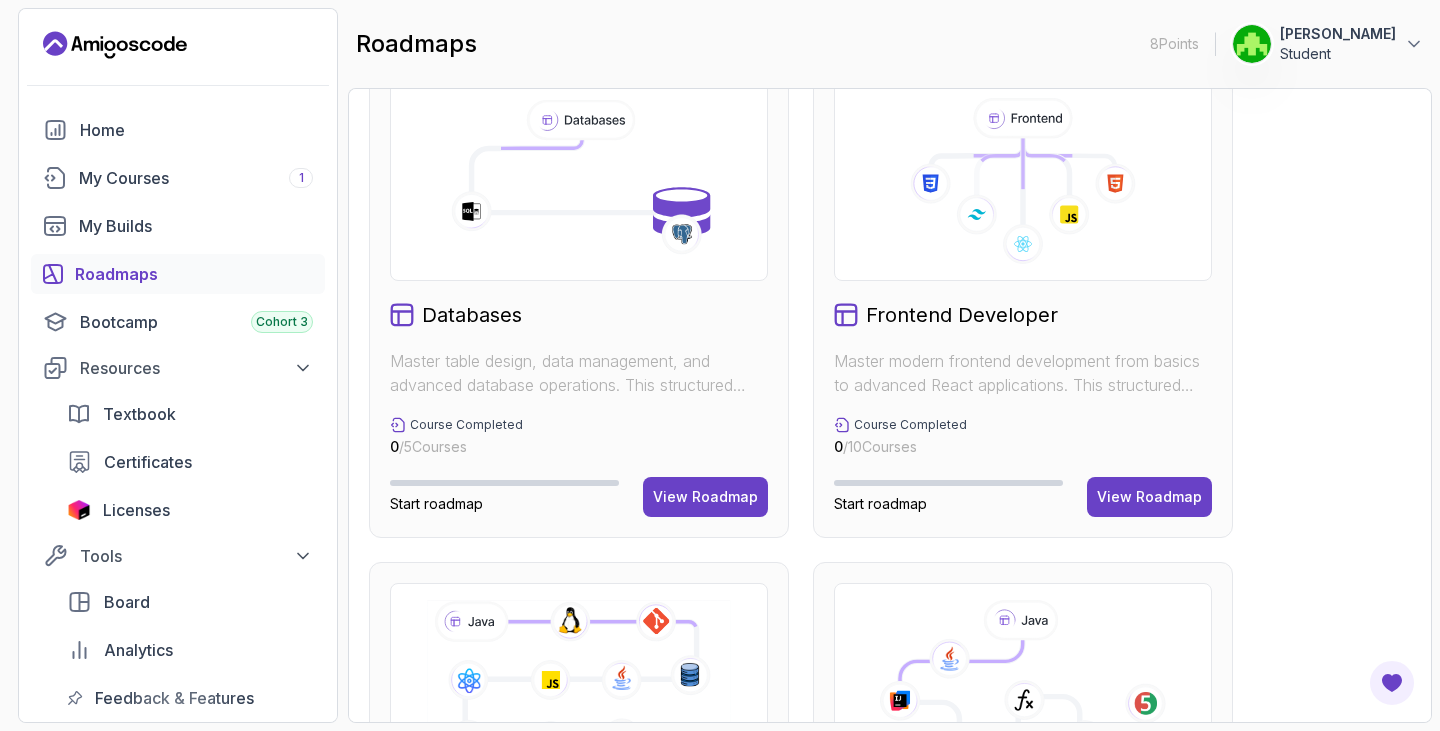 drag, startPoint x: 1242, startPoint y: 382, endPoint x: 1310, endPoint y: 388, distance: 68.26419 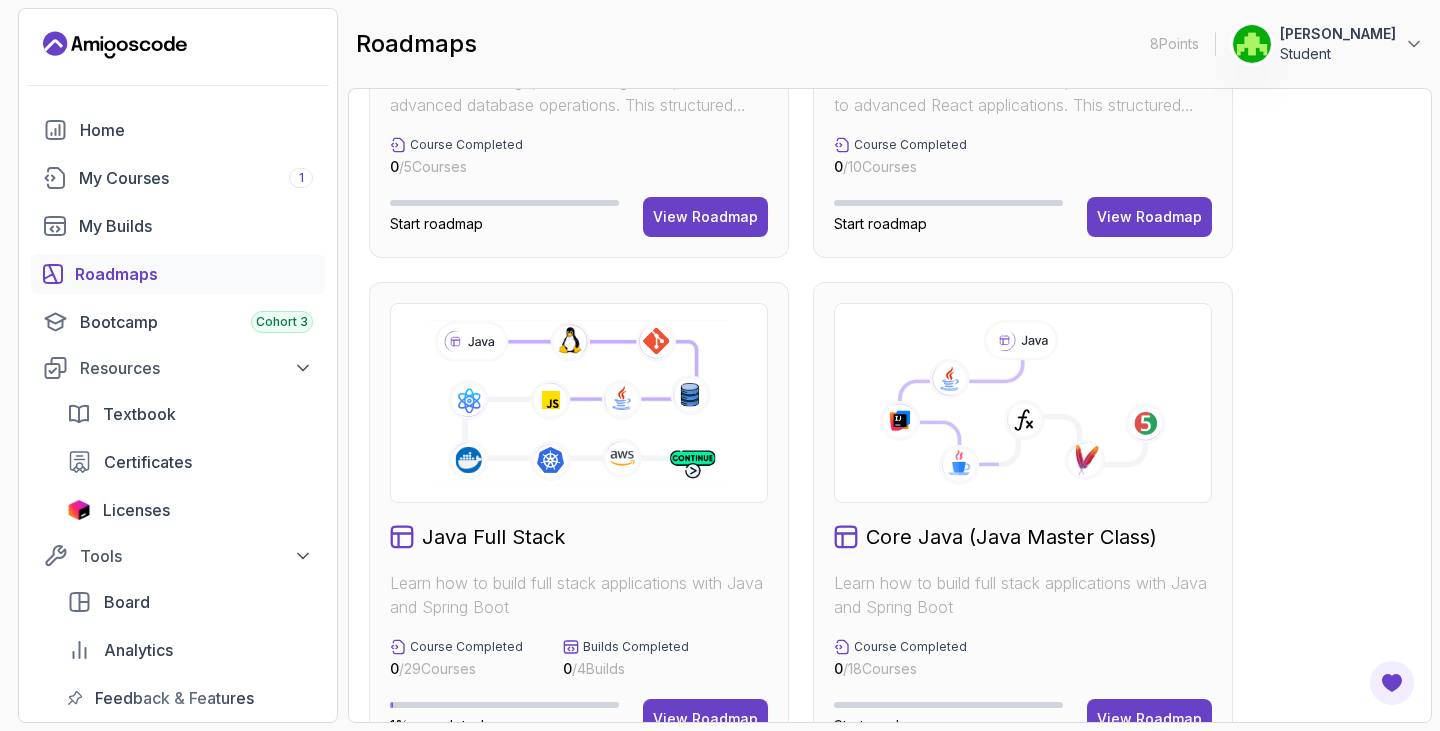 scroll, scrollTop: 369, scrollLeft: 0, axis: vertical 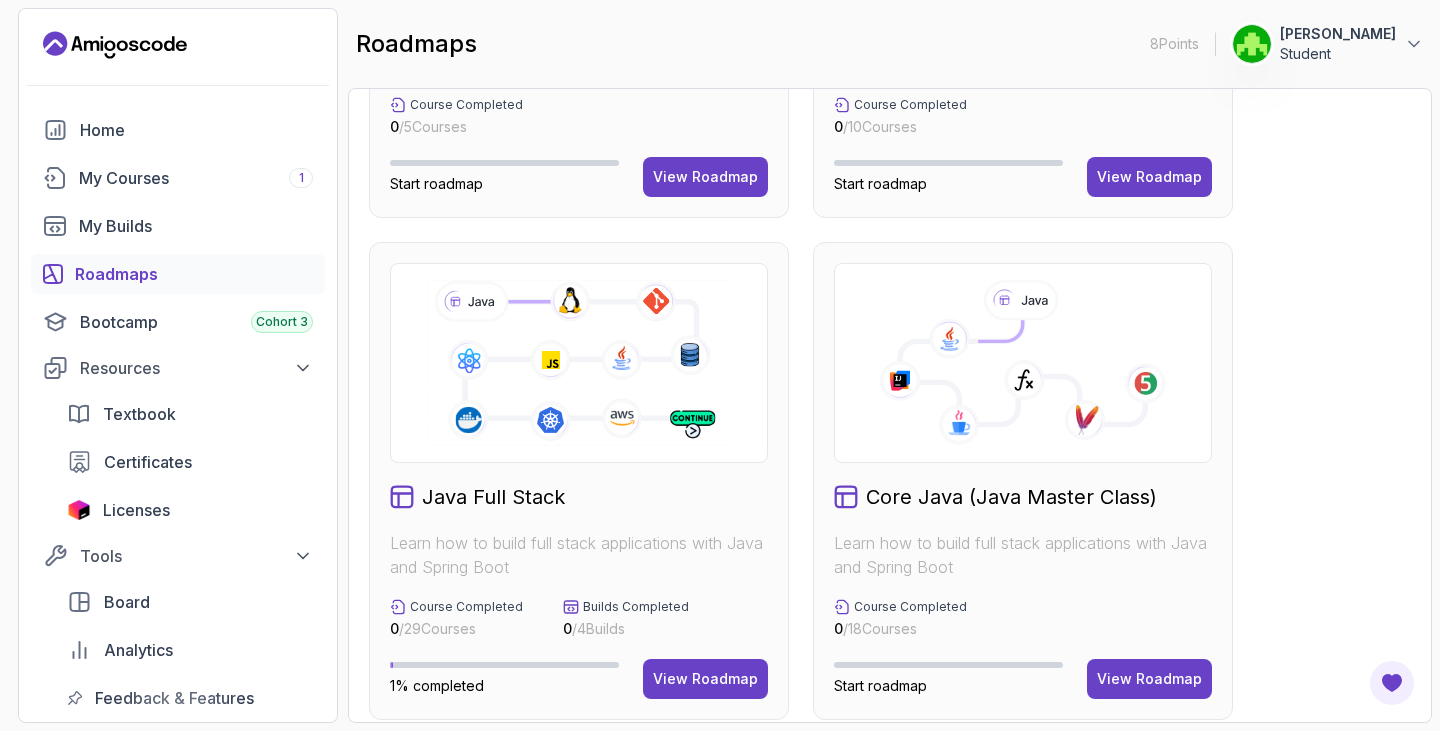 click on "Java Full Stack Learn how to build full stack applications with Java and Spring Boot Course Completed 0 / 29  Courses Builds Completed 0 / 4  Builds 1% completed View Roadmap" at bounding box center [579, 481] 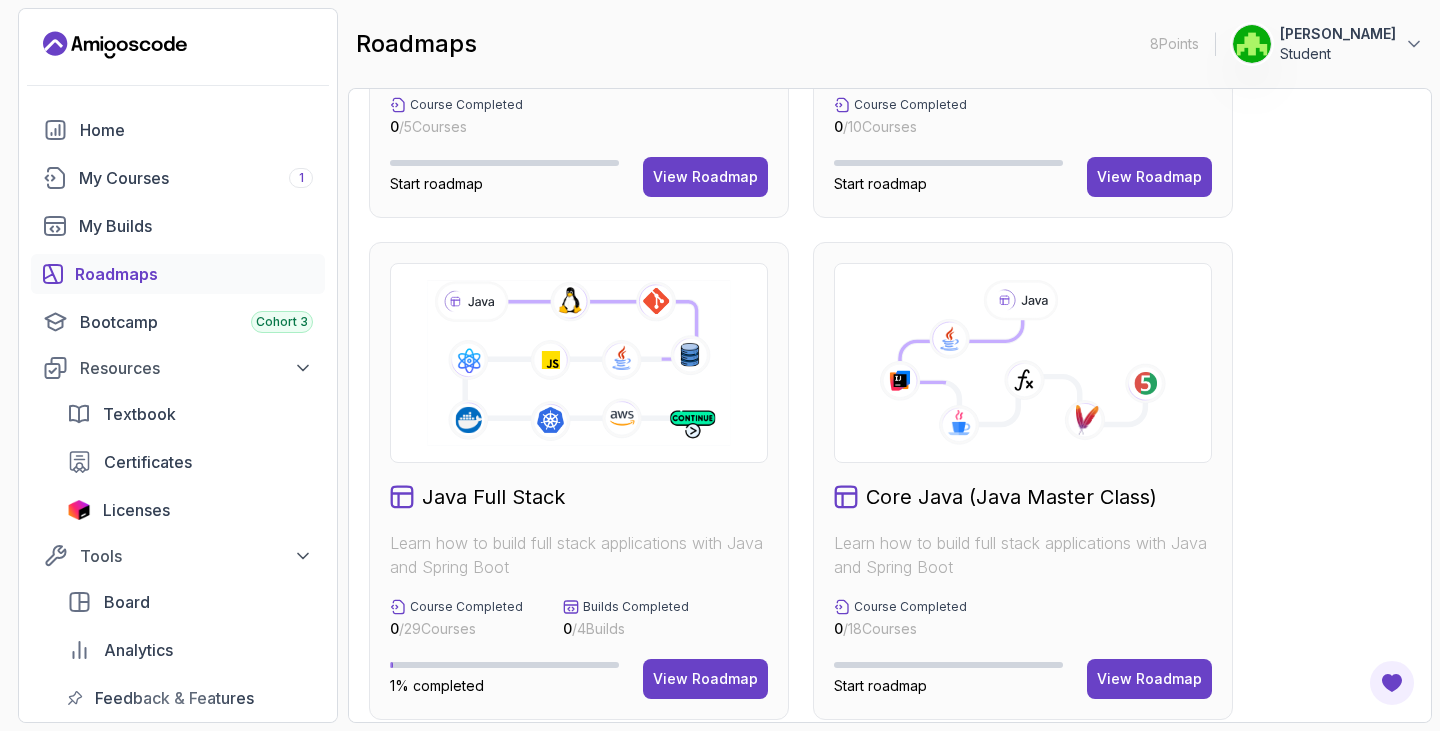 click on "Databases Master table design, data management, and advanced database operations. This structured learning path will take you from database fundamentals to advanced SQL queries. Course Completed 0 / 5  Courses Start roadmap View Roadmap Frontend Developer Master modern frontend development from basics to advanced React applications. This structured learning path will take you from HTML fundamentals to building complex React applications. Course Completed 0 / 10  Courses Start roadmap View Roadmap Java Full Stack Learn how to build full stack applications with Java and Spring Boot Course Completed 0 / 29  Courses Builds Completed 0 / 4  Builds 1% completed View Roadmap Core Java (Java Master Class) Learn how to build full stack applications with Java and Spring Boot Course Completed 0 / 18  Courses Start roadmap View Roadmap Testing Master software testing and testing frameworks. This structured learning path will take you from unit testing to integration testing. Course Completed 0 / 4  Courses Start roadmap" at bounding box center (890, 481) 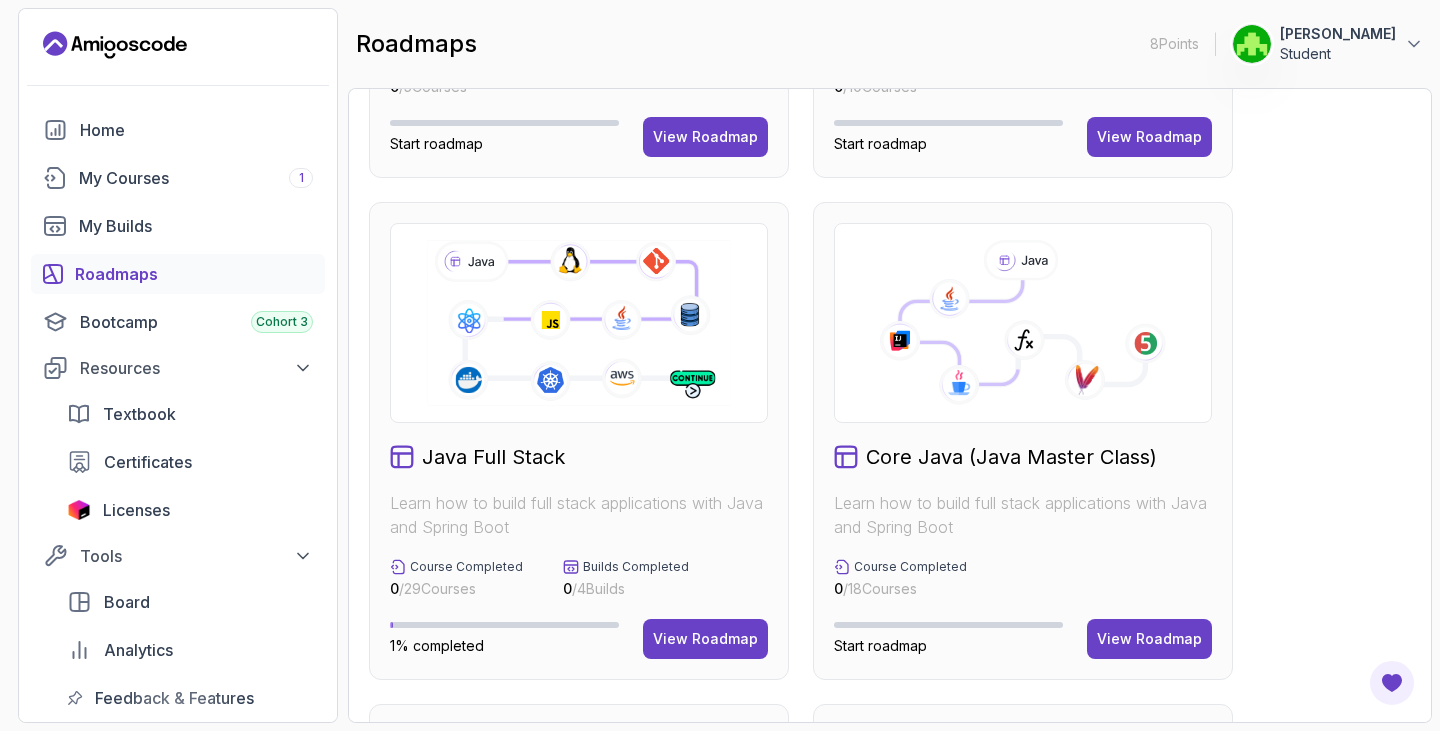 scroll, scrollTop: 889, scrollLeft: 0, axis: vertical 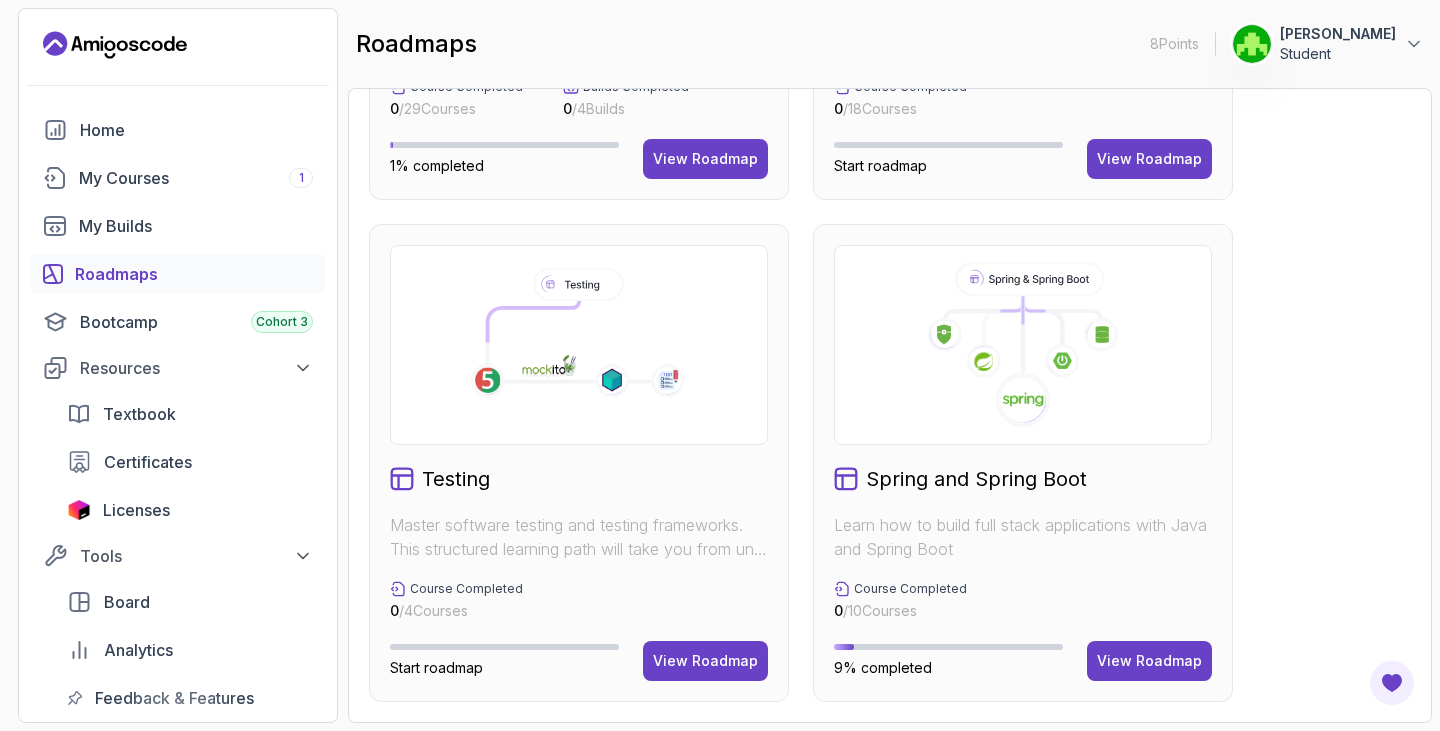 click on "Spring and Spring Boot" at bounding box center (976, 479) 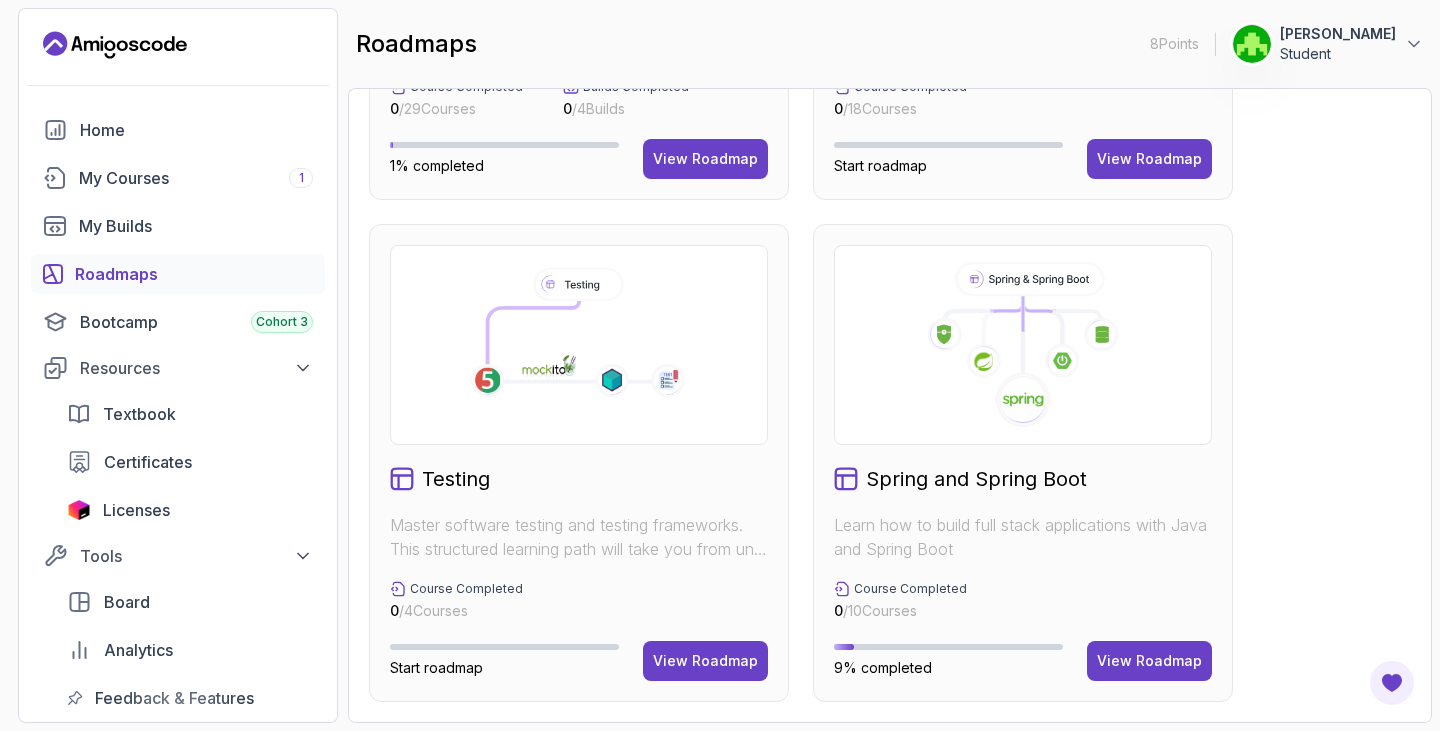 click on "Spring and Spring Boot Learn how to build full stack applications with Java and Spring Boot Course Completed 0 / 10  Courses 9% completed View Roadmap" at bounding box center [1023, 463] 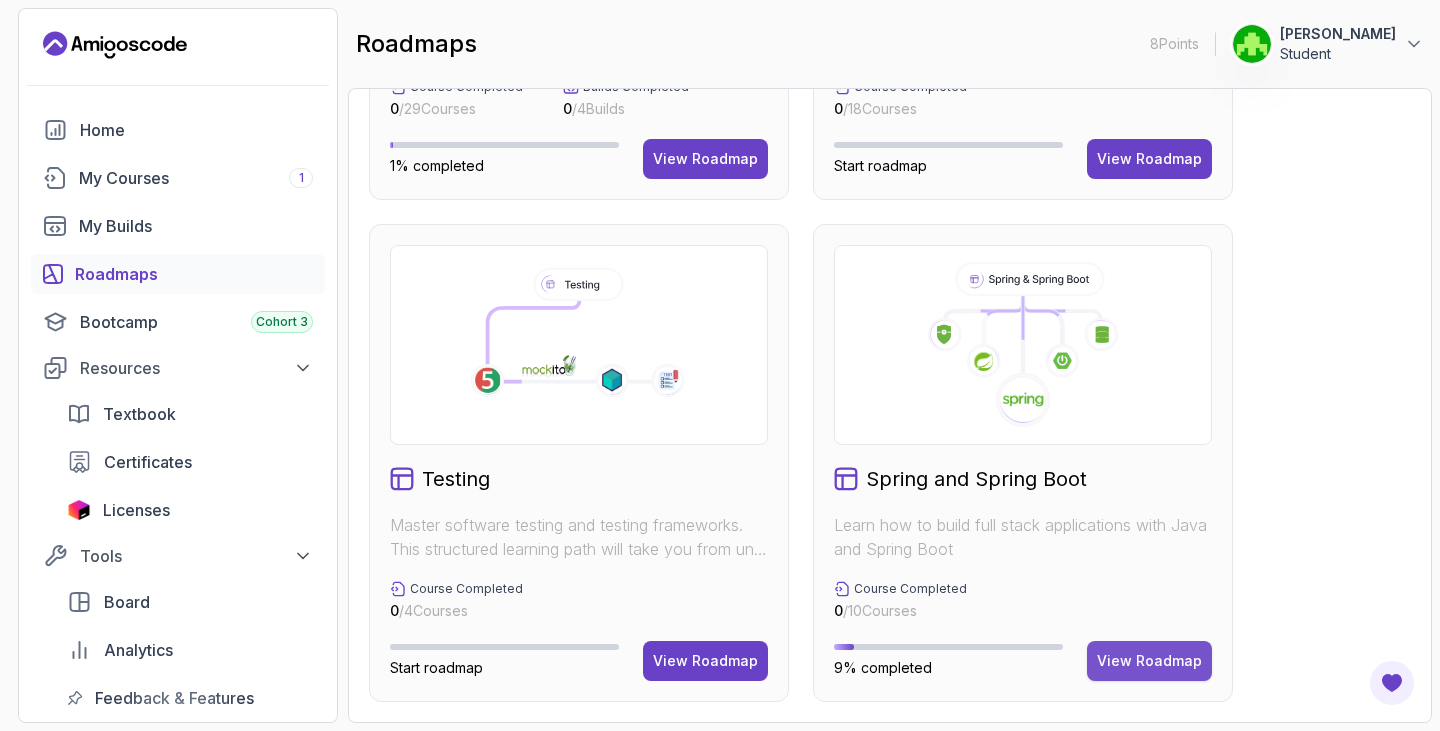 click on "View Roadmap" at bounding box center [1149, 661] 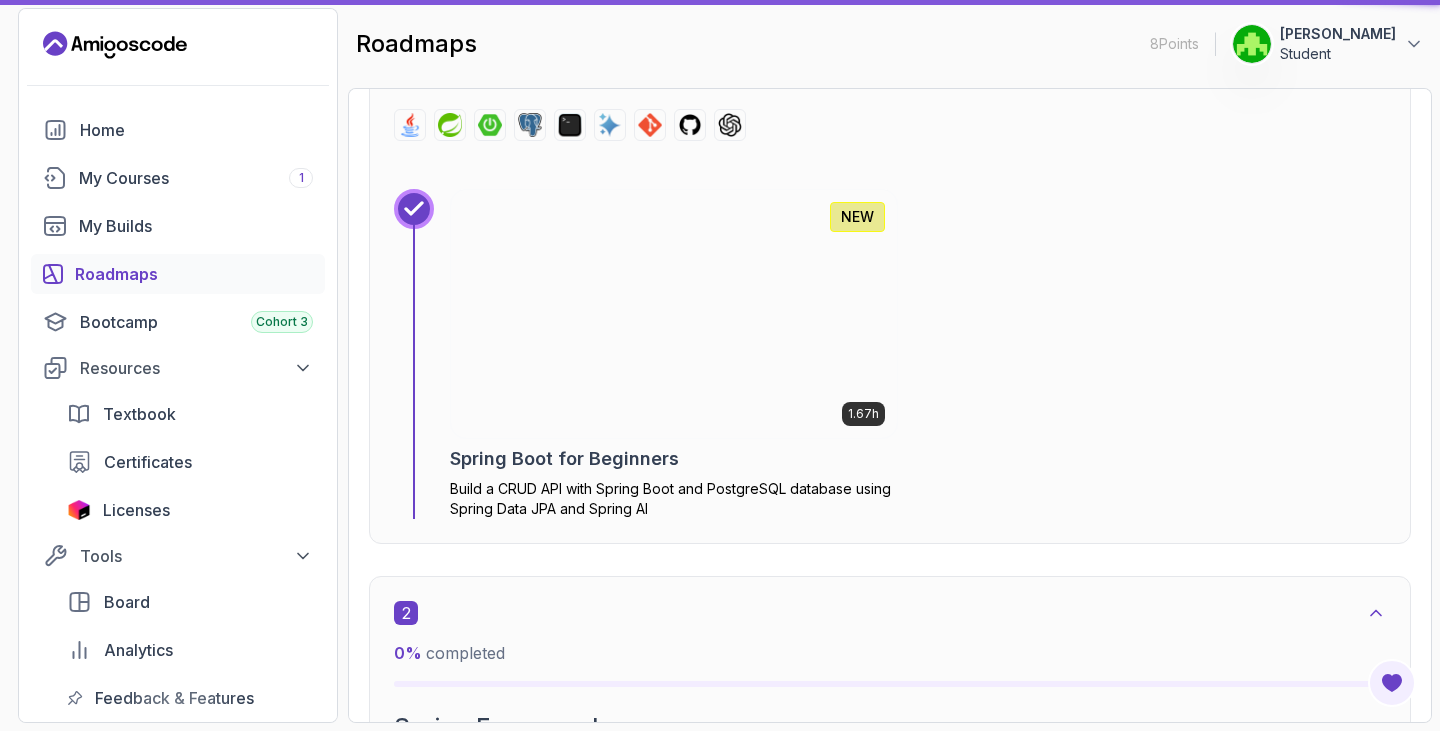 scroll, scrollTop: 20, scrollLeft: 0, axis: vertical 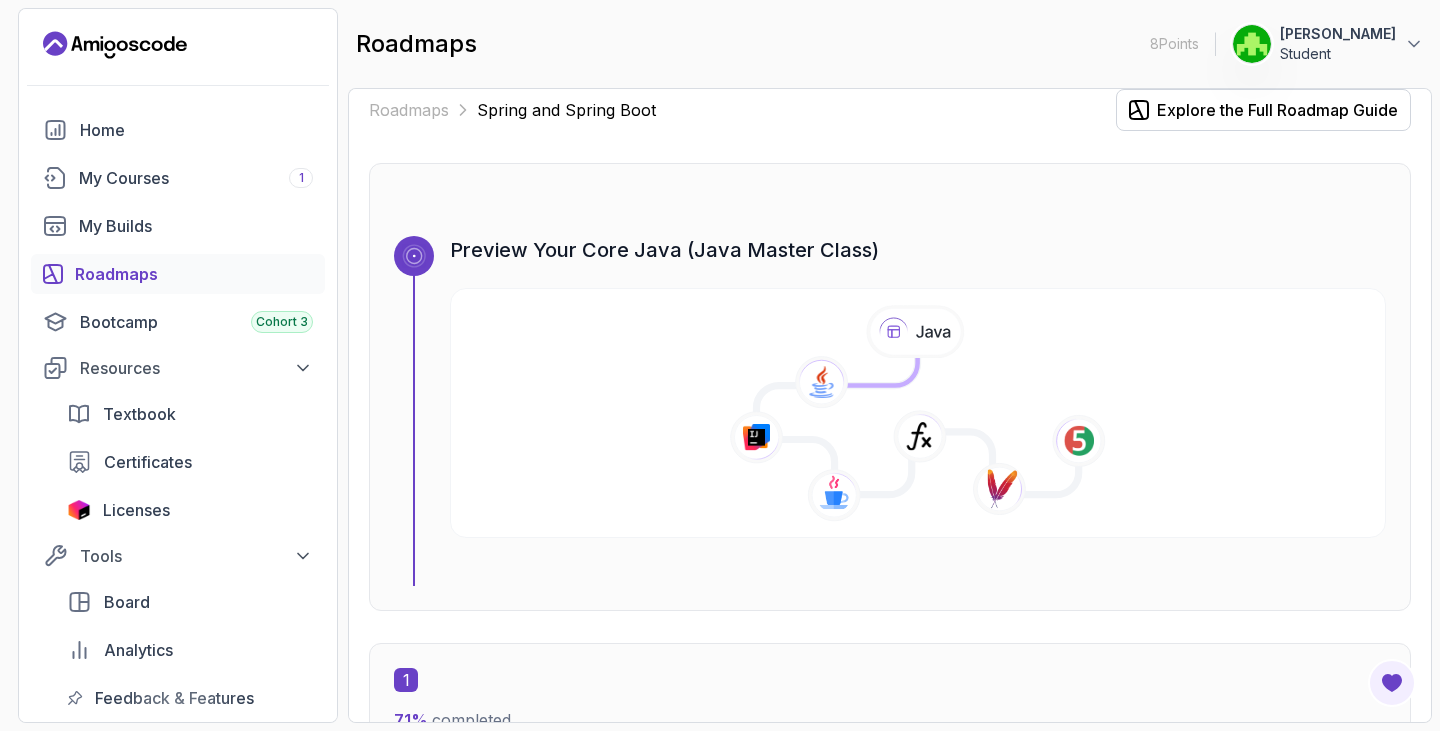 click on "Roadmaps Spring and Spring Boot Explore the Full Roadmap Guide Preview Your Core Java (Java Master Class) 1 71 % completed Spring Boot Crash Course Learn the basics of building REST APIs with Spring Boot beginner 1   Course   1.7 hours  of content 1.67h Spring Boot for Beginners 71% completed 2 0 % completed Spring Framework Learn the core of Spring Framework: Inversion of Control and Dependency Injection intermediate 2   Courses   1.1 hours  of content 1.12h Spring Framework Pro Master the core concepts of Spring Framework. Learn about Inversion of Control, Dependency Injection, Beans, and the Application Context to build robust Java applications. 3 0 % completed Mastering APIs with Spring MVC Learn how to build APIs with Spring Boot and Spring MVC intermediate 1   Course   3.3 hours  of content 3.30h Building APIs with Spring Boot Pro Learn to build robust, scalable APIs with Spring Boot, mastering REST principles, JSON handling, and embedded server configuration. 4 0 % completed Advanced Spring Boot Topics" at bounding box center [890, 405] 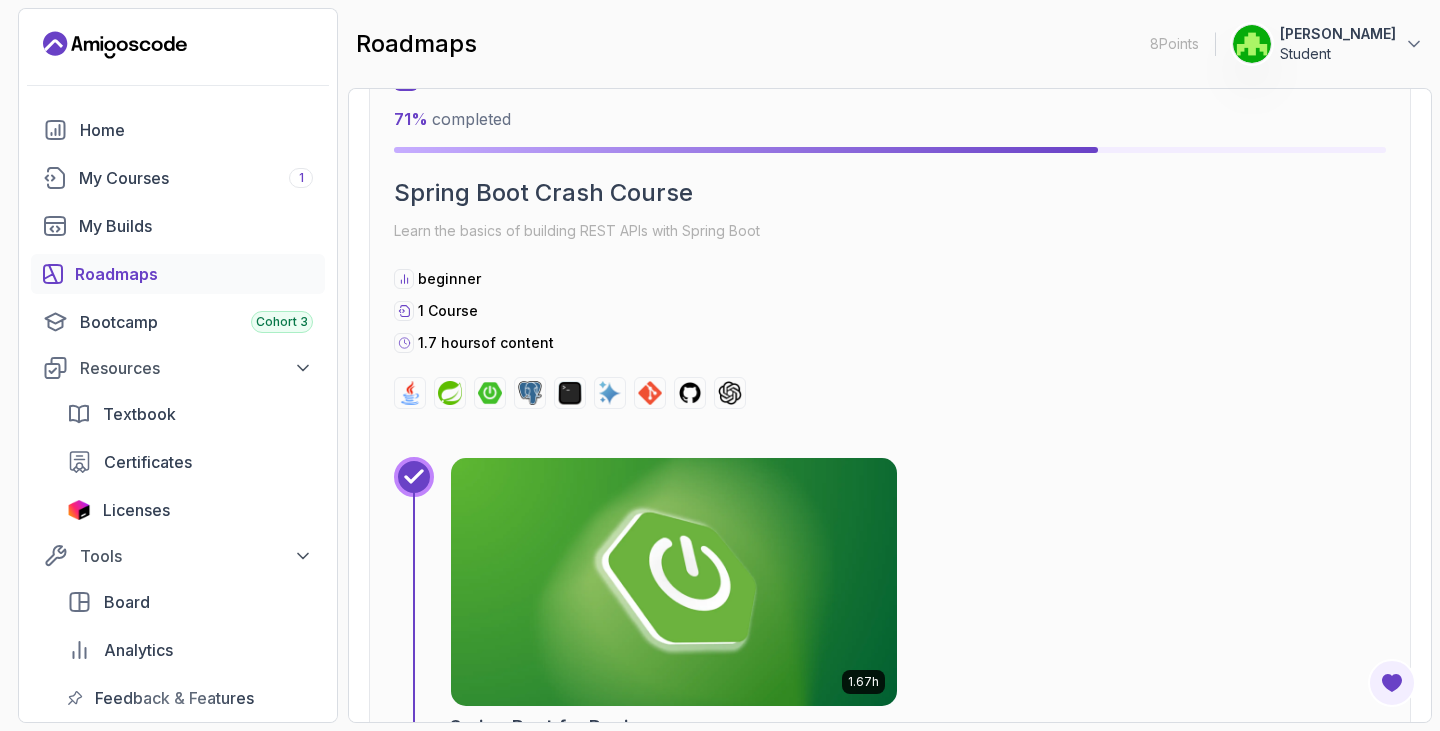 scroll, scrollTop: 780, scrollLeft: 0, axis: vertical 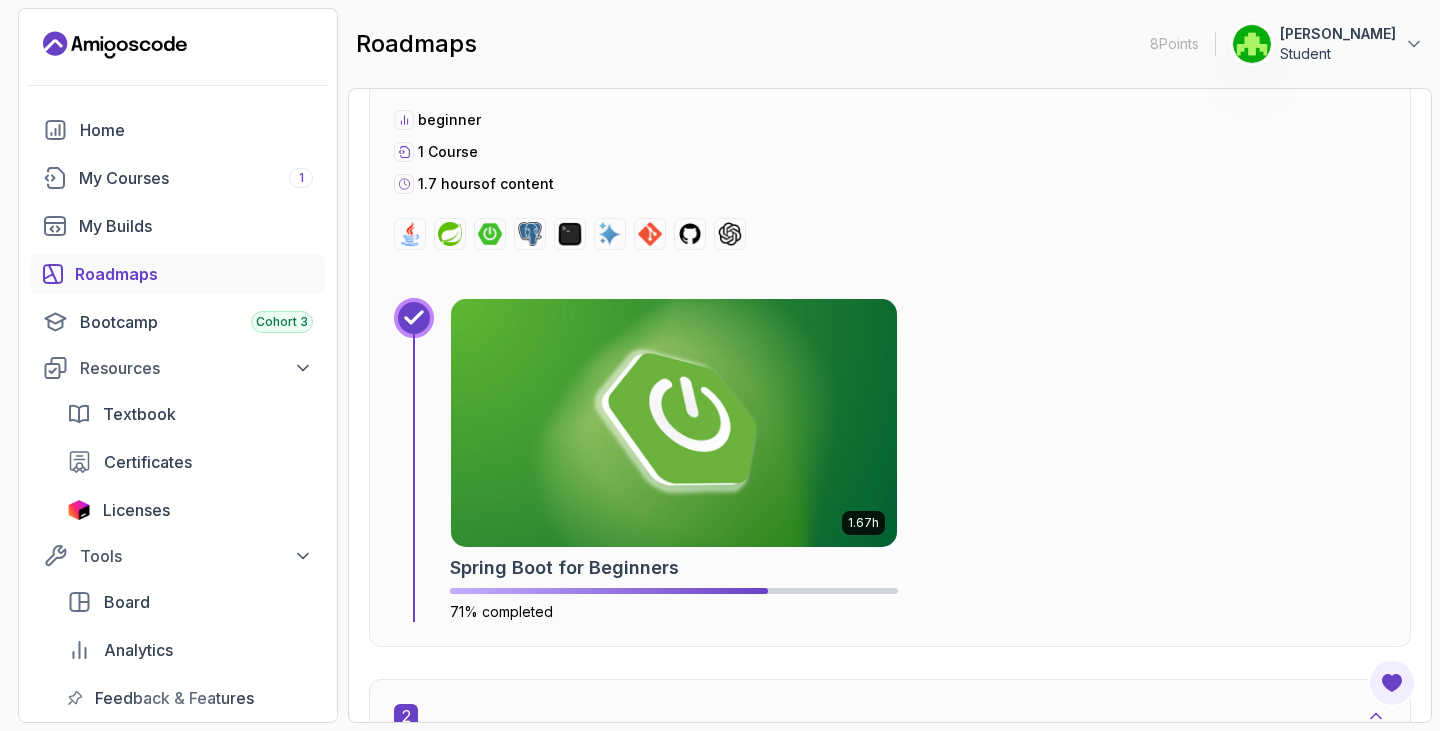 click on "1.67h Spring Boot for Beginners 71% completed" at bounding box center [918, 460] 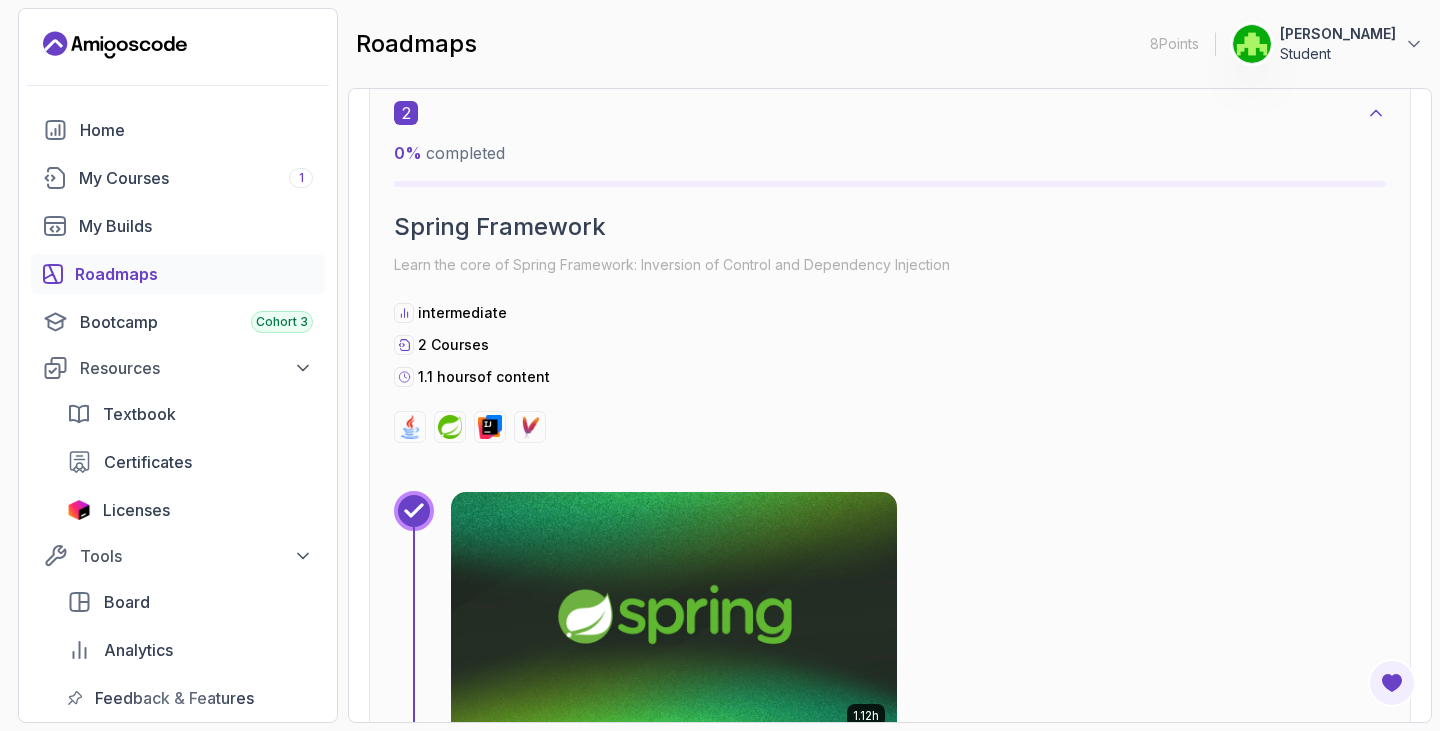 scroll, scrollTop: 1460, scrollLeft: 0, axis: vertical 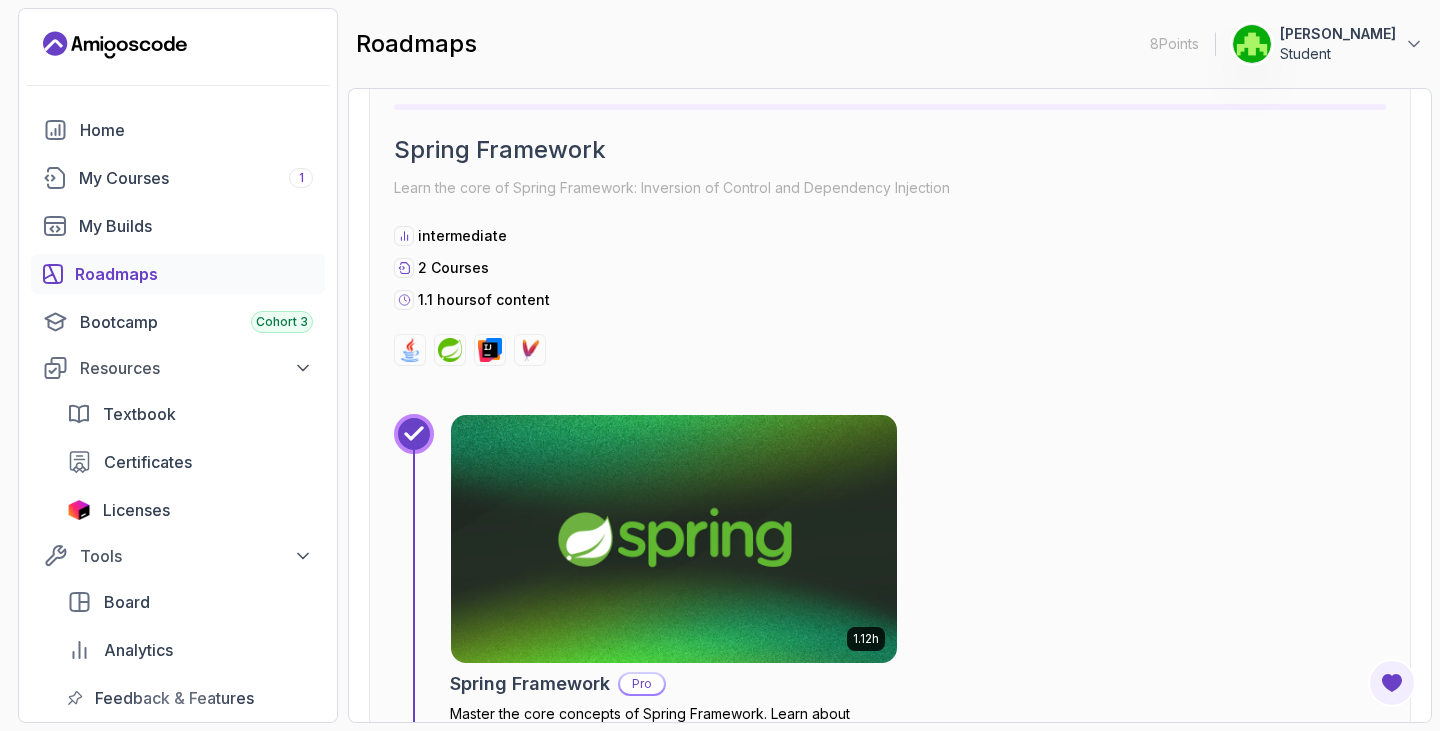 click on "2 0 % completed Spring Framework Learn the core of Spring Framework: Inversion of Control and Dependency Injection intermediate 2   Courses   1.1 hours  of content" at bounding box center (890, 195) 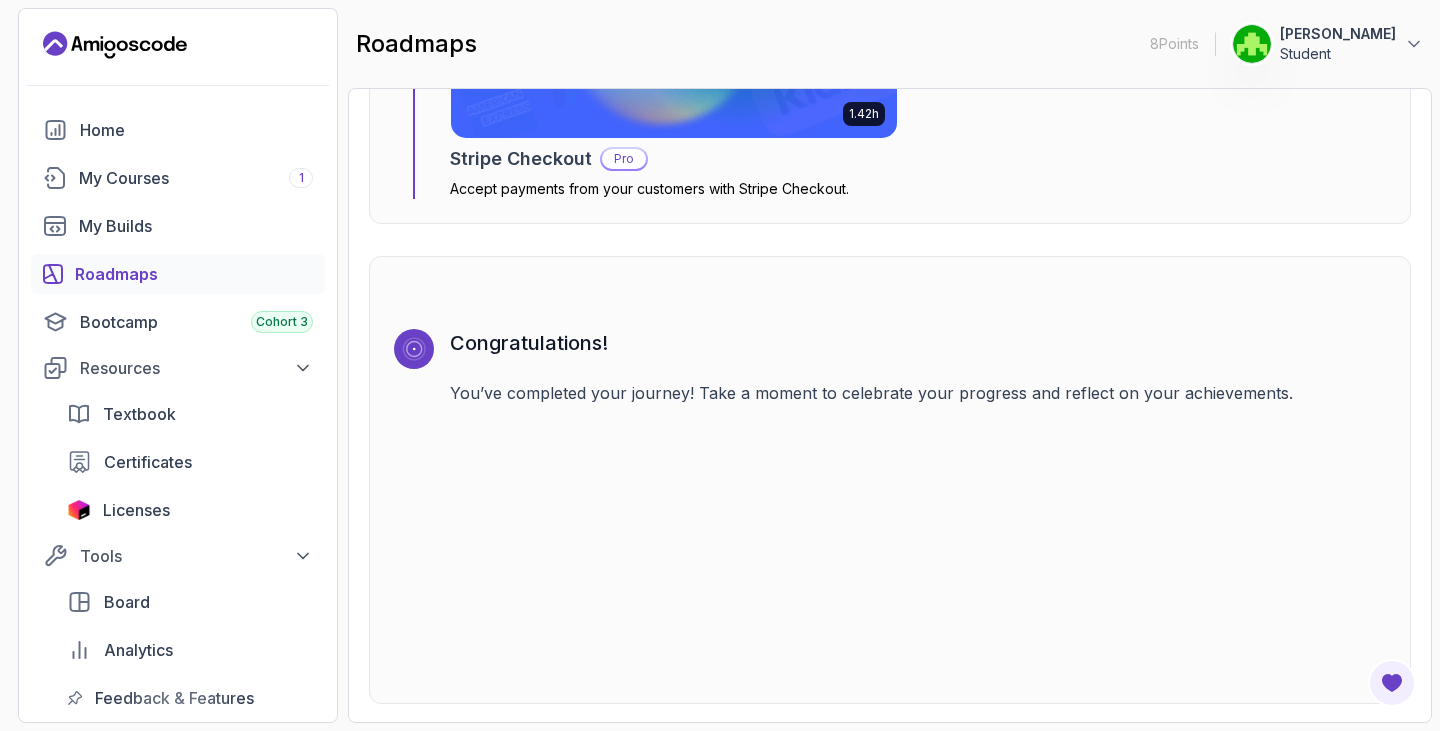 scroll, scrollTop: 6839, scrollLeft: 0, axis: vertical 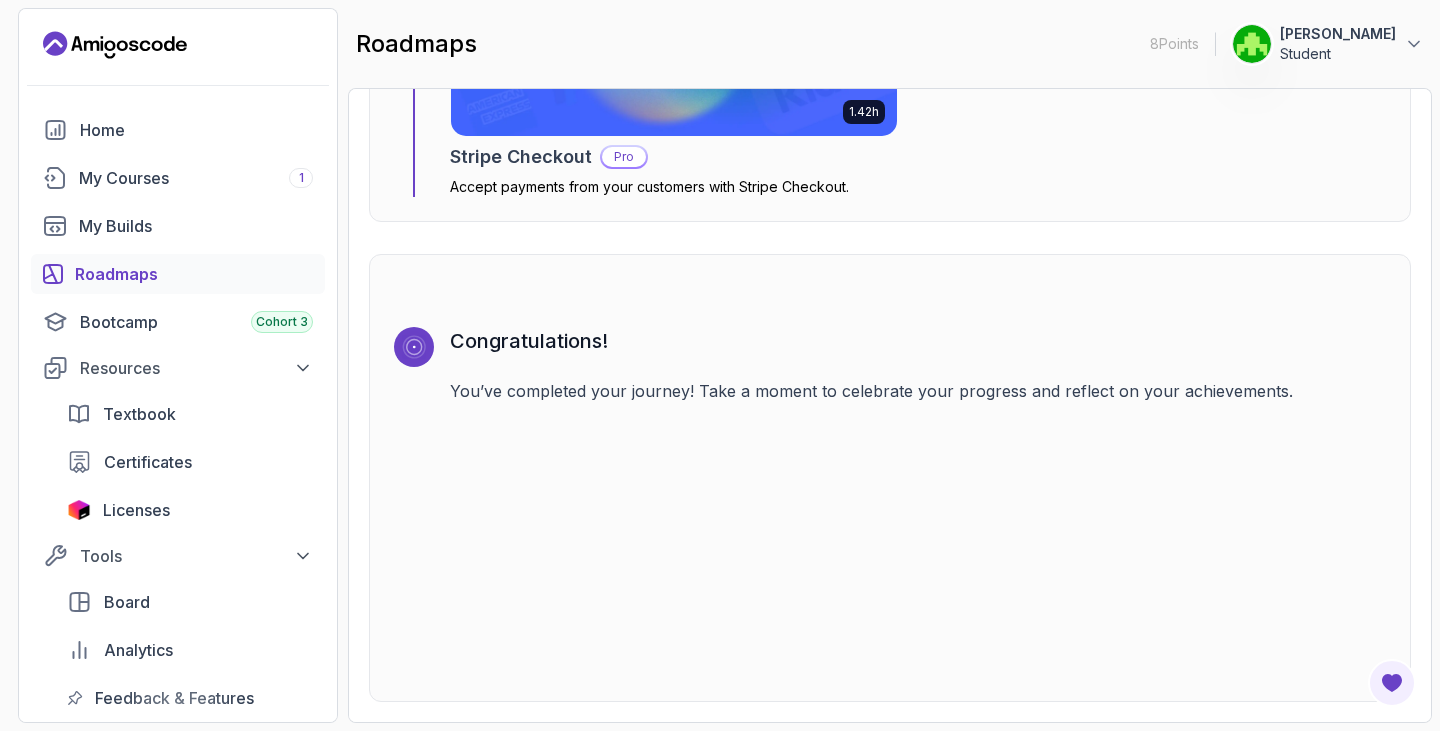 click on "8  Points 1 Yahya Limbada Student Home My Courses 1 My Builds Roadmaps Bootcamp Cohort 3 Resources Textbook Certificates Licenses Tools Board Analytics Feedback & Features Become A Pro Member Unlock Pro Features and take your journey to the next level Upgrade To Pro roadmaps   8  Points 1 Yahya Limbada Student Roadmaps Spring and Spring Boot Explore the Full Roadmap Guide Preview Your Core Java (Java Master Class) 1 71 % completed Spring Boot Crash Course Learn the basics of building REST APIs with Spring Boot beginner 1   Course   1.7 hours  of content 1.67h Spring Boot for Beginners 71% completed 2 0 % completed Spring Framework Learn the core of Spring Framework: Inversion of Control and Dependency Injection intermediate 2   Courses   1.1 hours  of content 1.12h Spring Framework Pro Master the core concepts of Spring Framework. Learn about Inversion of Control, Dependency Injection, Beans, and the Application Context to build robust Java applications. 3 0 % completed Mastering APIs with Spring MVC 1     4" at bounding box center (720, 365) 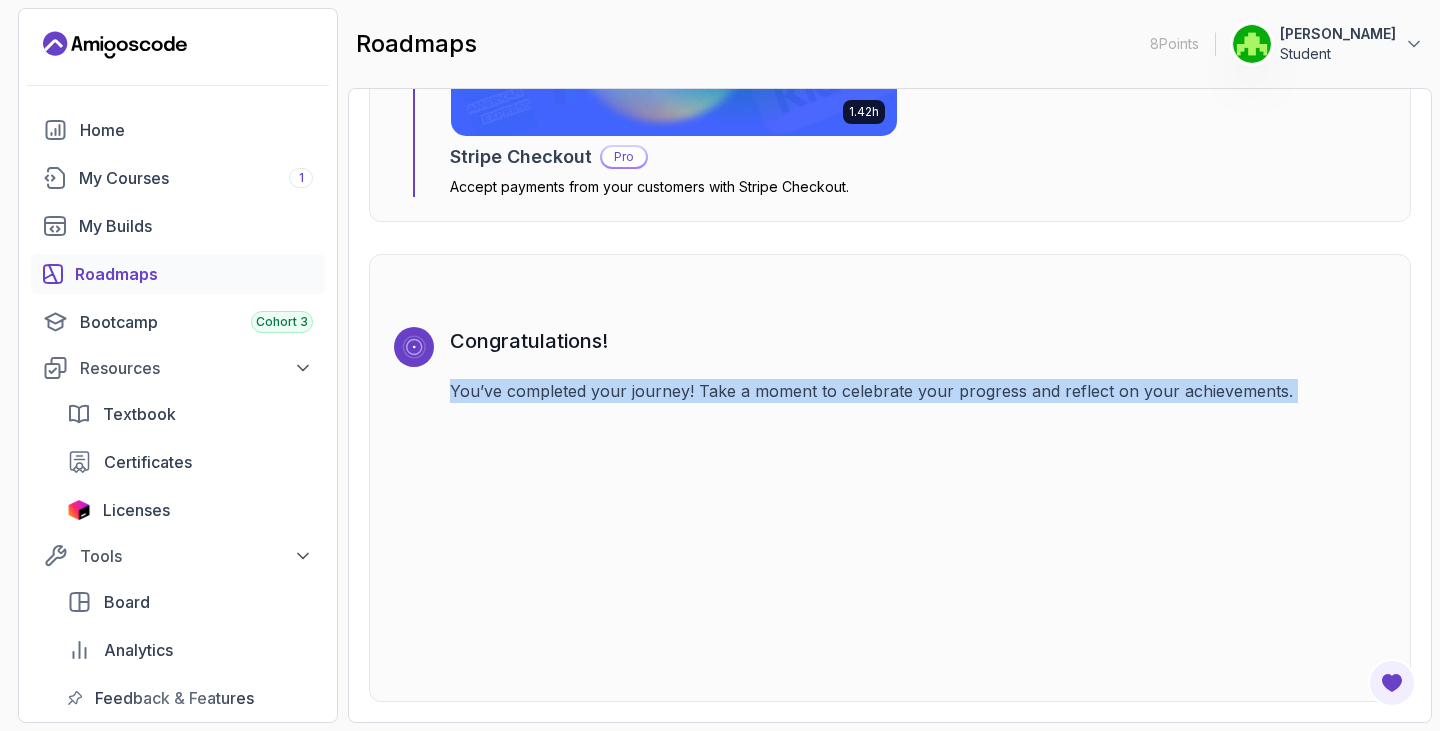 drag, startPoint x: 1439, startPoint y: 449, endPoint x: 1425, endPoint y: 530, distance: 82.20097 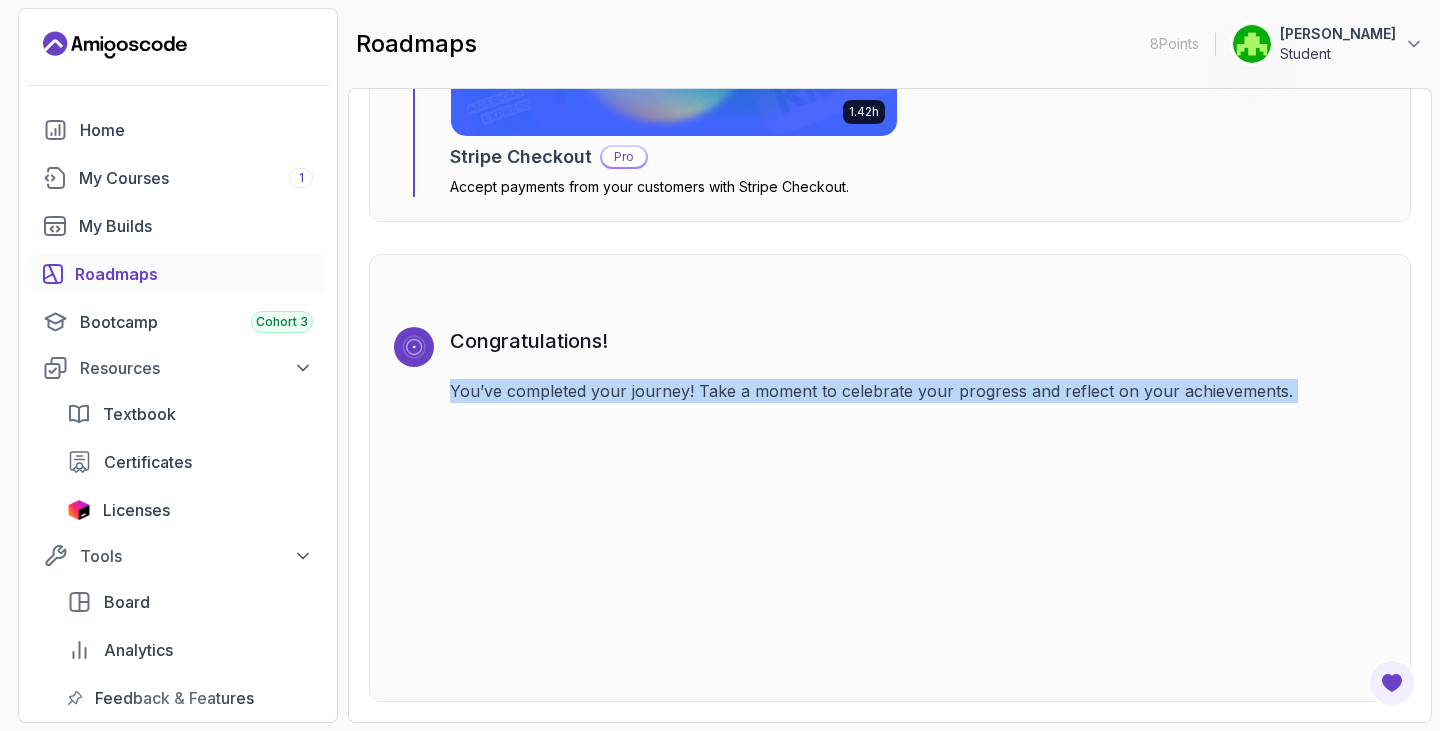 click on "8  Points 1 Yahya Limbada Student Home My Courses 1 My Builds Roadmaps Bootcamp Cohort 3 Resources Textbook Certificates Licenses Tools Board Analytics Feedback & Features Become A Pro Member Unlock Pro Features and take your journey to the next level Upgrade To Pro roadmaps   8  Points 1 Yahya Limbada Student Roadmaps Spring and Spring Boot Explore the Full Roadmap Guide Preview Your Core Java (Java Master Class) 1 71 % completed Spring Boot Crash Course Learn the basics of building REST APIs with Spring Boot beginner 1   Course   1.7 hours  of content 1.67h Spring Boot for Beginners 71% completed 2 0 % completed Spring Framework Learn the core of Spring Framework: Inversion of Control and Dependency Injection intermediate 2   Courses   1.1 hours  of content 1.12h Spring Framework Pro Master the core concepts of Spring Framework. Learn about Inversion of Control, Dependency Injection, Beans, and the Application Context to build robust Java applications. 3 0 % completed Mastering APIs with Spring MVC 1     4" at bounding box center (720, 365) 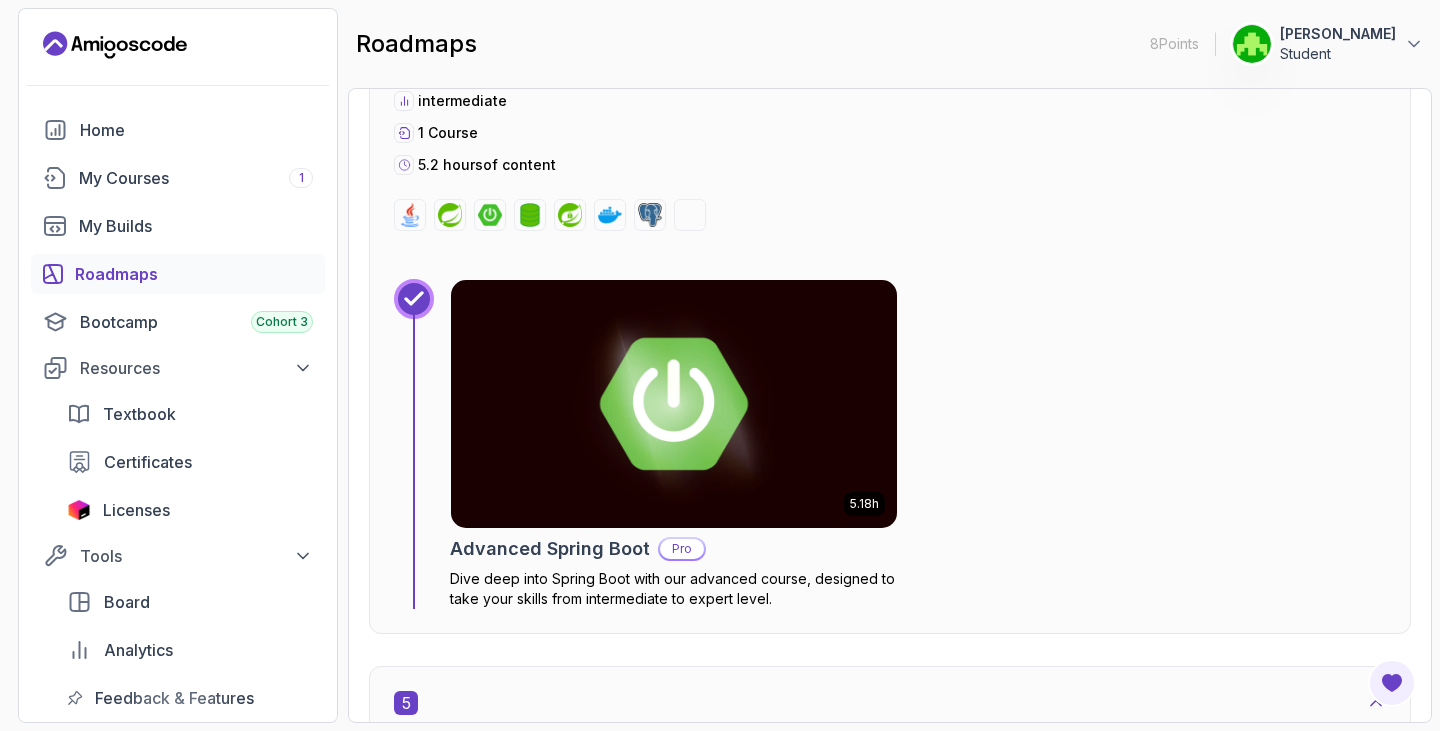 scroll, scrollTop: 3239, scrollLeft: 0, axis: vertical 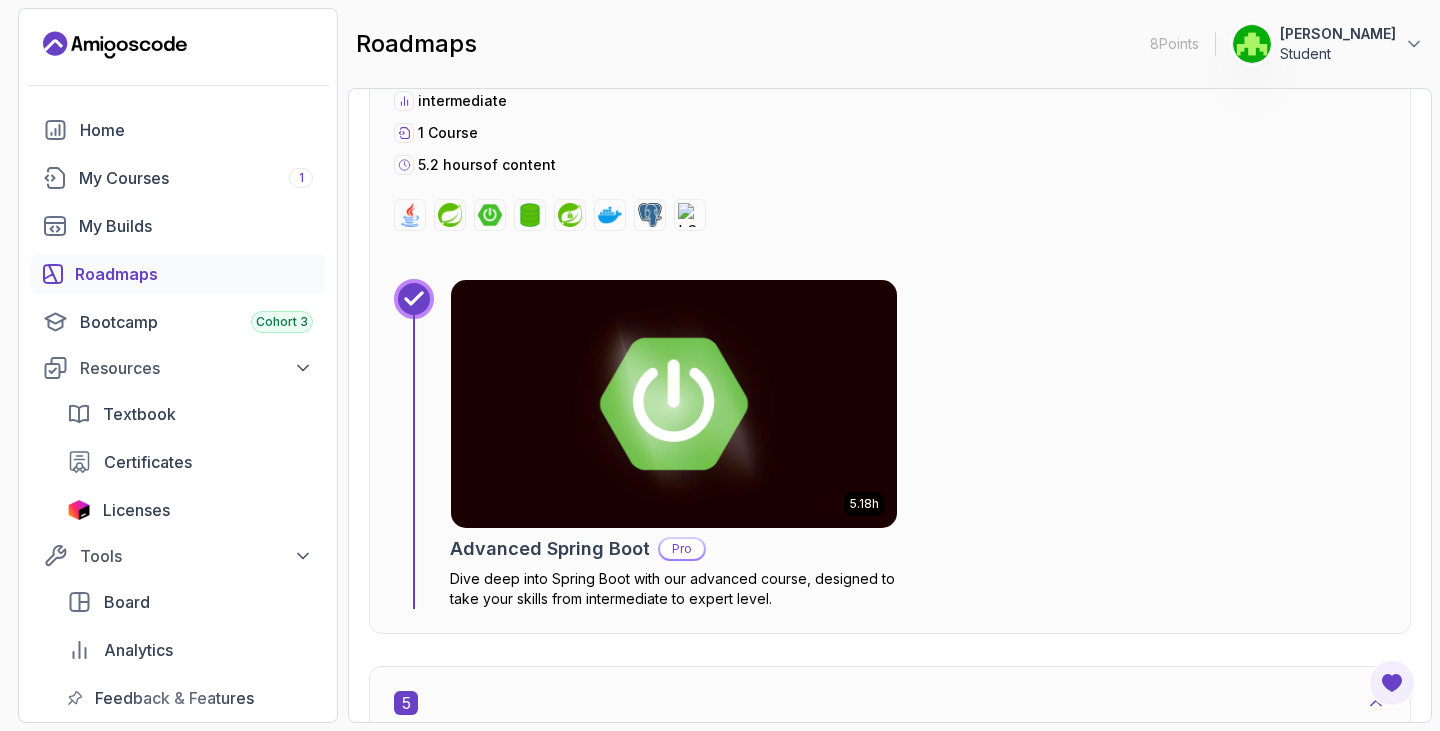click on "5.18h Advanced Spring Boot Pro Dive deep into Spring Boot with our advanced course, designed to take your skills from intermediate to expert level." at bounding box center (918, 444) 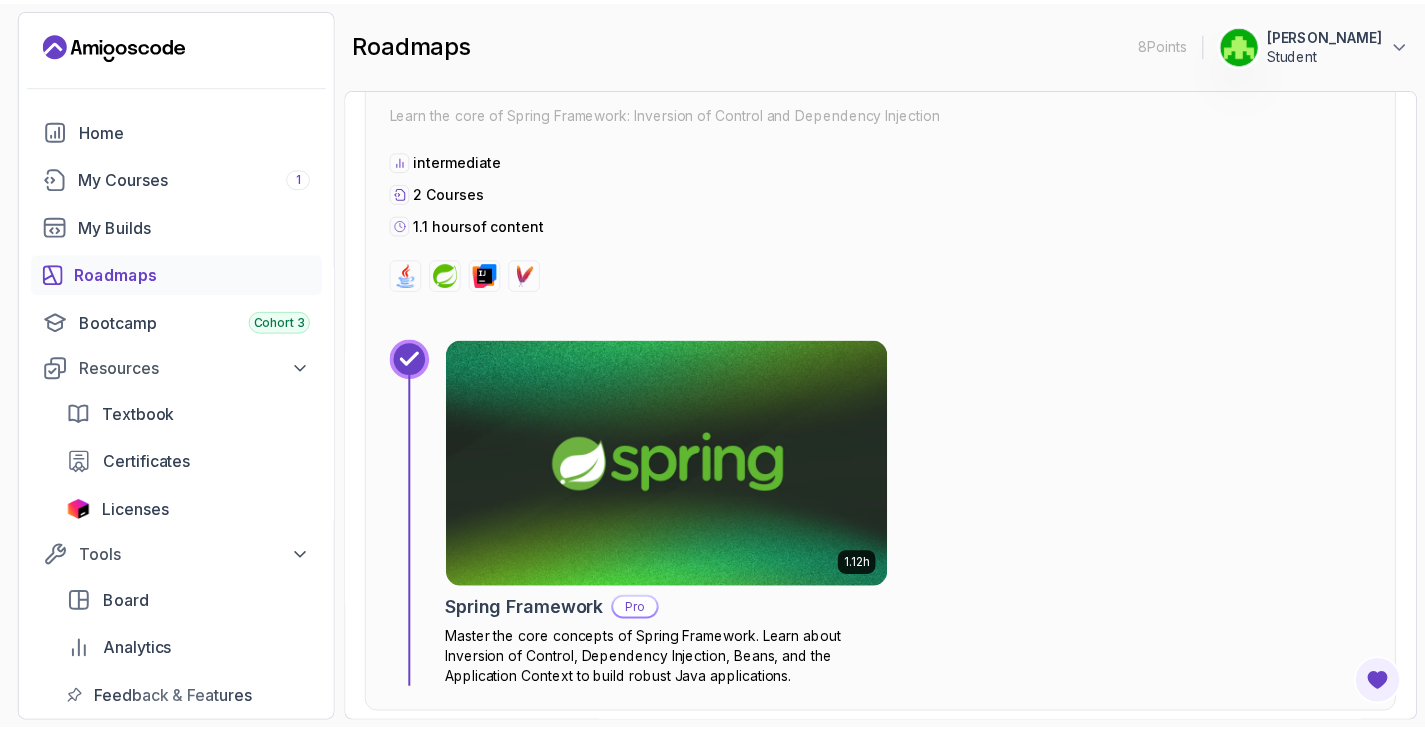 scroll, scrollTop: 1679, scrollLeft: 0, axis: vertical 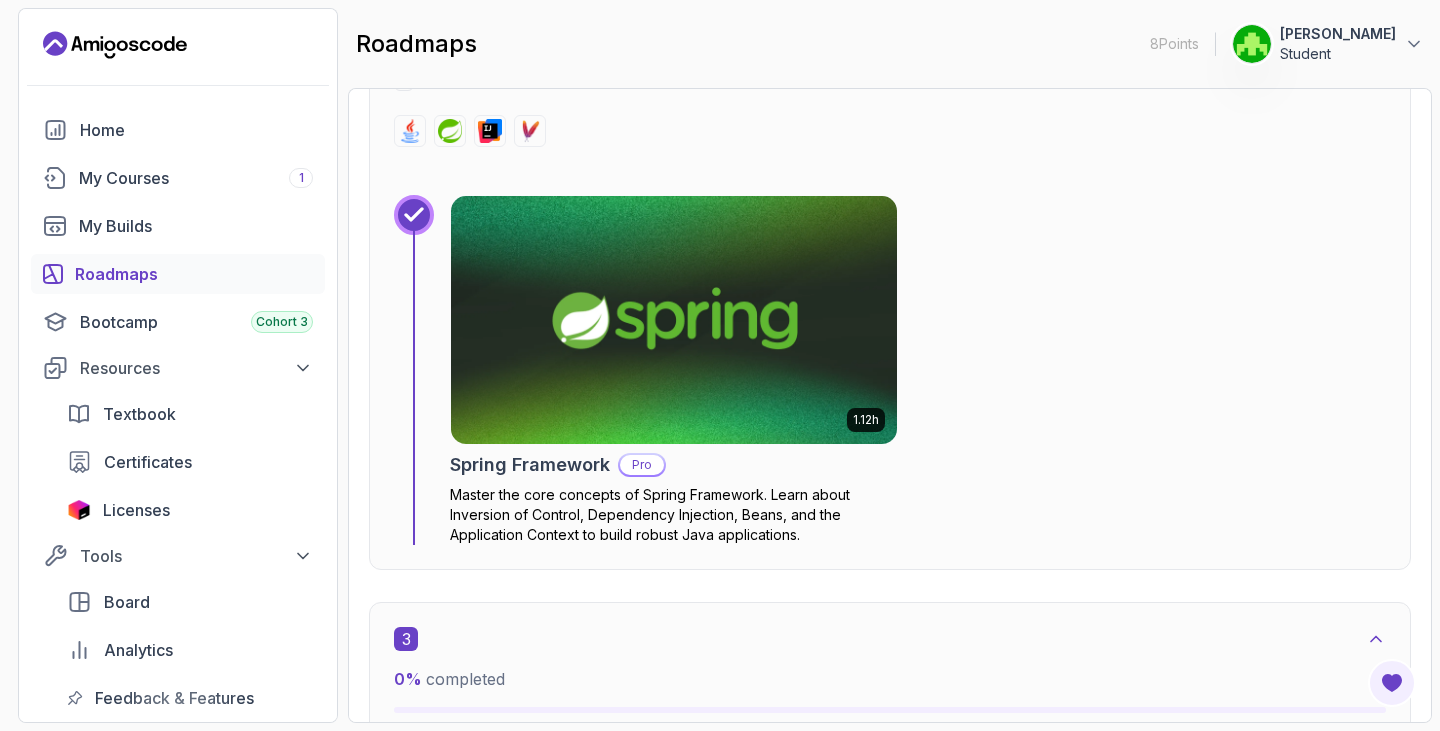 click at bounding box center [674, 320] 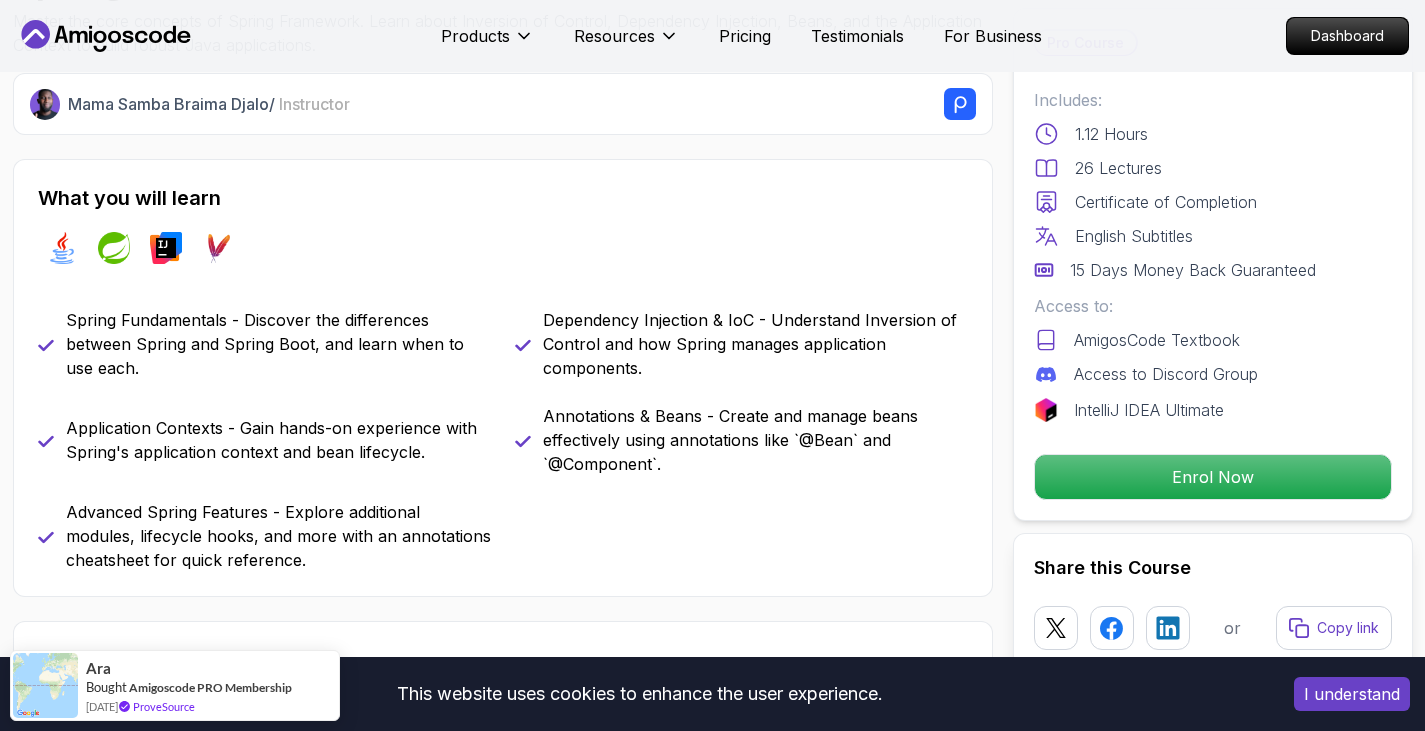 scroll, scrollTop: 750, scrollLeft: 0, axis: vertical 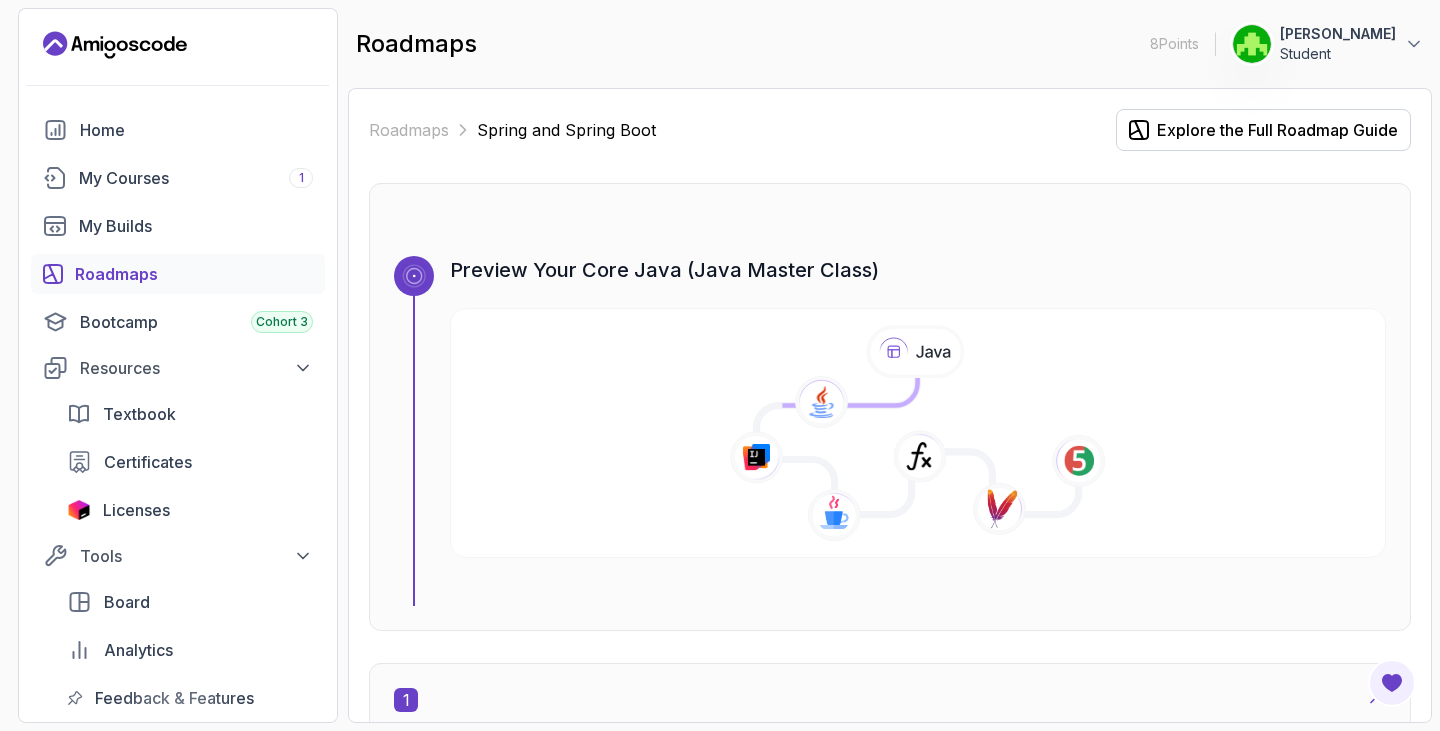 click on "8  Points 1 Yahya Limbada Student Home My Courses 1 My Builds Roadmaps Bootcamp Cohort 3 Resources Textbook Certificates Licenses Tools Board Analytics Feedback & Features Become A Pro Member Unlock Pro Features and take your journey to the next level Upgrade To Pro roadmaps   8  Points 1 Yahya Limbada Student Roadmaps Spring and Spring Boot Explore the Full Roadmap Guide Preview Your Core Java (Java Master Class) 1 71 % completed Spring Boot Crash Course Learn the basics of building REST APIs with Spring Boot beginner 1   Course   1.7 hours  of content 1.67h Spring Boot for Beginners 71% completed 2 0 % completed Spring Framework Learn the core of Spring Framework: Inversion of Control and Dependency Injection intermediate 2   Courses   1.1 hours  of content 1.12h Spring Framework Pro Master the core concepts of Spring Framework. Learn about Inversion of Control, Dependency Injection, Beans, and the Application Context to build robust Java applications. 3 0 % completed Mastering APIs with Spring MVC 1     4" at bounding box center (720, 365) 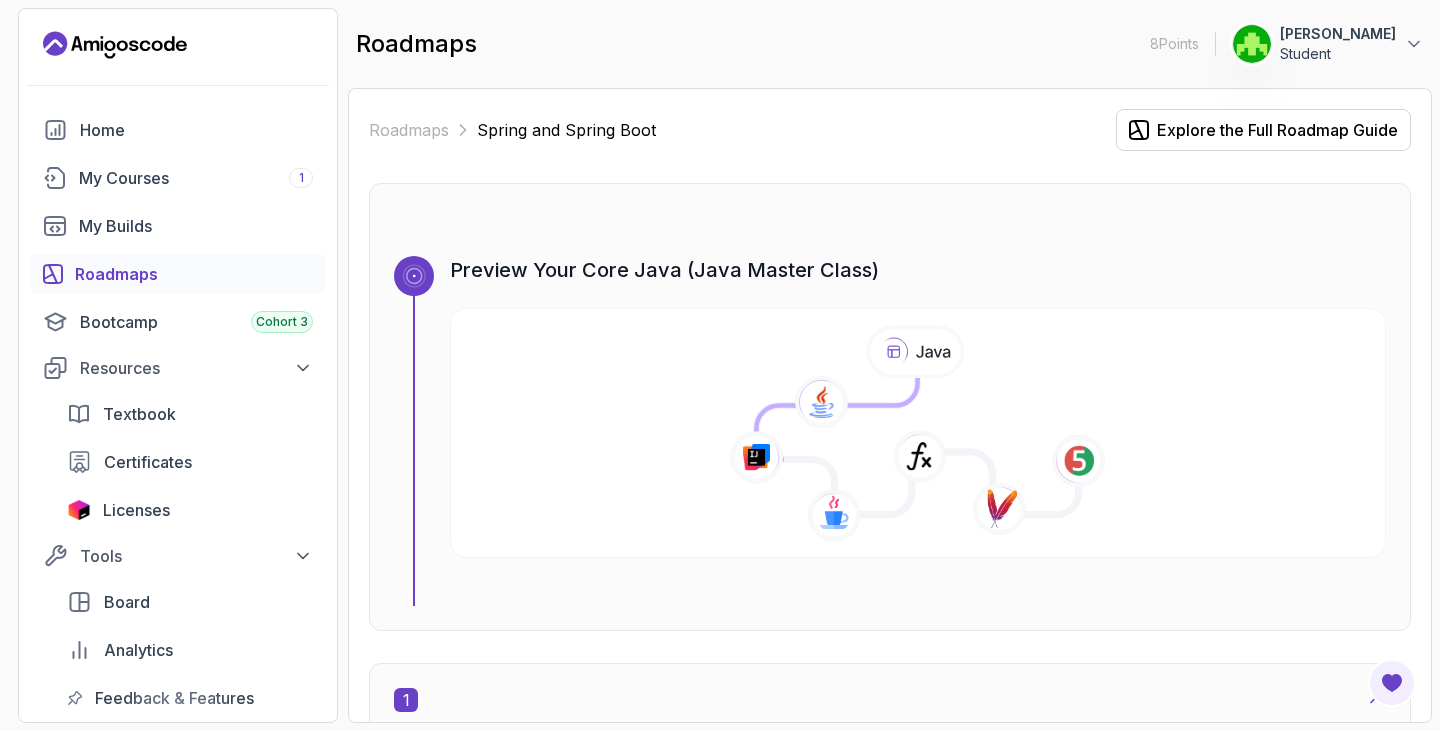 click on "Preview Your Core Java (Java Master Class)" at bounding box center (890, 407) 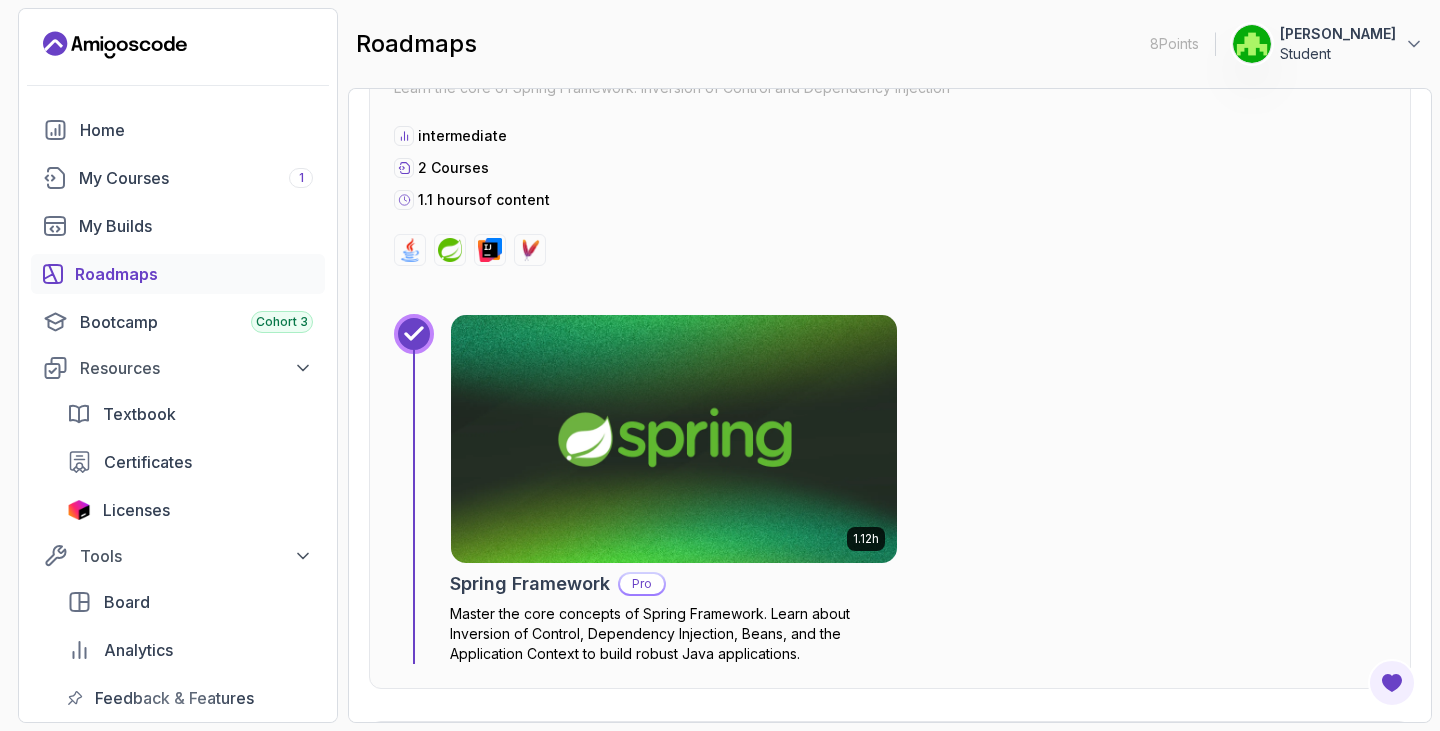 scroll, scrollTop: 1600, scrollLeft: 0, axis: vertical 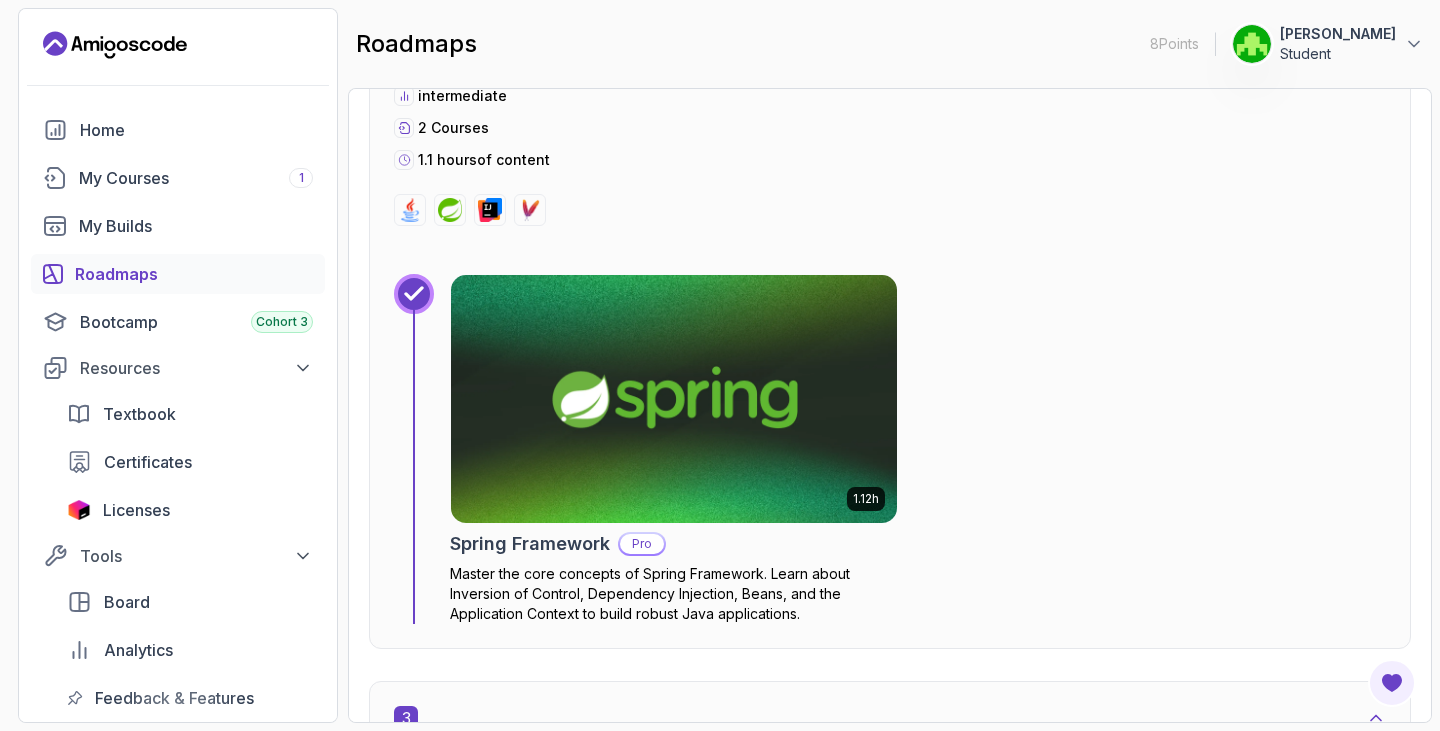 click at bounding box center (674, 399) 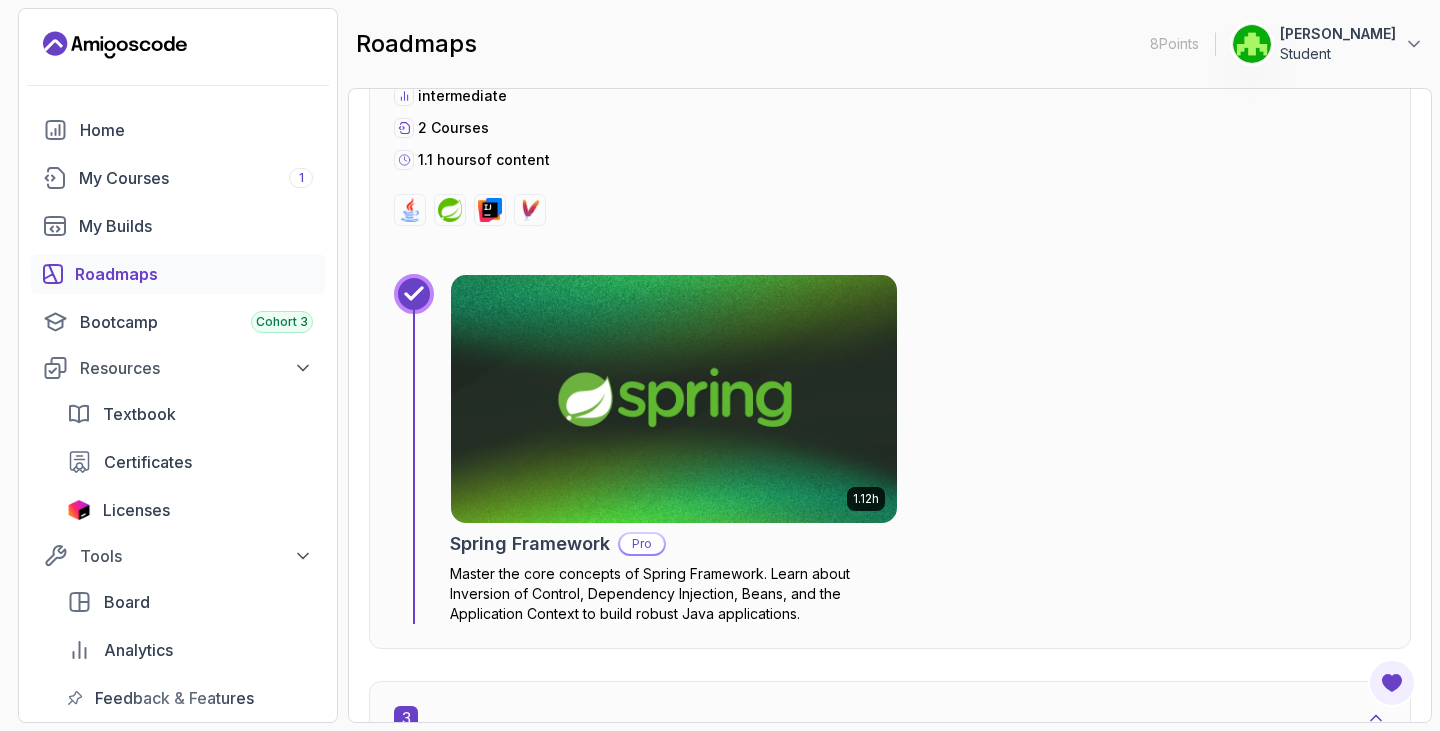 click on "1.12h Spring Framework Pro Master the core concepts of Spring Framework. Learn about Inversion of Control, Dependency Injection, Beans, and the Application Context to build robust Java applications." at bounding box center [918, 449] 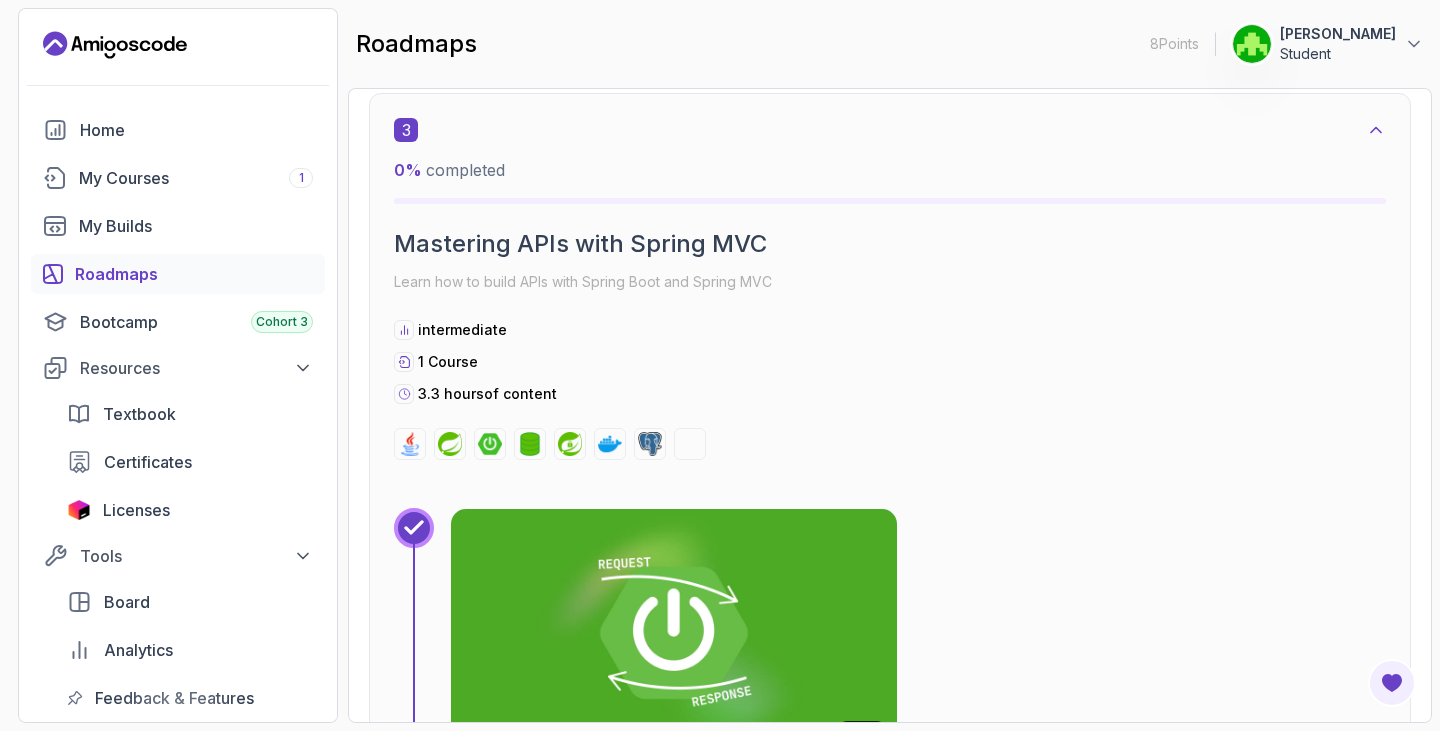 scroll, scrollTop: 2240, scrollLeft: 0, axis: vertical 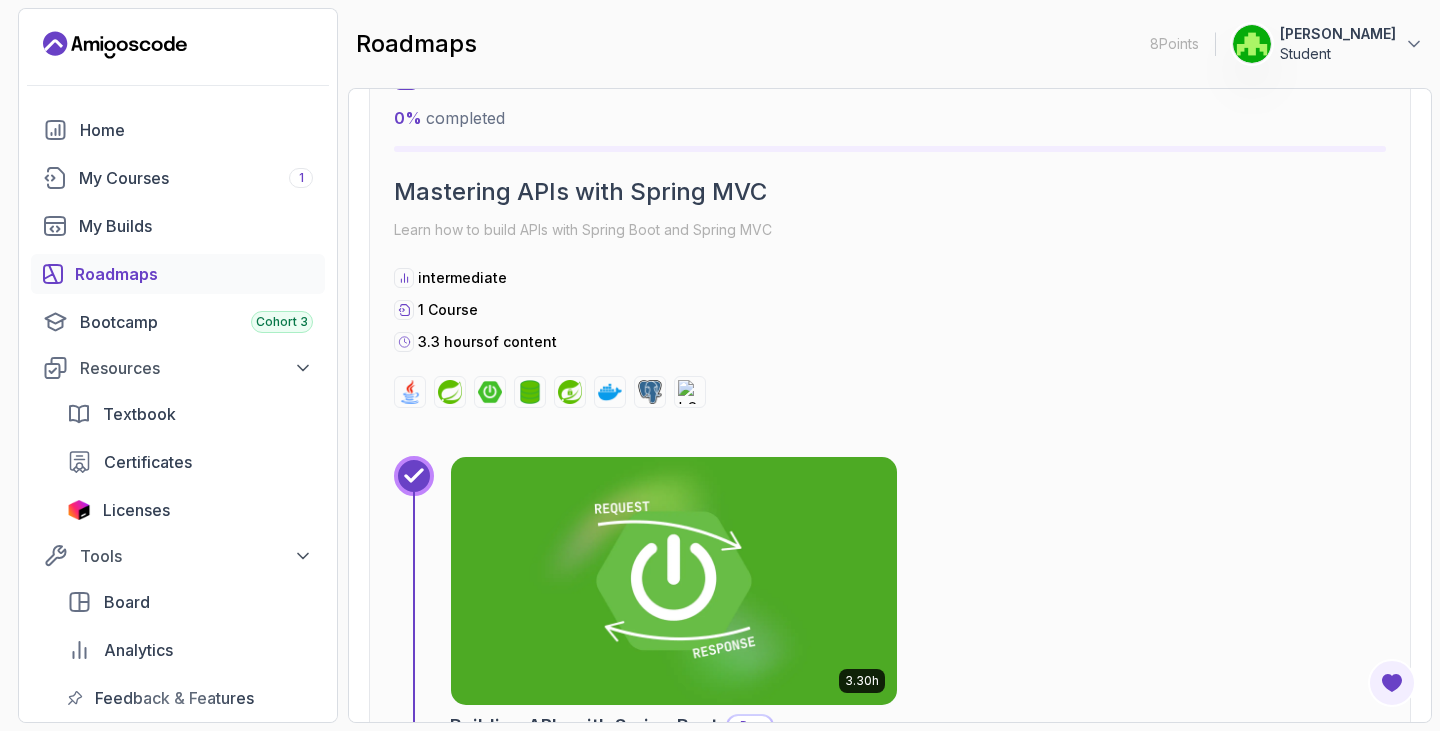 click at bounding box center (674, 581) 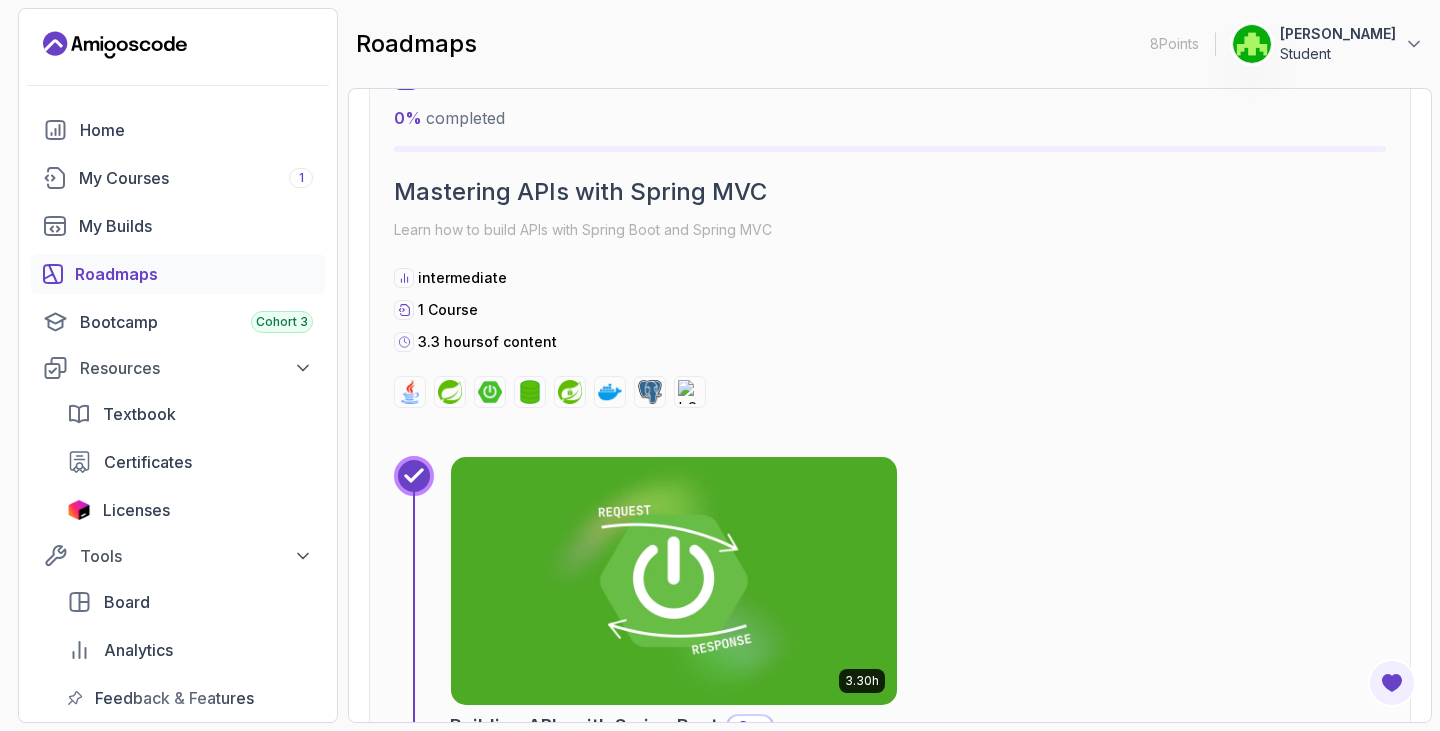 click at bounding box center [890, 392] 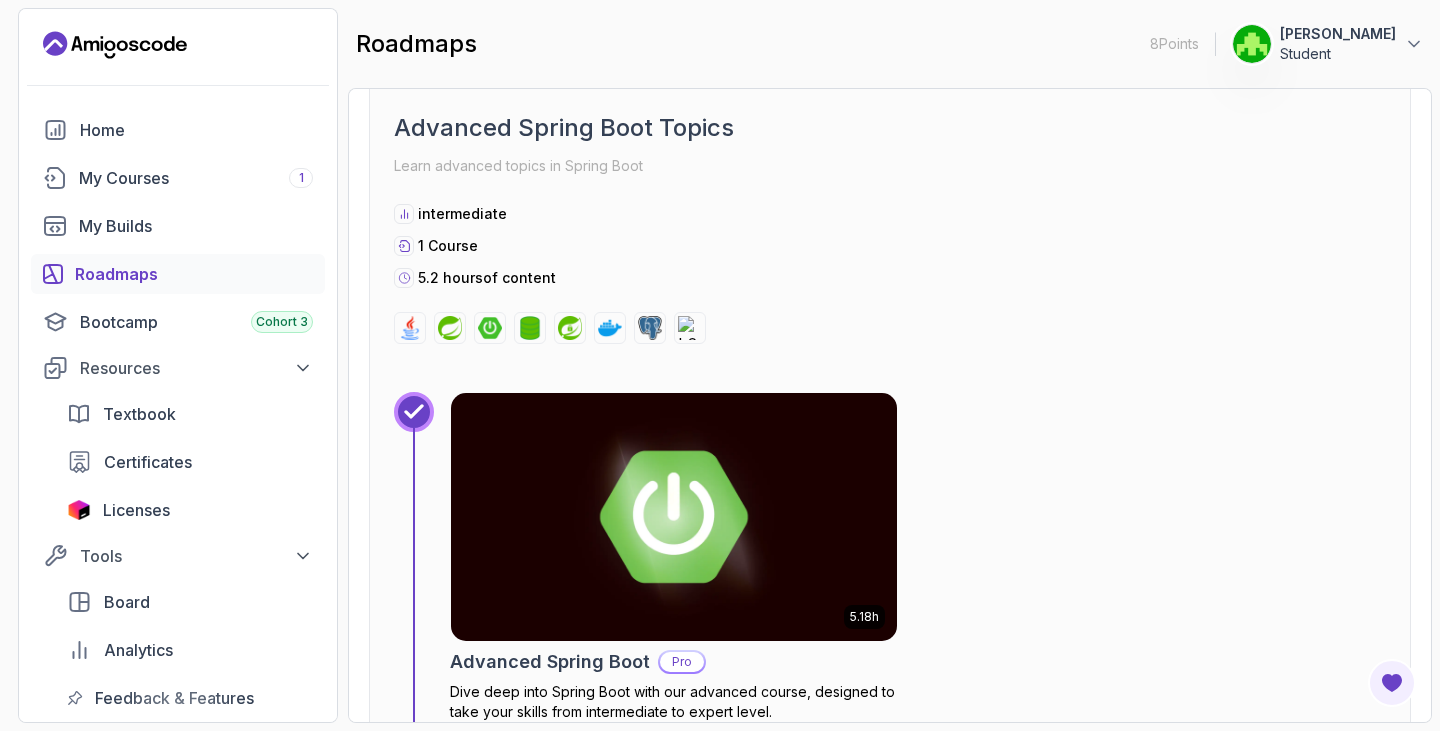 scroll, scrollTop: 3160, scrollLeft: 0, axis: vertical 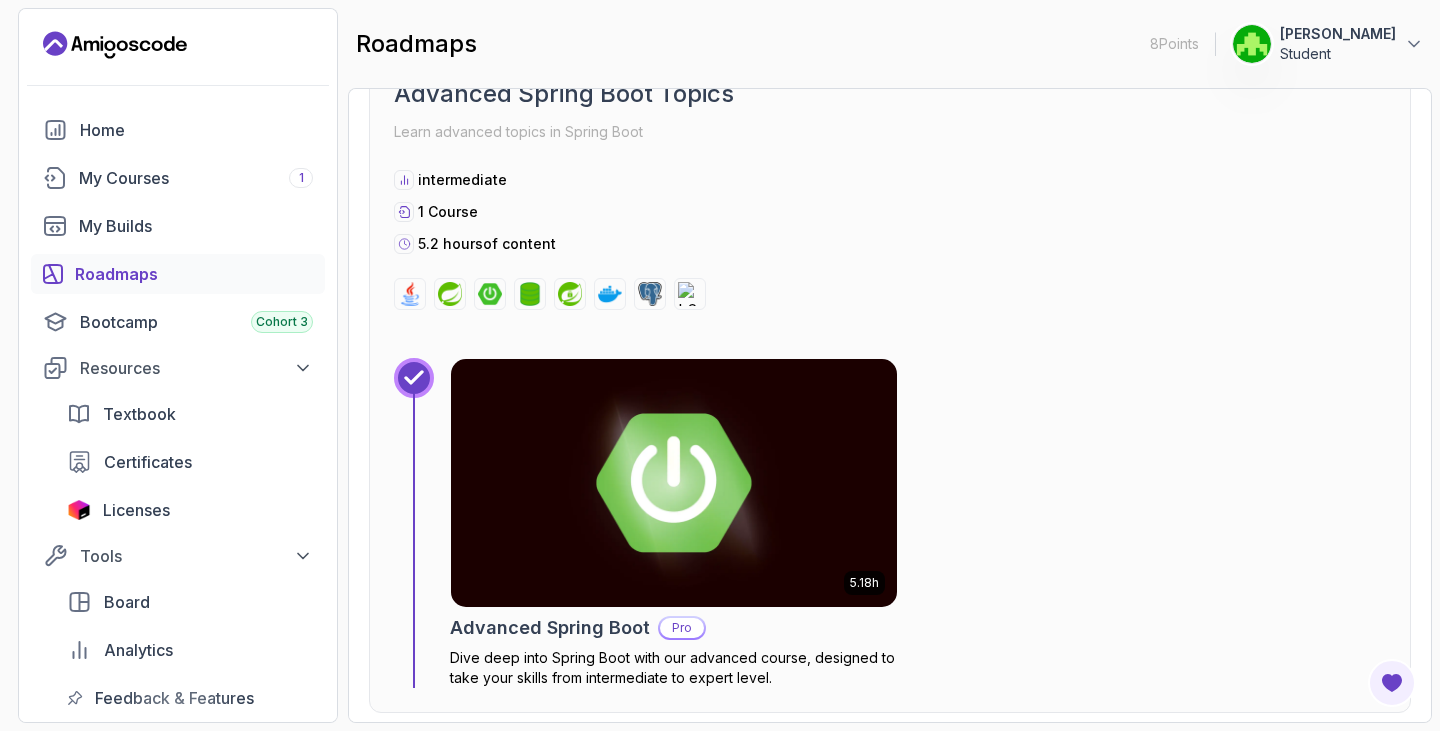 click at bounding box center (674, 483) 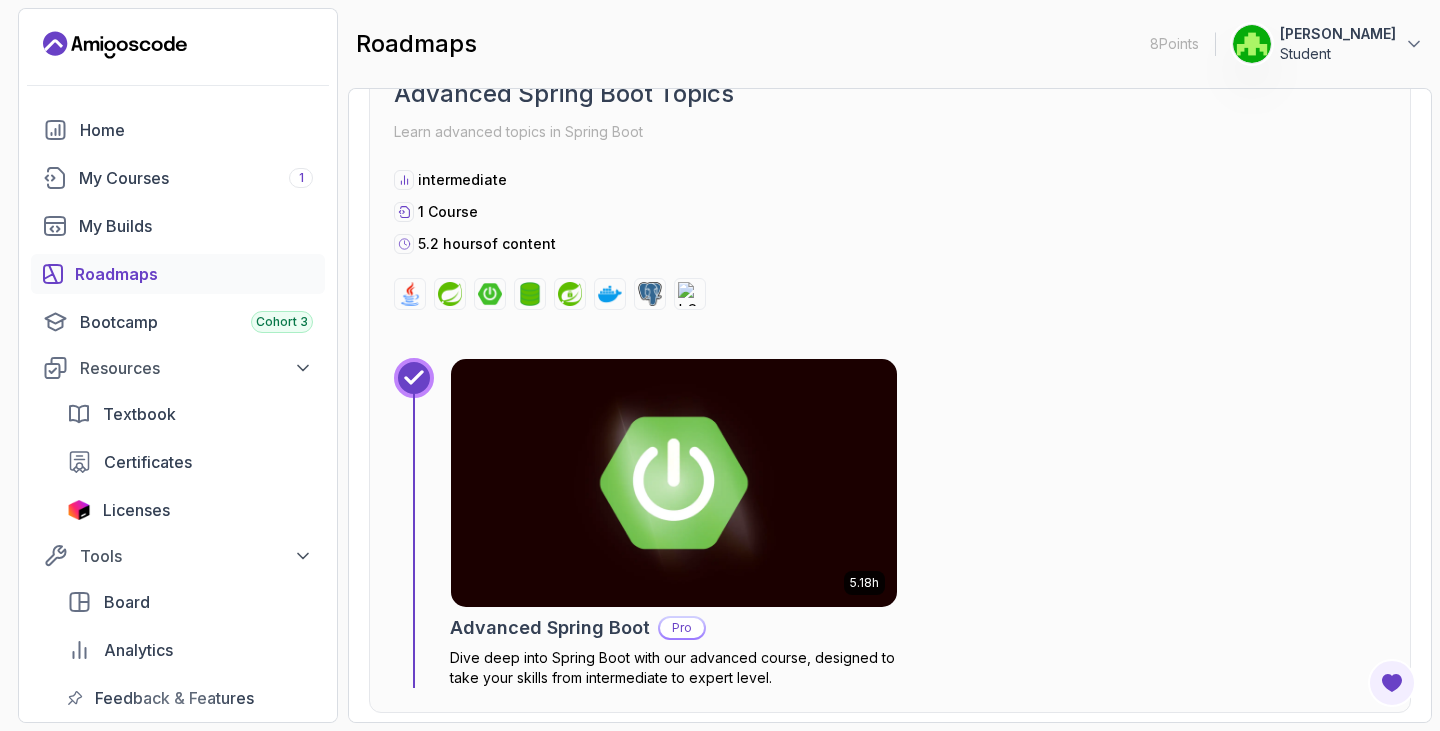 click on "5.18h Advanced Spring Boot Pro Dive deep into Spring Boot with our advanced course, designed to take your skills from intermediate to expert level." at bounding box center [918, 523] 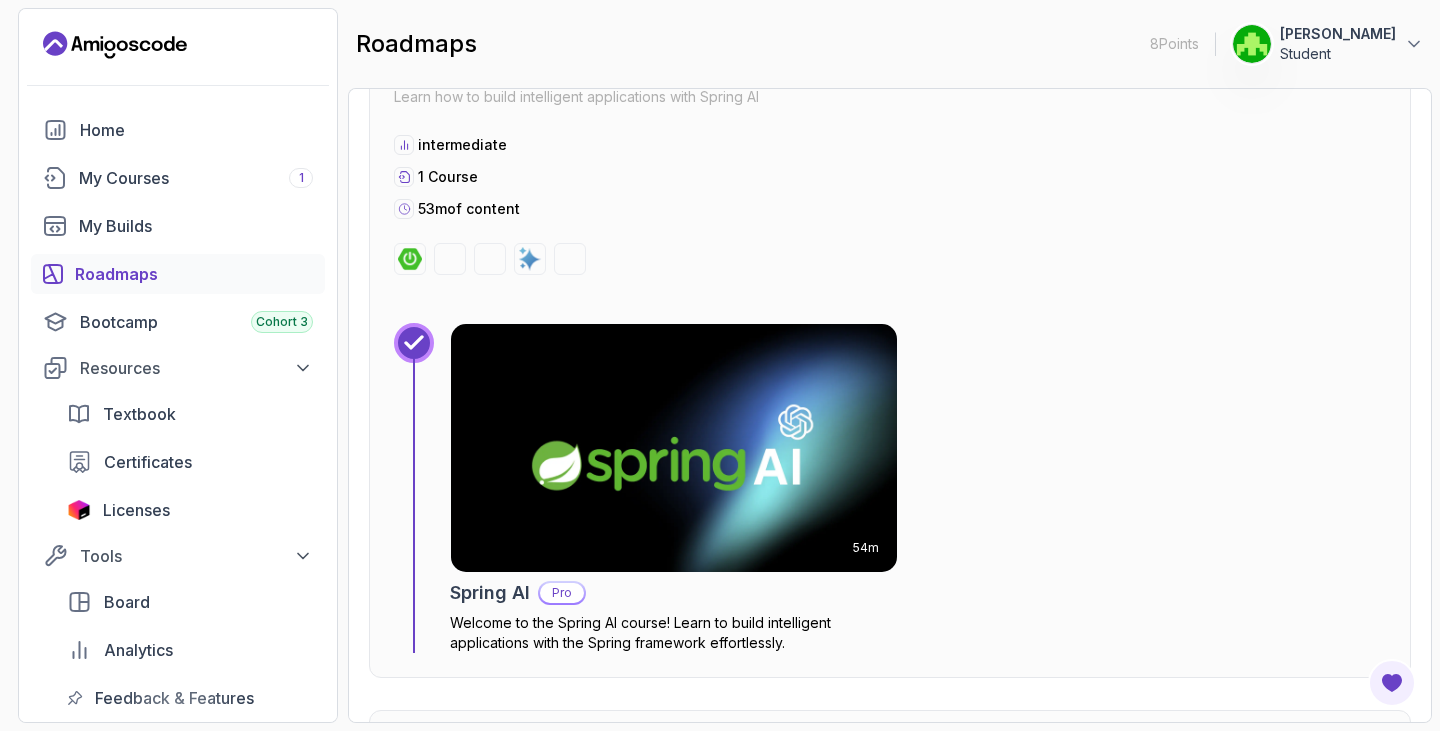 scroll, scrollTop: 4000, scrollLeft: 0, axis: vertical 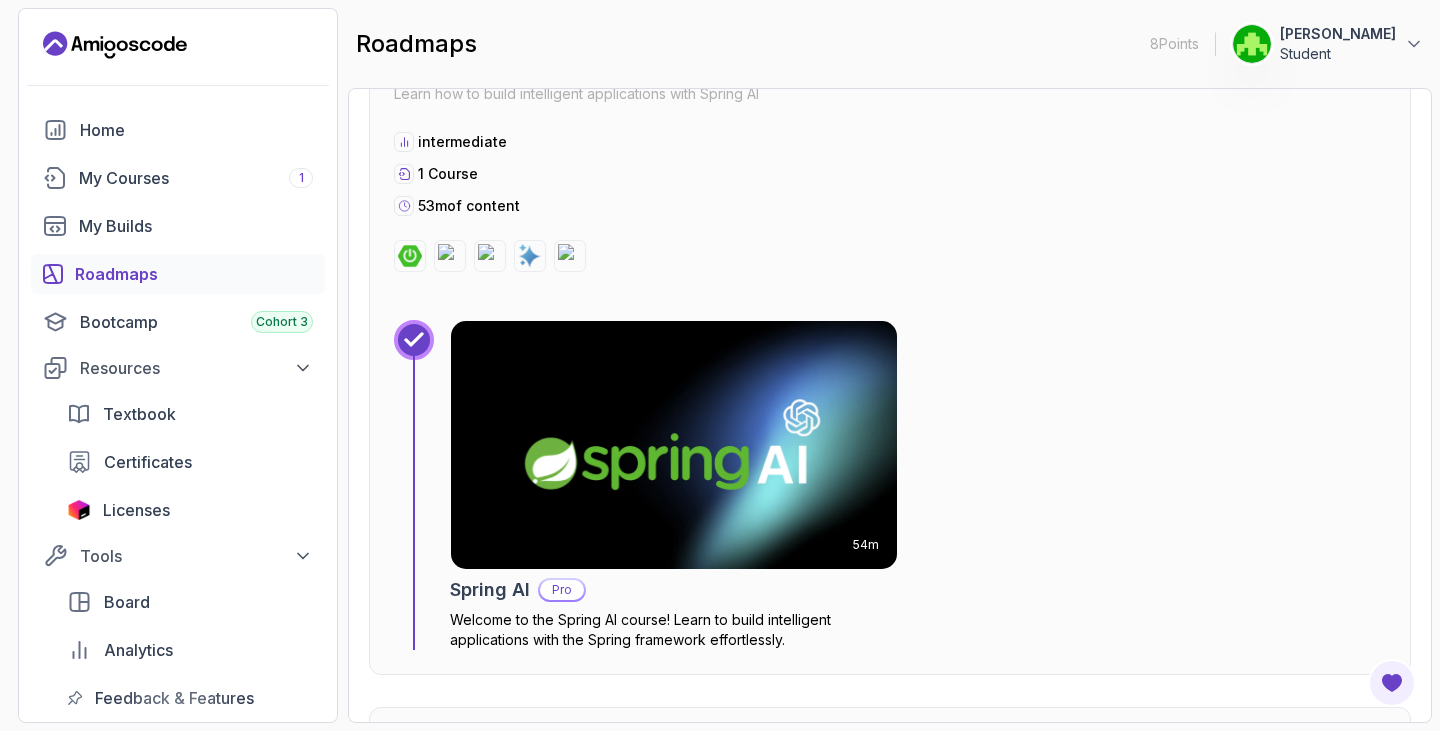 click at bounding box center [674, 445] 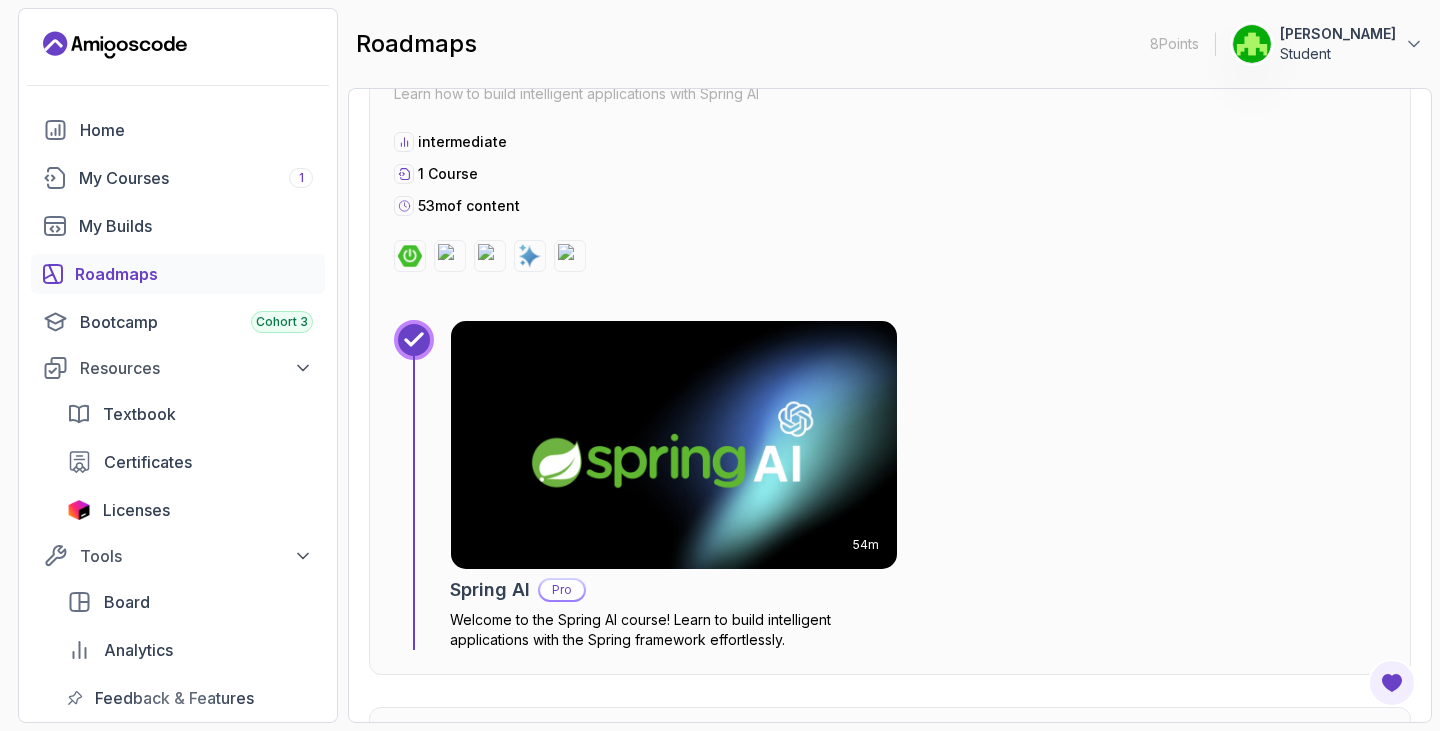 click on "5 0 % completed Artificial Intelligence Learn how to build intelligent applications with Spring AI intermediate 1   Course   53m  of content 54m Spring AI Pro Welcome to the Spring AI course! Learn to build intelligent applications with the Spring framework effortlessly." at bounding box center (890, 290) 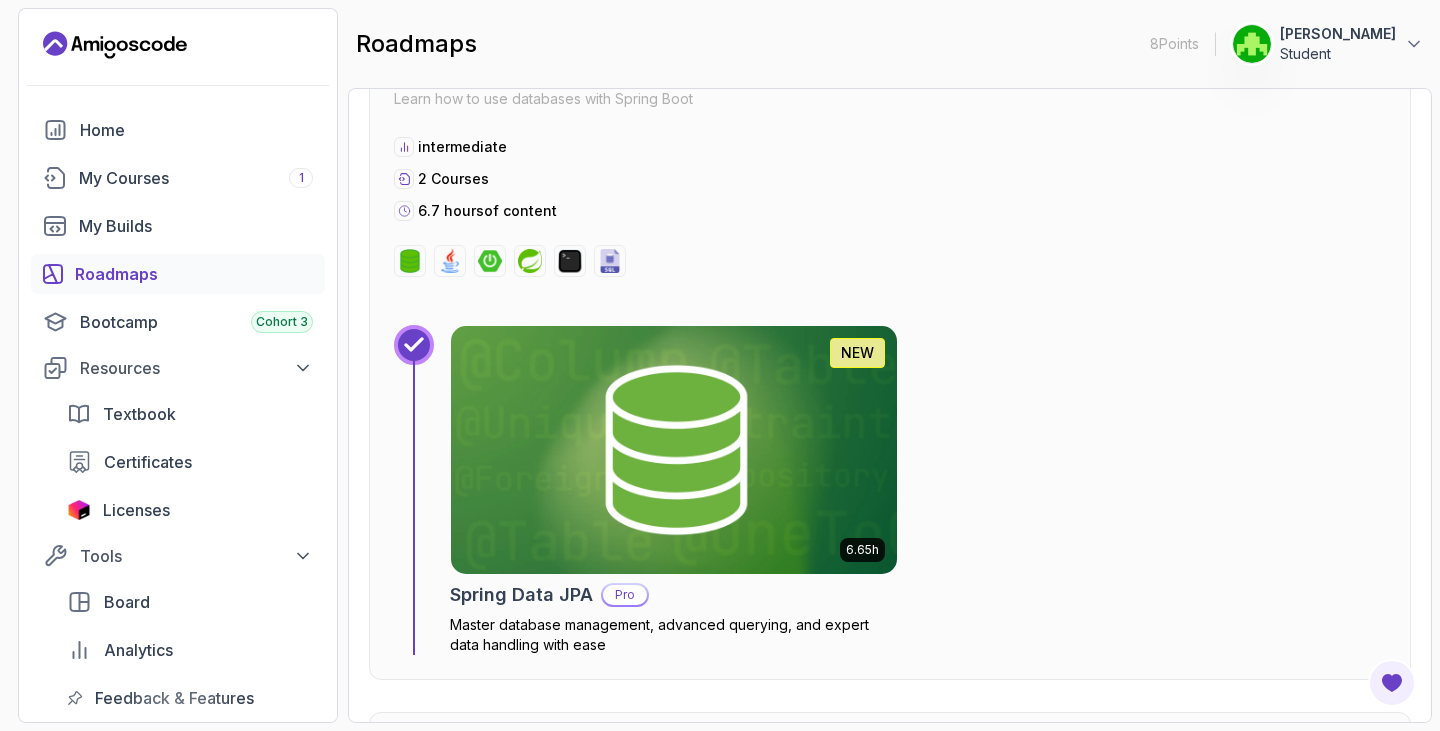 scroll, scrollTop: 4800, scrollLeft: 0, axis: vertical 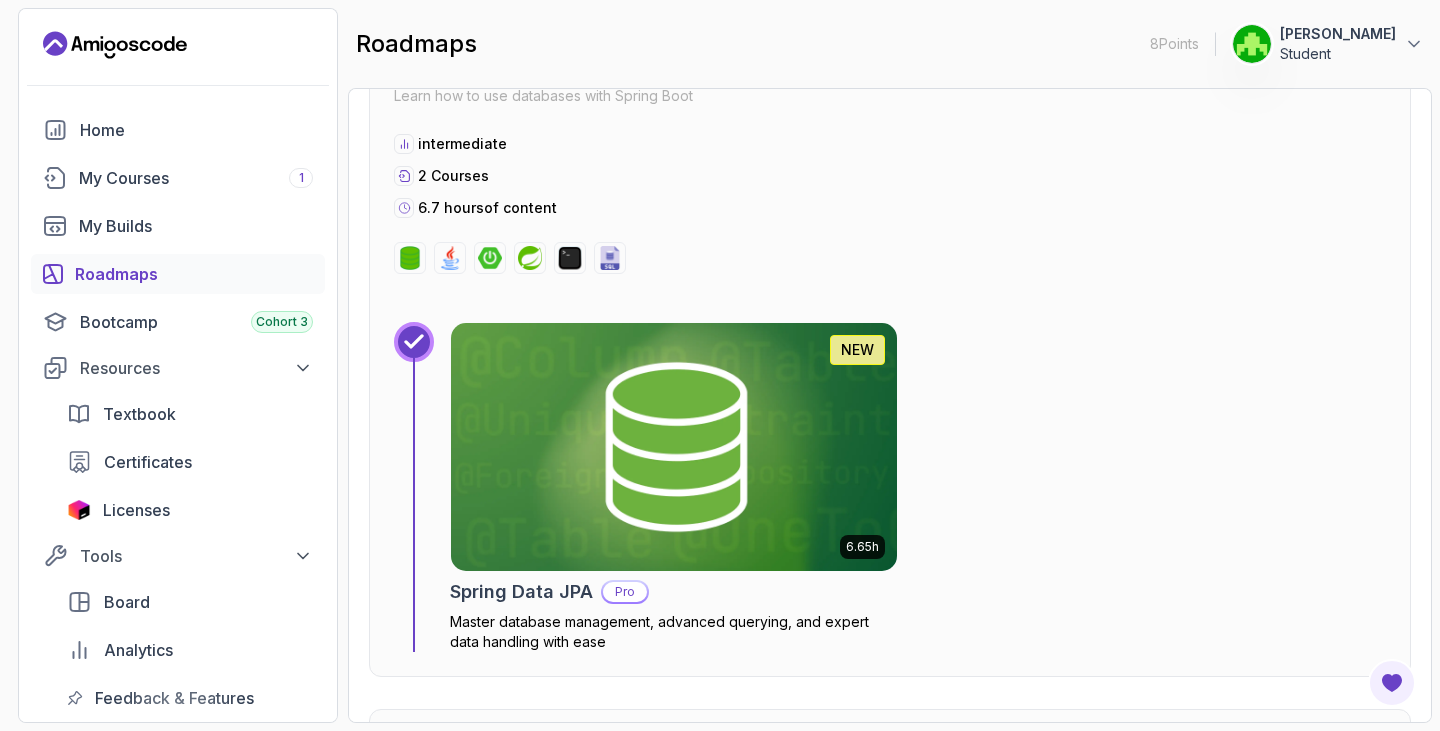 click on "6.65h NEW Spring Data JPA Pro Master database management, advanced querying, and expert data handling with ease" at bounding box center (918, 487) 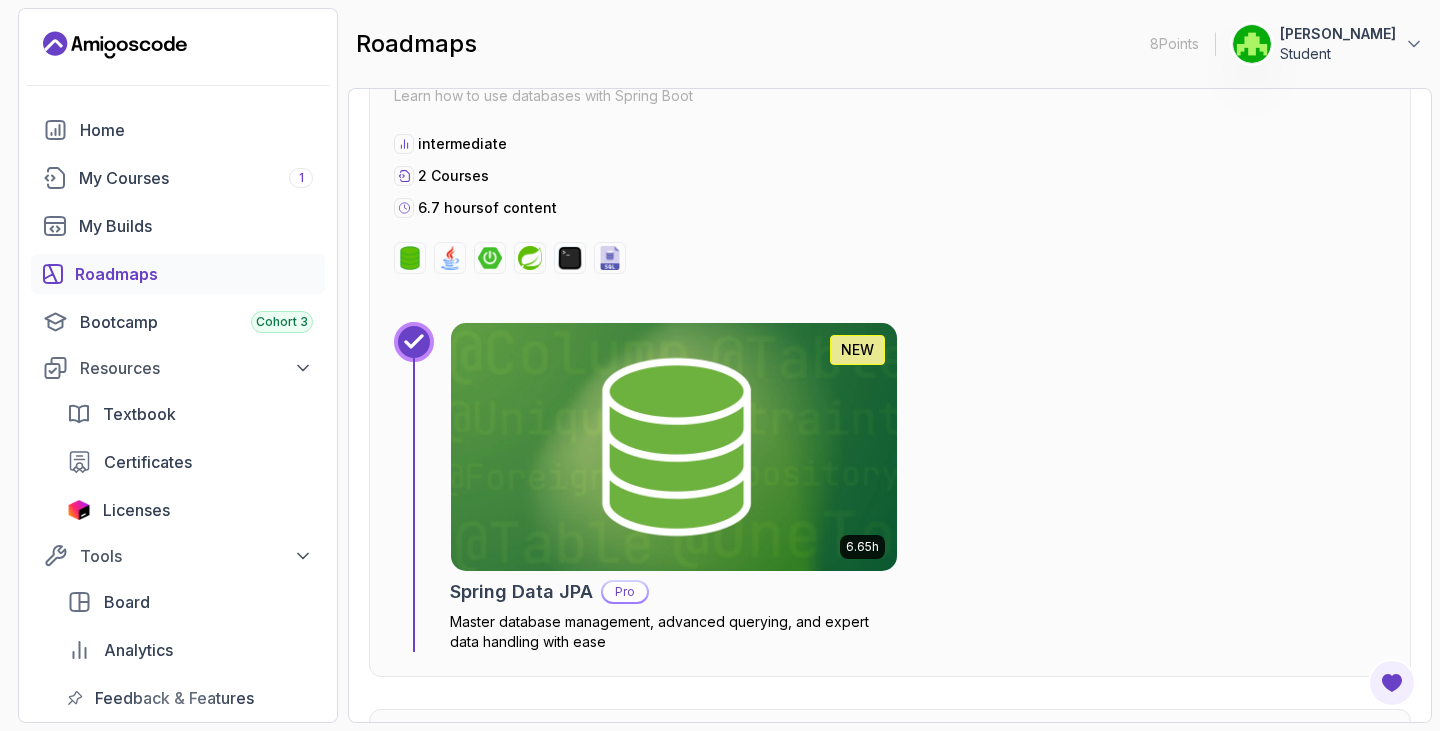 click at bounding box center [674, 447] 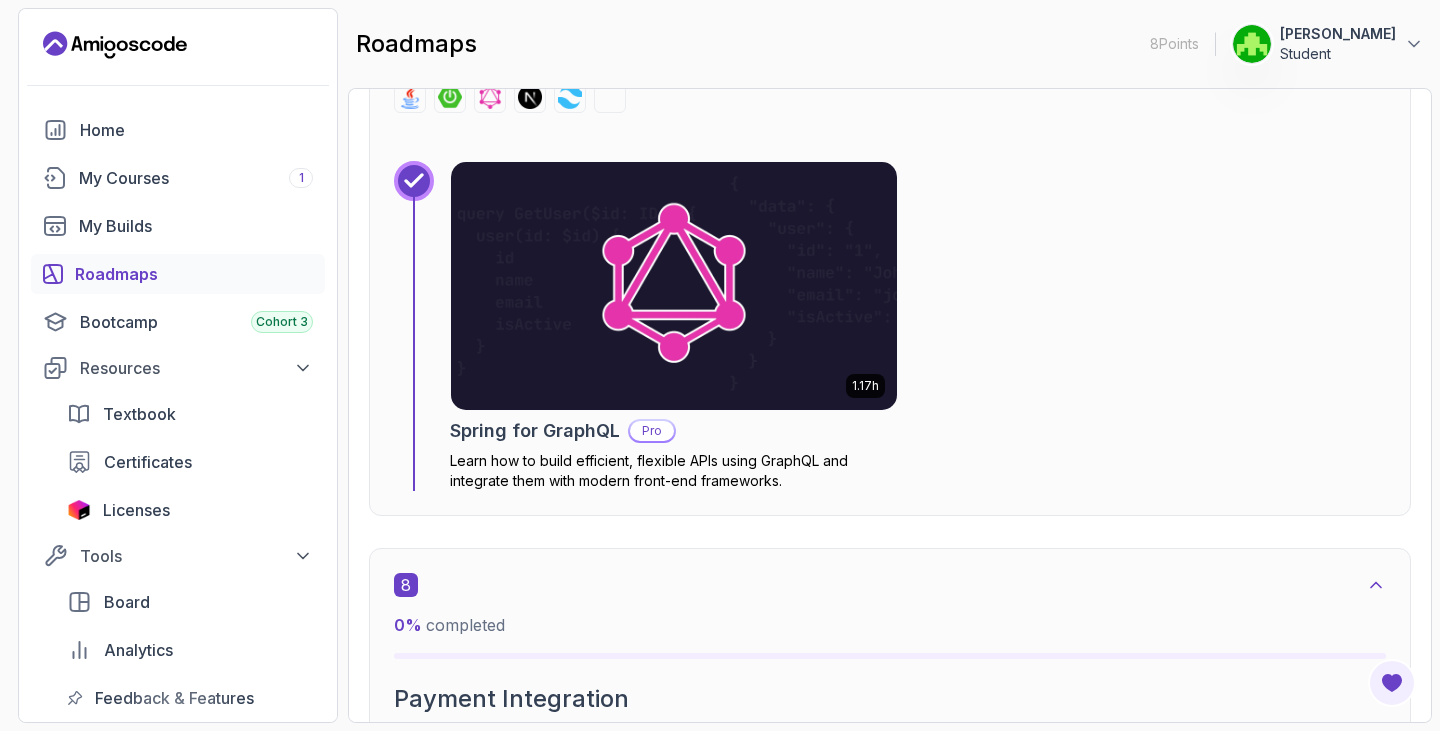 scroll, scrollTop: 5800, scrollLeft: 0, axis: vertical 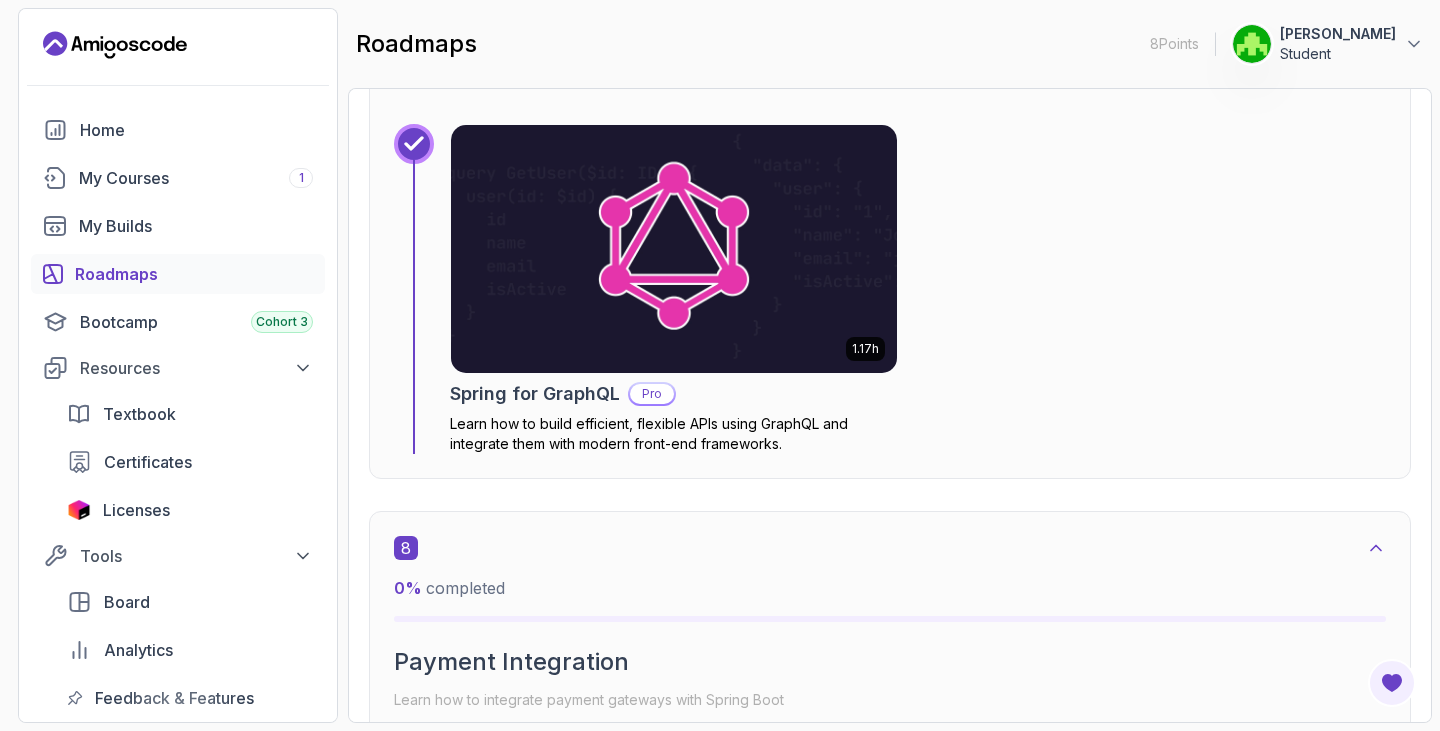 click at bounding box center [674, 249] 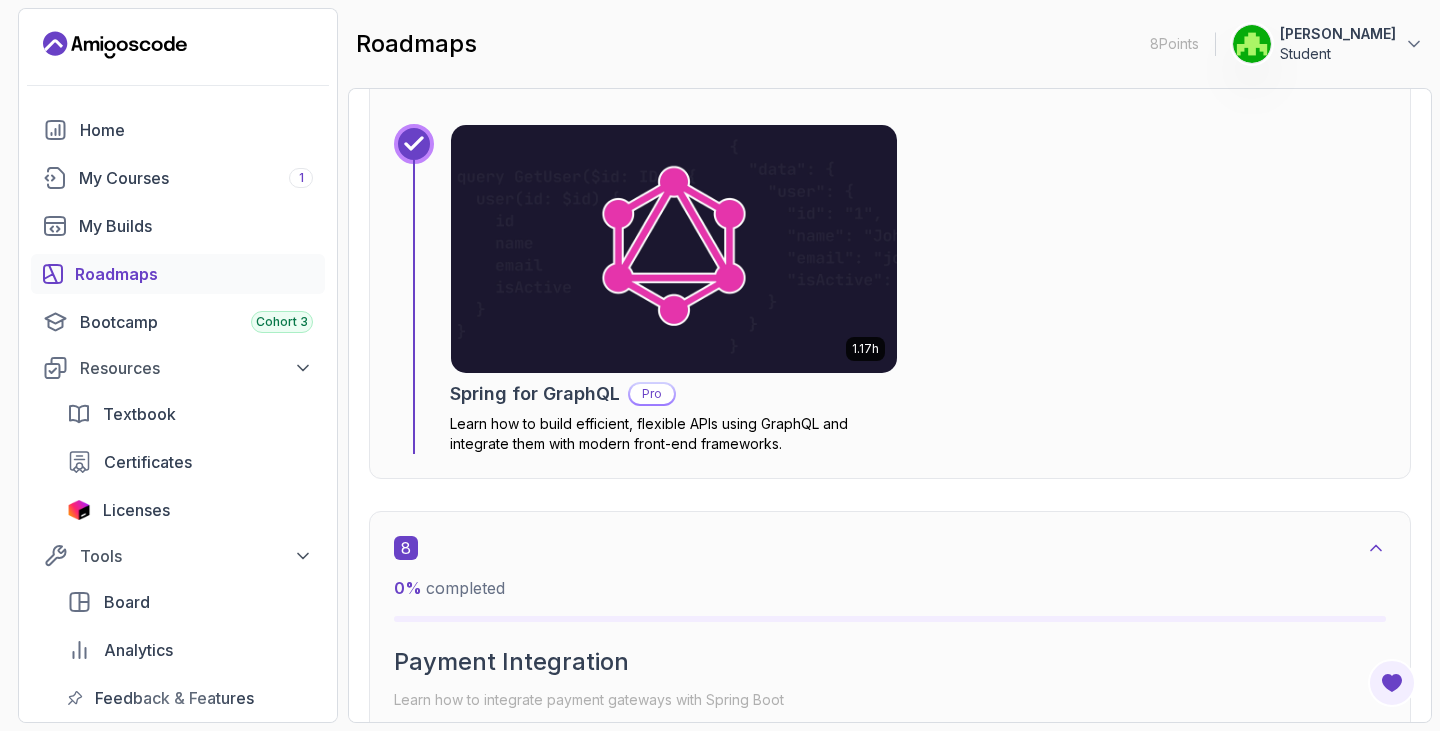 click on "1.17h Spring for GraphQL Pro Learn how to build efficient, flexible APIs using GraphQL and integrate them with modern front-end frameworks." at bounding box center [918, 289] 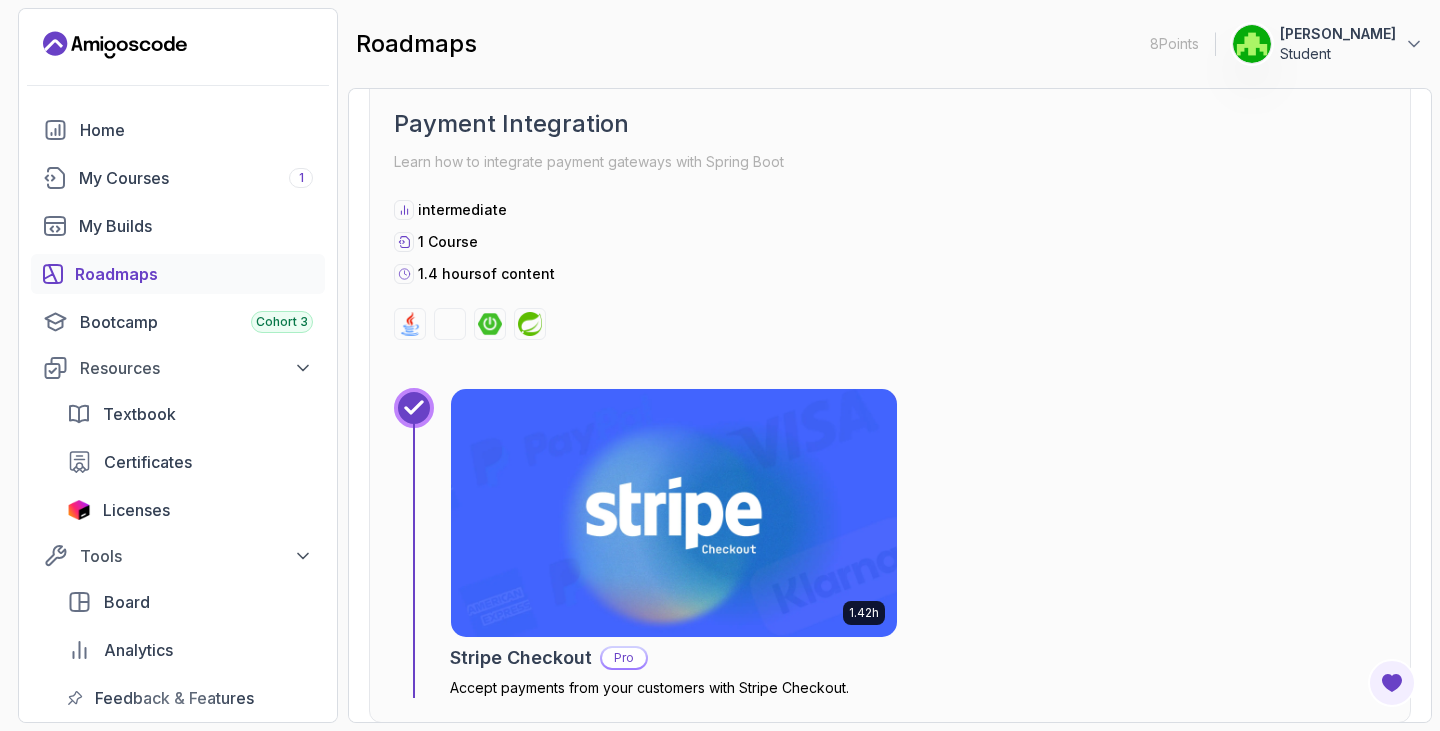 scroll, scrollTop: 6400, scrollLeft: 0, axis: vertical 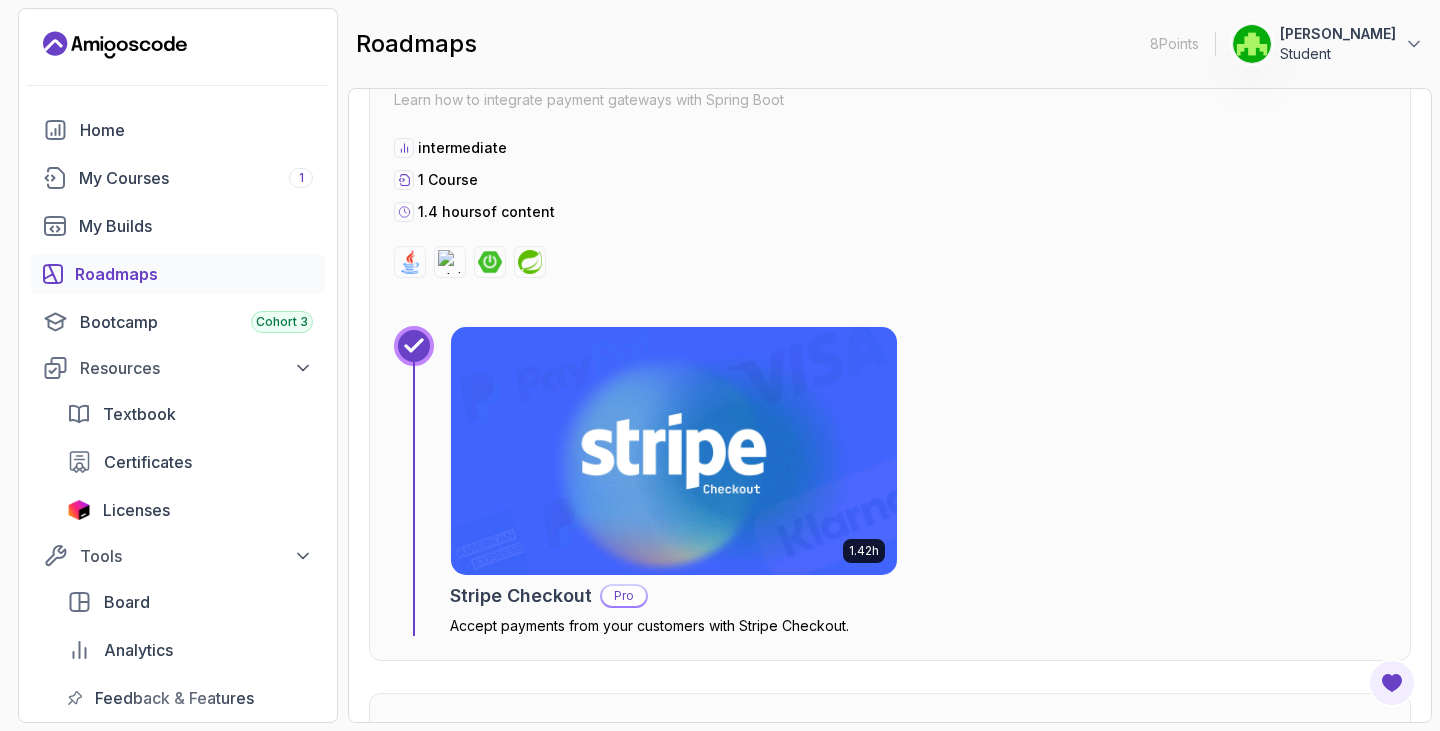 click at bounding box center (674, 451) 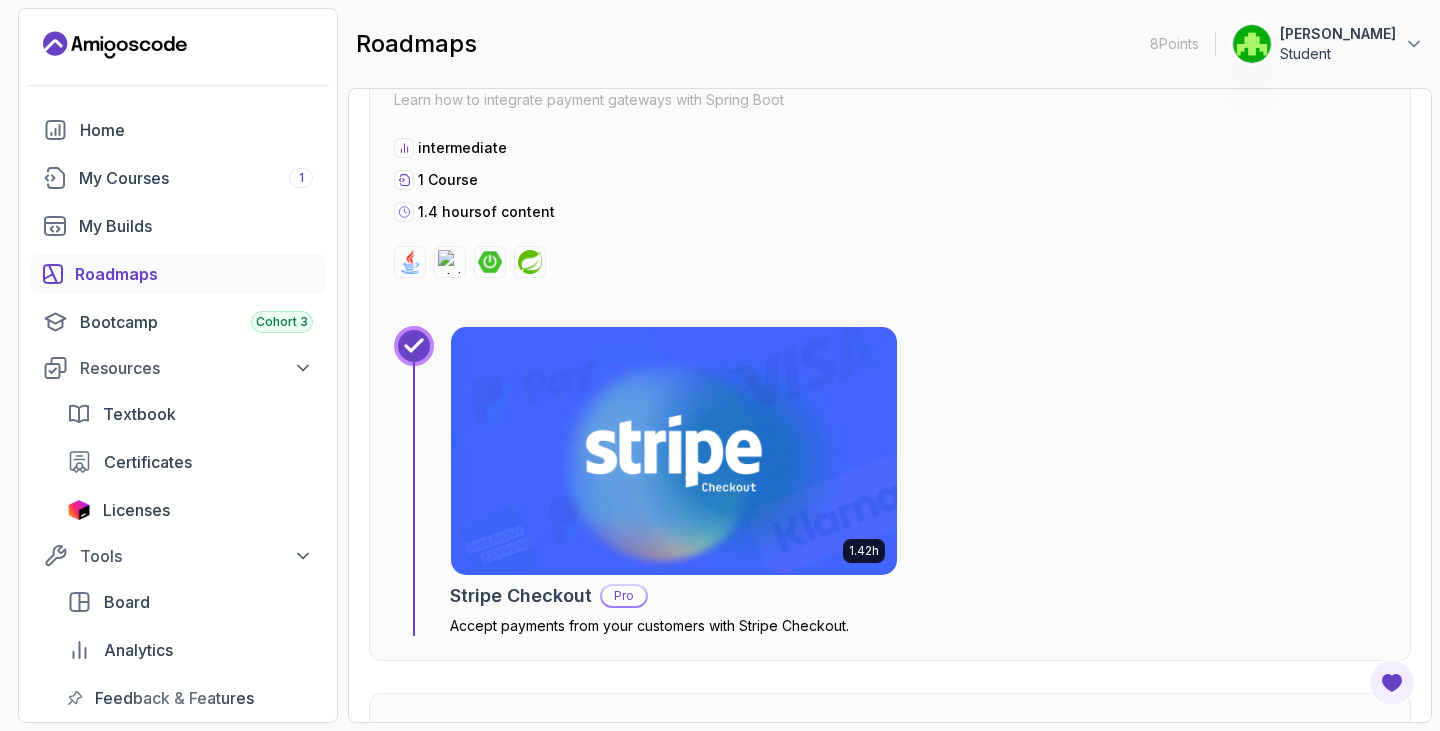 click on "8  Points 1 Yahya Limbada Student Home My Courses 1 My Builds Roadmaps Bootcamp Cohort 3 Resources Textbook Certificates Licenses Tools Board Analytics Feedback & Features Become A Pro Member Unlock Pro Features and take your journey to the next level Upgrade To Pro roadmaps   8  Points 1 Yahya Limbada Student Roadmaps Spring and Spring Boot Explore the Full Roadmap Guide Preview Your Core Java (Java Master Class) 1 71 % completed Spring Boot Crash Course Learn the basics of building REST APIs with Spring Boot beginner 1   Course   1.7 hours  of content 1.67h Spring Boot for Beginners 71% completed 2 0 % completed Spring Framework Learn the core of Spring Framework: Inversion of Control and Dependency Injection intermediate 2   Courses   1.1 hours  of content 1.12h Spring Framework Pro Master the core concepts of Spring Framework. Learn about Inversion of Control, Dependency Injection, Beans, and the Application Context to build robust Java applications. 3 0 % completed Mastering APIs with Spring MVC 1     4" at bounding box center (720, 365) 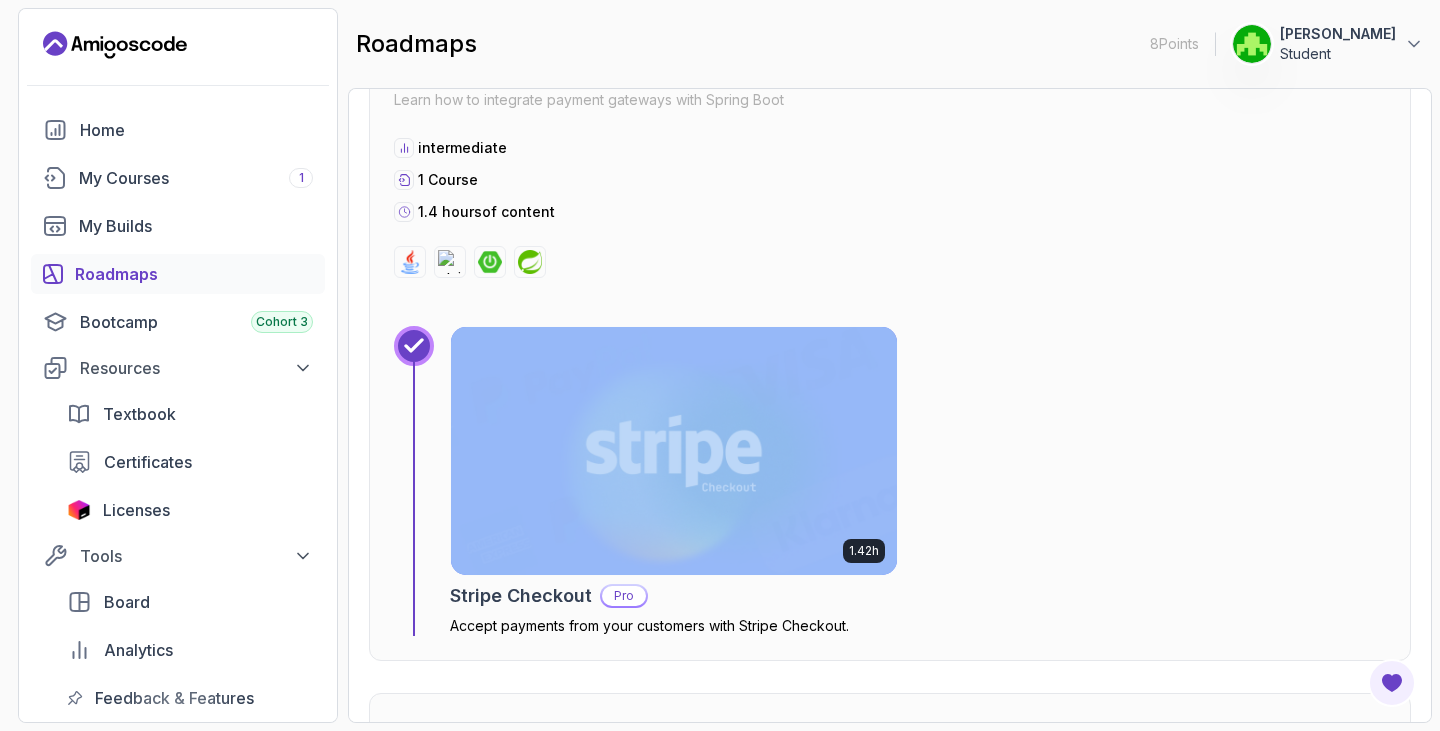 click on "8  Points 1 Yahya Limbada Student Home My Courses 1 My Builds Roadmaps Bootcamp Cohort 3 Resources Textbook Certificates Licenses Tools Board Analytics Feedback & Features Become A Pro Member Unlock Pro Features and take your journey to the next level Upgrade To Pro roadmaps   8  Points 1 Yahya Limbada Student Roadmaps Spring and Spring Boot Explore the Full Roadmap Guide Preview Your Core Java (Java Master Class) 1 71 % completed Spring Boot Crash Course Learn the basics of building REST APIs with Spring Boot beginner 1   Course   1.7 hours  of content 1.67h Spring Boot for Beginners 71% completed 2 0 % completed Spring Framework Learn the core of Spring Framework: Inversion of Control and Dependency Injection intermediate 2   Courses   1.1 hours  of content 1.12h Spring Framework Pro Master the core concepts of Spring Framework. Learn about Inversion of Control, Dependency Injection, Beans, and the Application Context to build robust Java applications. 3 0 % completed Mastering APIs with Spring MVC 1     4" at bounding box center [720, 365] 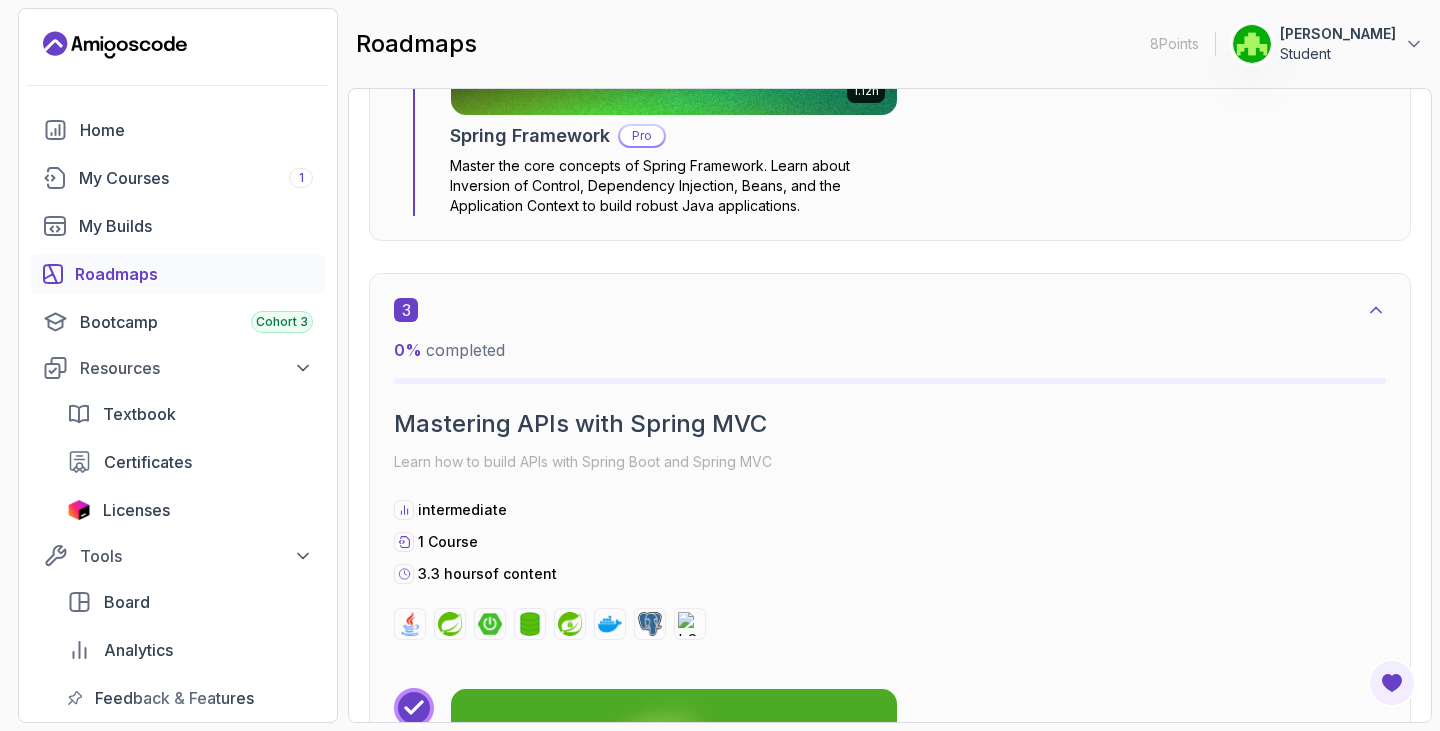 scroll, scrollTop: 1840, scrollLeft: 0, axis: vertical 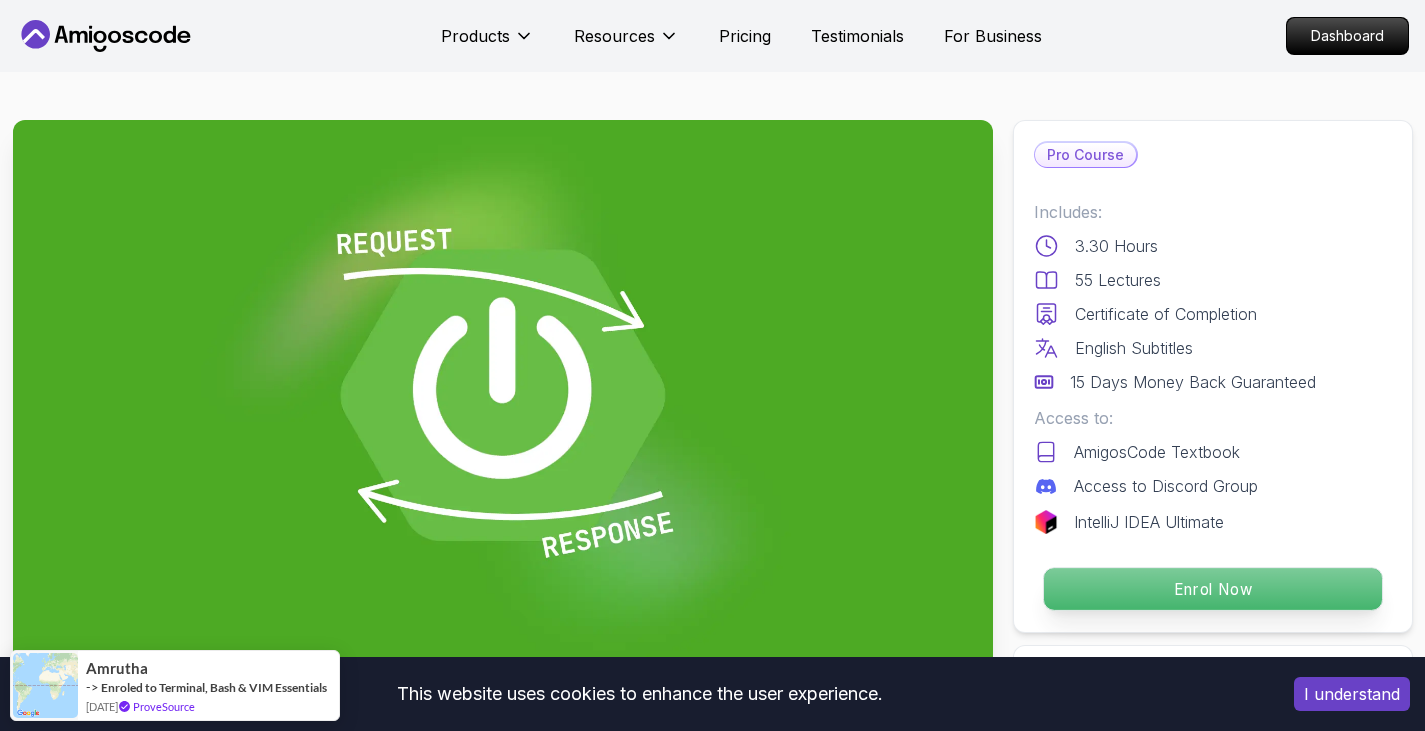 click on "Enrol Now" at bounding box center [1212, 589] 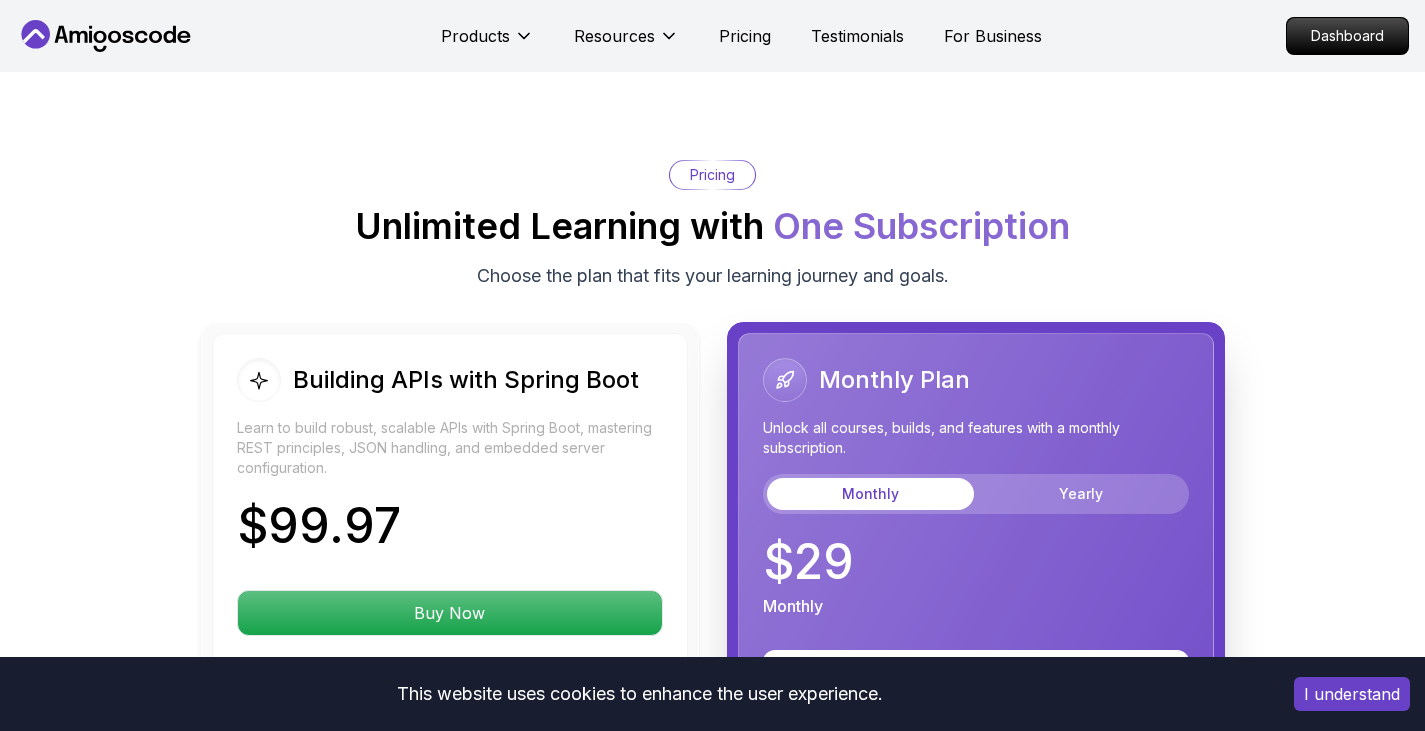 scroll, scrollTop: 4487, scrollLeft: 0, axis: vertical 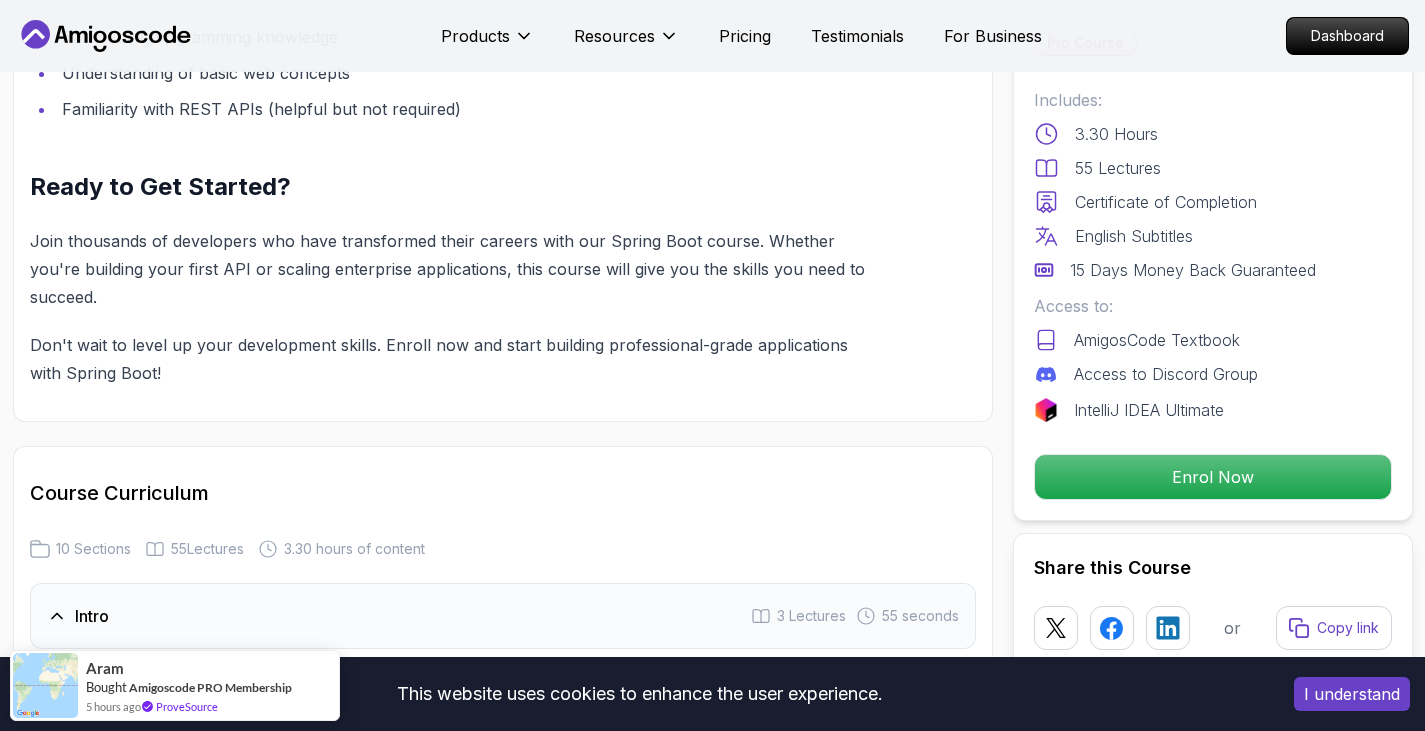 click on "This website uses cookies to enhance the user experience. I understand Products Resources Pricing Testimonials For Business Dashboard Products Resources Pricing Testimonials For Business Dashboard Building APIs with Spring Boot Learn to build robust, scalable APIs with Spring Boot, mastering REST principles, JSON handling, and embedded server configuration. Mama Samba Braima Djalo  /   Instructor Pro Course Includes: 3.30 Hours 55 Lectures Certificate of Completion English Subtitles 15 Days Money Back Guaranteed Access to: AmigosCode Textbook Access to Discord Group IntelliJ IDEA Ultimate Enrol Now Share this Course or Copy link Got a Team of 5 or More? With one subscription, give your entire team access to all courses and features. Check our Business Plan Mama Samba Braima Djalo  /   Instructor What you will learn java spring spring-boot spring-data-jpa spring-security docker postgres h2 API Fundamentals - Master the foundations of building APIs, including REST principles and Spring MVC.
The" at bounding box center [712, 1874] 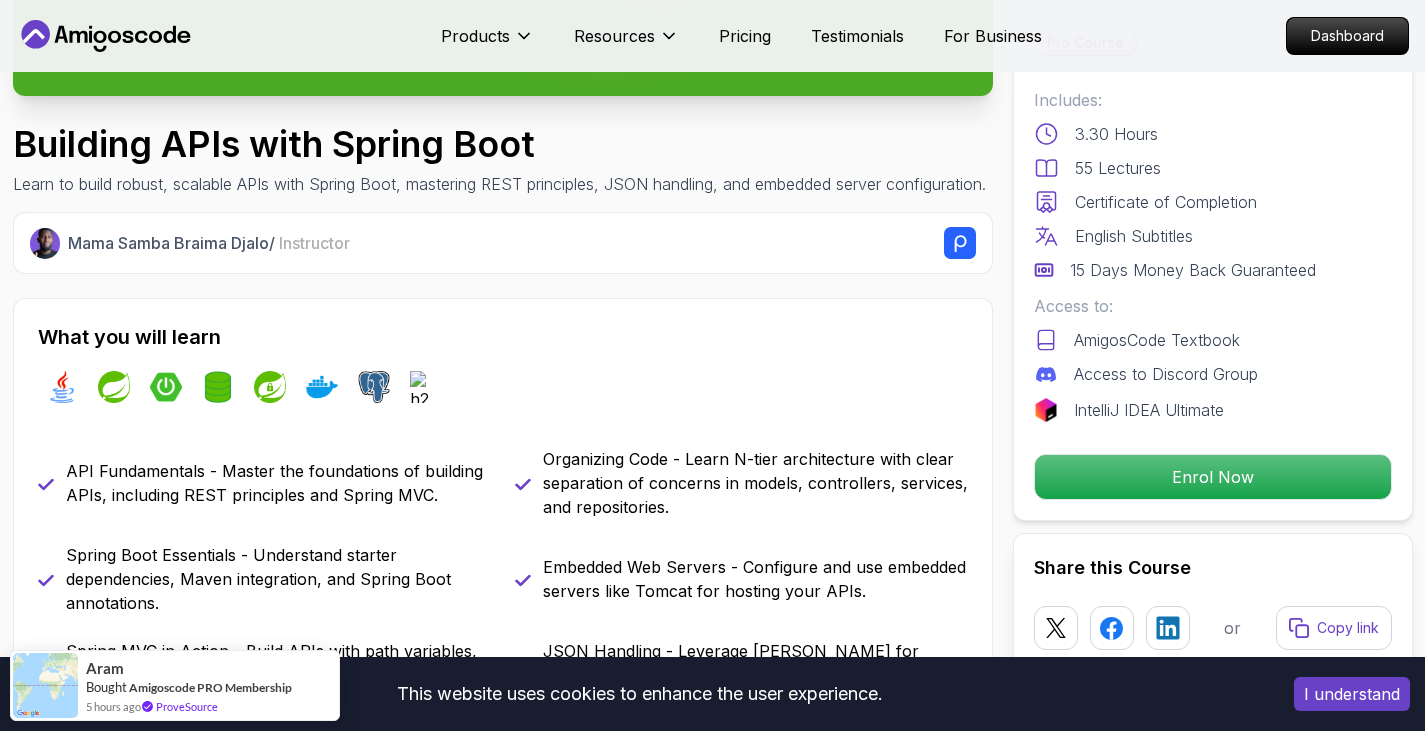 scroll, scrollTop: 0, scrollLeft: 0, axis: both 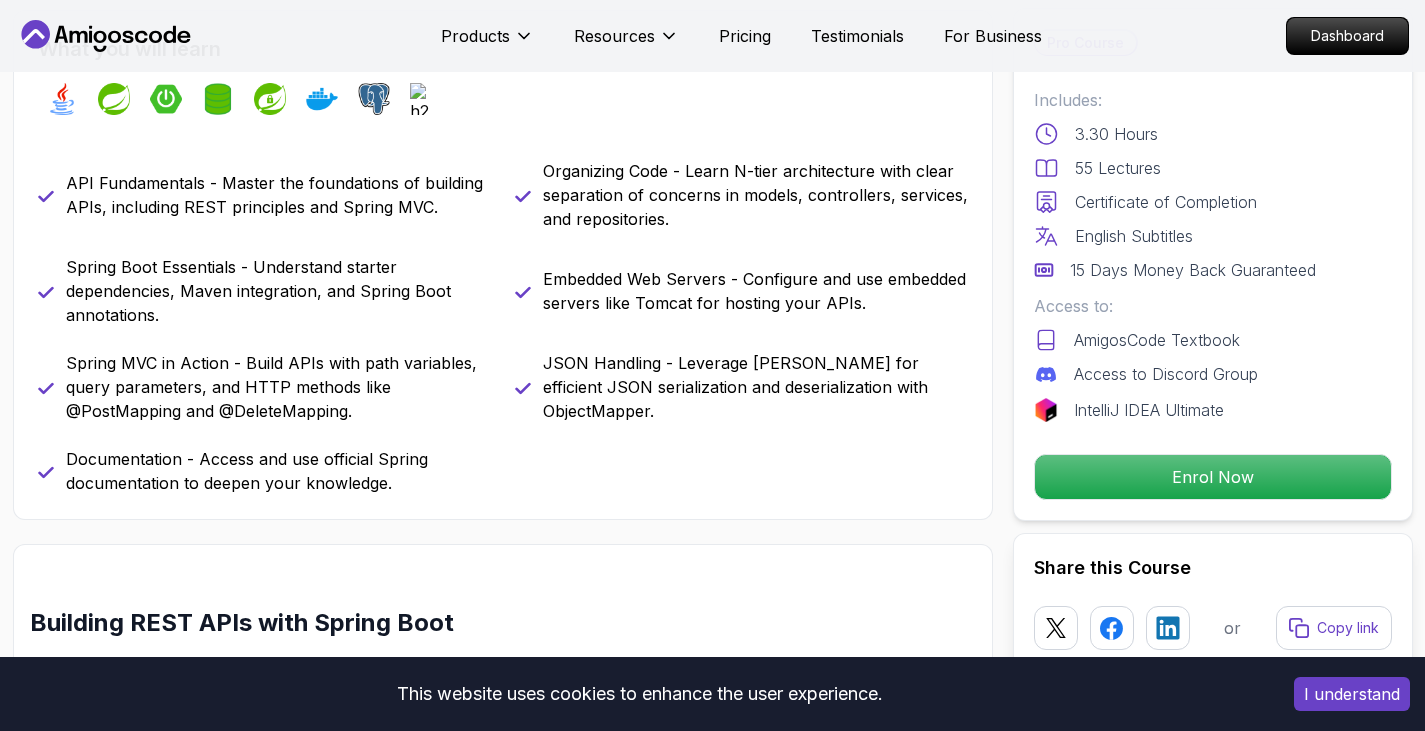 click on "This website uses cookies to enhance the user experience. I understand Products Resources Pricing Testimonials For Business Dashboard Products Resources Pricing Testimonials For Business Dashboard Building APIs with Spring Boot Learn to build robust, scalable APIs with Spring Boot, mastering REST principles, JSON handling, and embedded server configuration. Mama Samba Braima Djalo  /   Instructor Pro Course Includes: 3.30 Hours 55 Lectures Certificate of Completion English Subtitles 15 Days Money Back Guaranteed Access to: AmigosCode Textbook Access to Discord Group IntelliJ IDEA Ultimate Enrol Now Share this Course or Copy link Got a Team of 5 or More? With one subscription, give your entire team access to all courses and features. Check our Business Plan Mama Samba Braima Djalo  /   Instructor What you will learn java spring spring-boot spring-data-jpa spring-security docker postgres h2 API Fundamentals - Master the foundations of building APIs, including REST principles and Spring MVC.
The" at bounding box center [712, 3766] 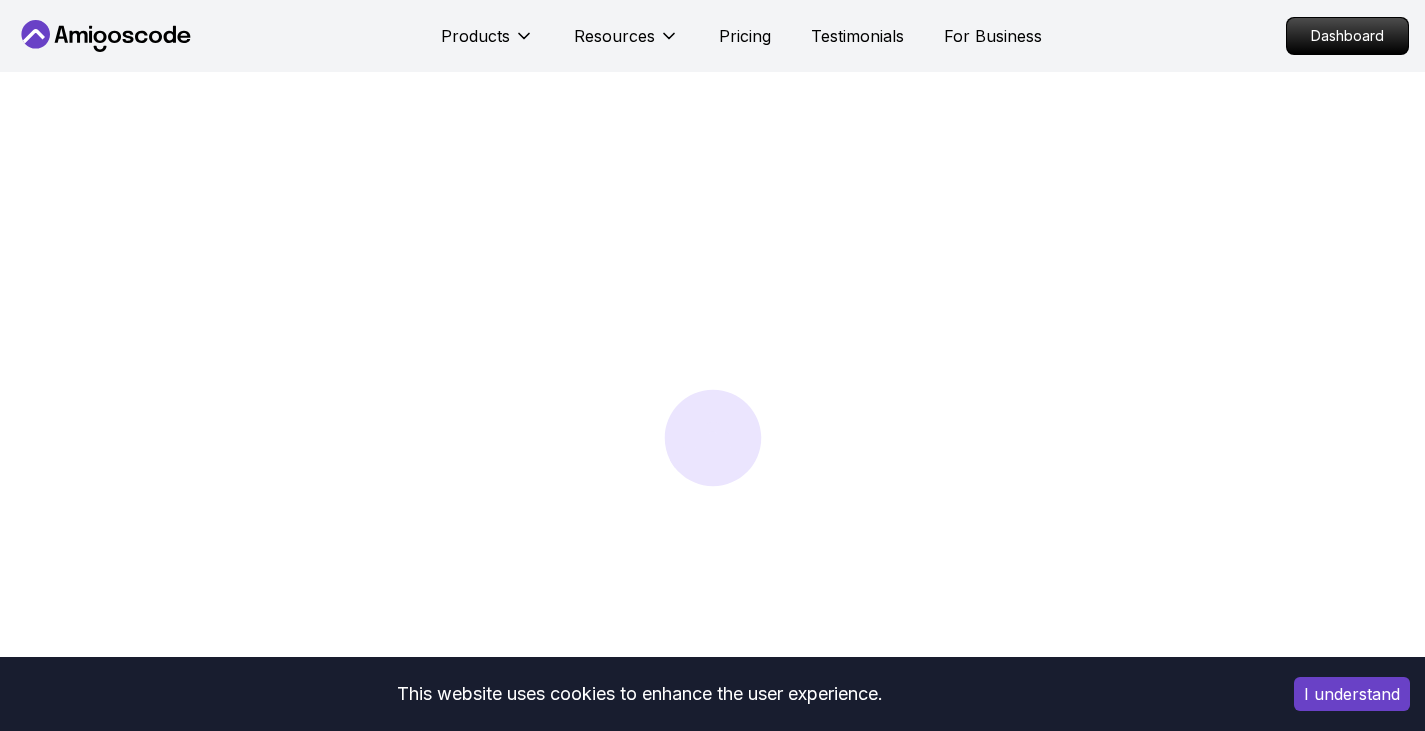 scroll, scrollTop: 0, scrollLeft: 0, axis: both 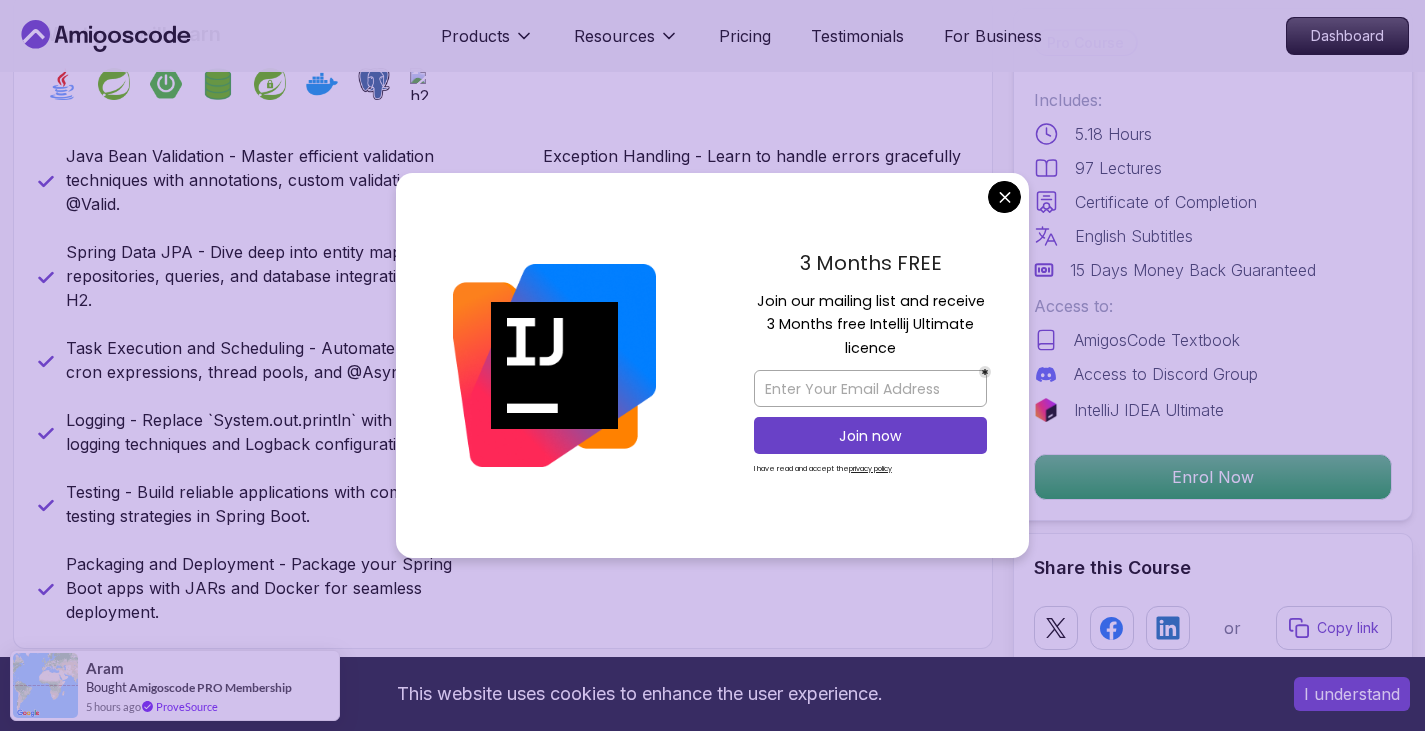 click on "This website uses cookies to enhance the user experience. I understand Products Resources Pricing Testimonials For Business Dashboard Products Resources Pricing Testimonials For Business Dashboard Advanced Spring Boot Dive deep into Spring Boot with our advanced course, designed to take your skills from intermediate to expert level. Mama Samba Braima Djalo  /   Instructor Pro Course Includes: 5.18 Hours 97 Lectures Certificate of Completion English Subtitles 15 Days Money Back Guaranteed Access to: AmigosCode Textbook Access to Discord Group IntelliJ IDEA Ultimate Enrol Now Share this Course or Copy link Got a Team of 5 or More? With one subscription, give your entire team access to all courses and features. Check our Business Plan Mama Samba Braima Djalo  /   Instructor What you will learn java spring spring-boot spring-data-jpa spring-security docker postgres h2 Java Bean Validation - Master efficient validation techniques with annotations, custom validations, and @Valid.
The  Advanced Spring Boot" at bounding box center [712, 3628] 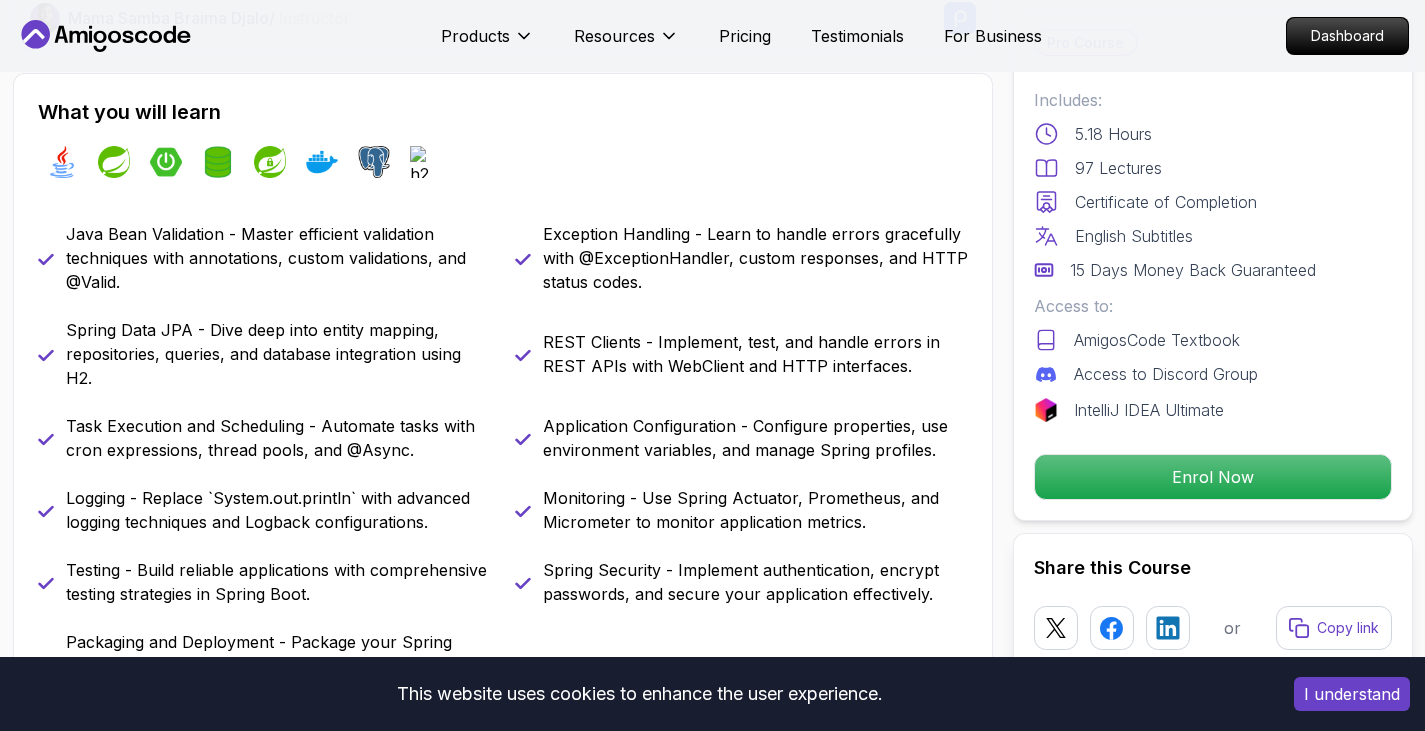 scroll, scrollTop: 910, scrollLeft: 0, axis: vertical 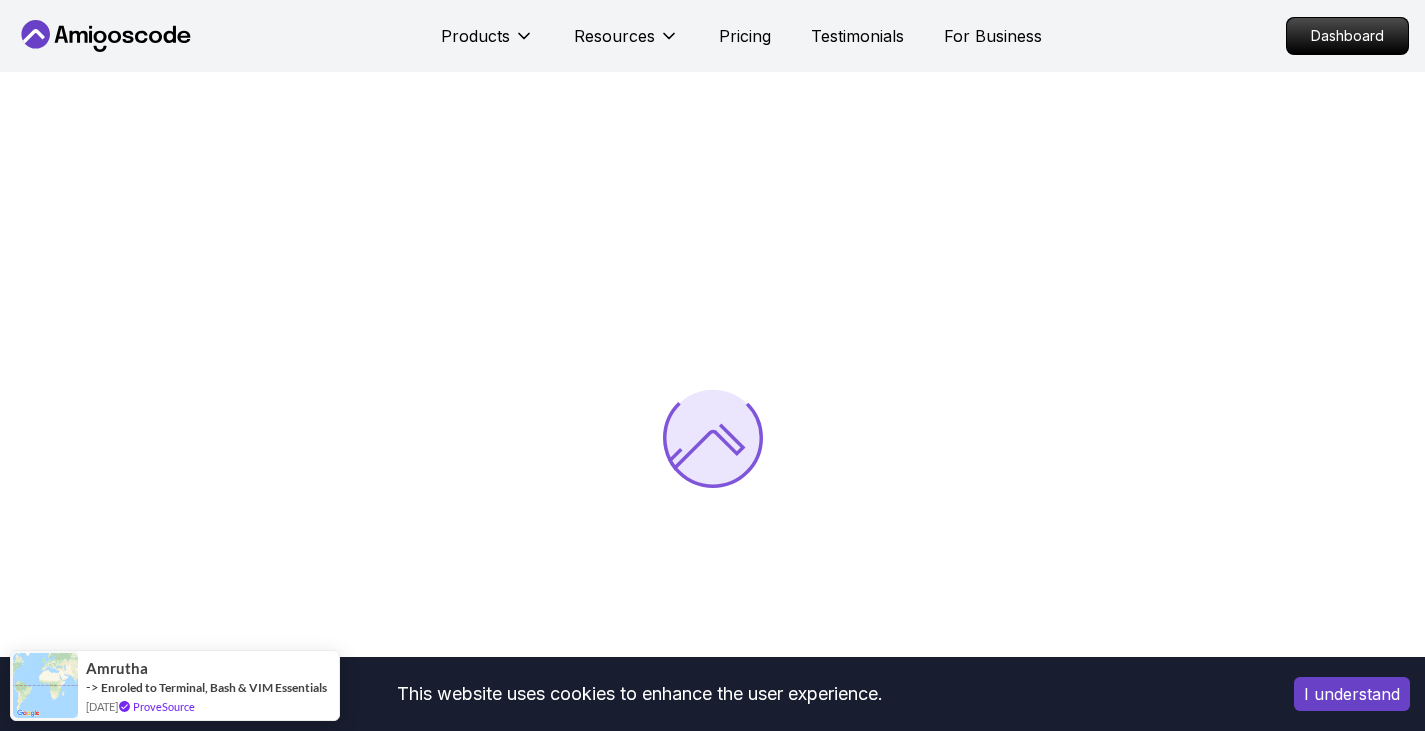 drag, startPoint x: 1423, startPoint y: 206, endPoint x: 1428, endPoint y: 218, distance: 13 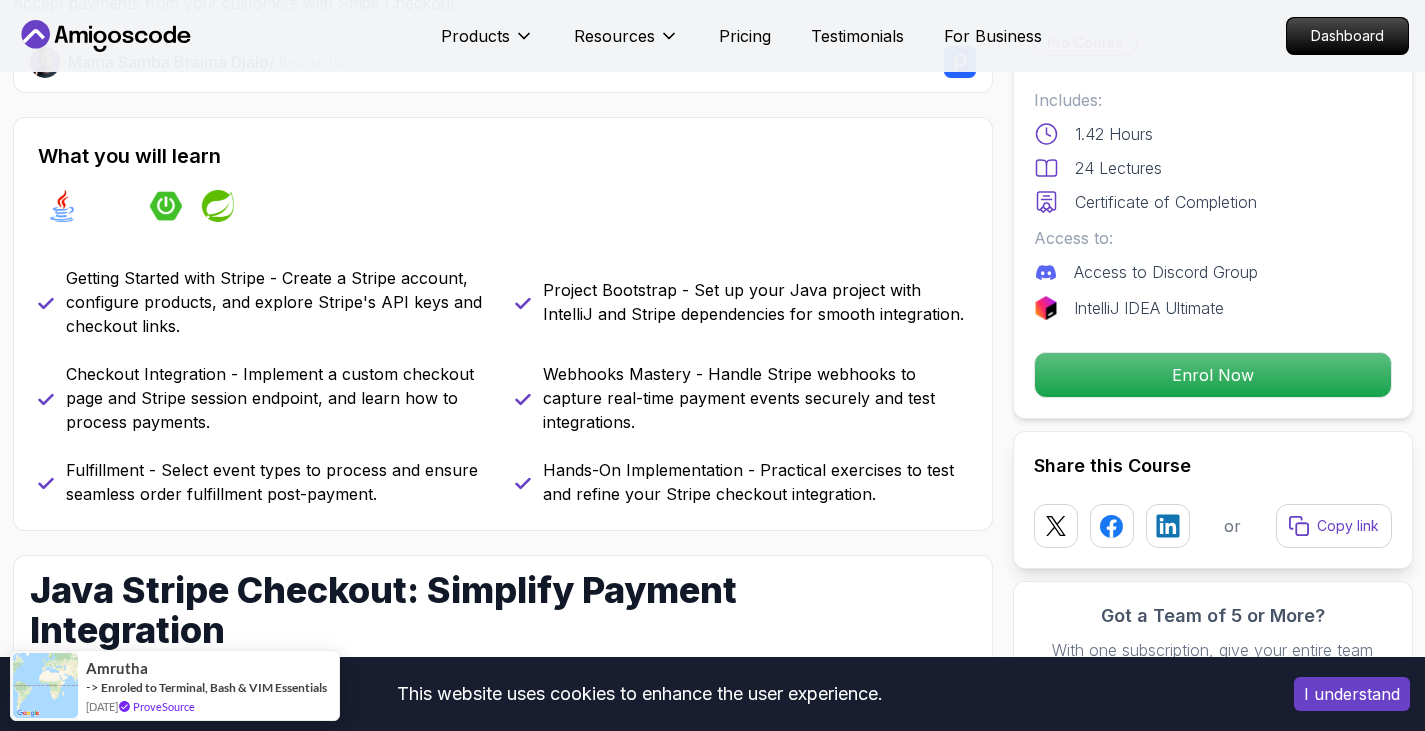 scroll, scrollTop: 721, scrollLeft: 0, axis: vertical 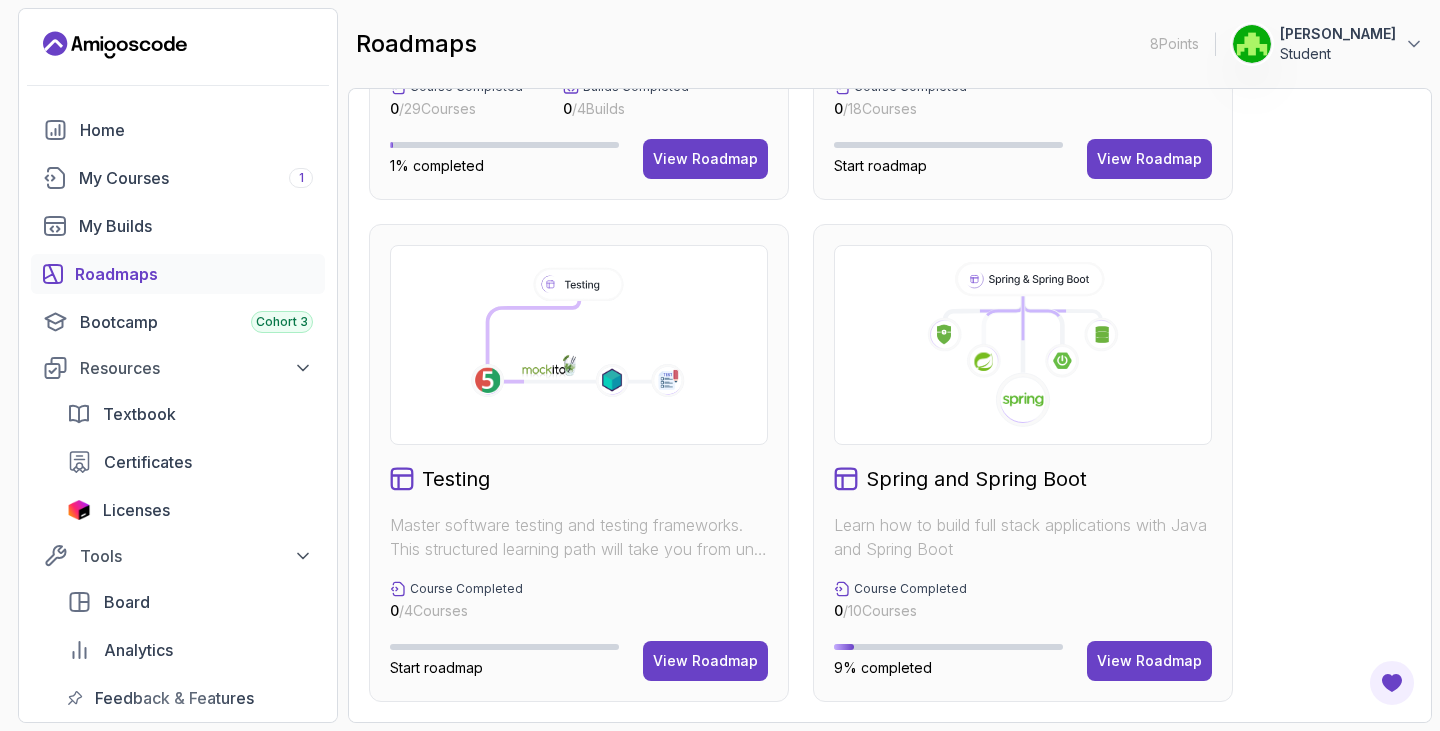 click on "Databases Master table design, data management, and advanced database operations. This structured learning path will take you from database fundamentals to advanced SQL queries. Course Completed 0 / 5  Courses Start roadmap View Roadmap Frontend Developer Master modern frontend development from basics to advanced React applications. This structured learning path will take you from HTML fundamentals to building complex React applications. Course Completed 0 / 10  Courses Start roadmap View Roadmap Java Full Stack Learn how to build full stack applications with Java and Spring Boot Course Completed 0 / 29  Courses Builds Completed 0 / 4  Builds 1% completed View Roadmap Core Java (Java Master Class) Learn how to build full stack applications with Java and Spring Boot Course Completed 0 / 18  Courses Start roadmap View Roadmap Testing Master software testing and testing frameworks. This structured learning path will take you from unit testing to integration testing. Course Completed 0 / 4  Courses Start roadmap" at bounding box center (890, -39) 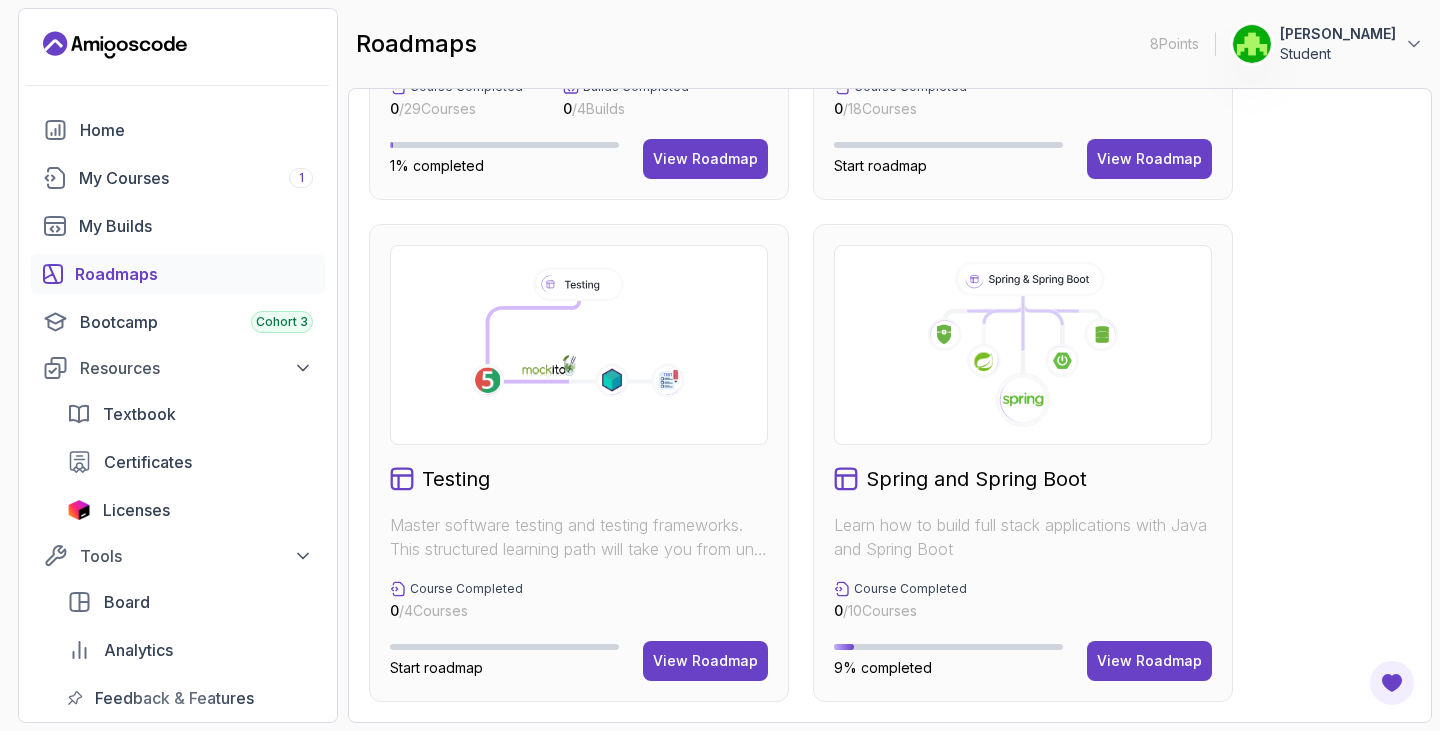 scroll, scrollTop: 809, scrollLeft: 0, axis: vertical 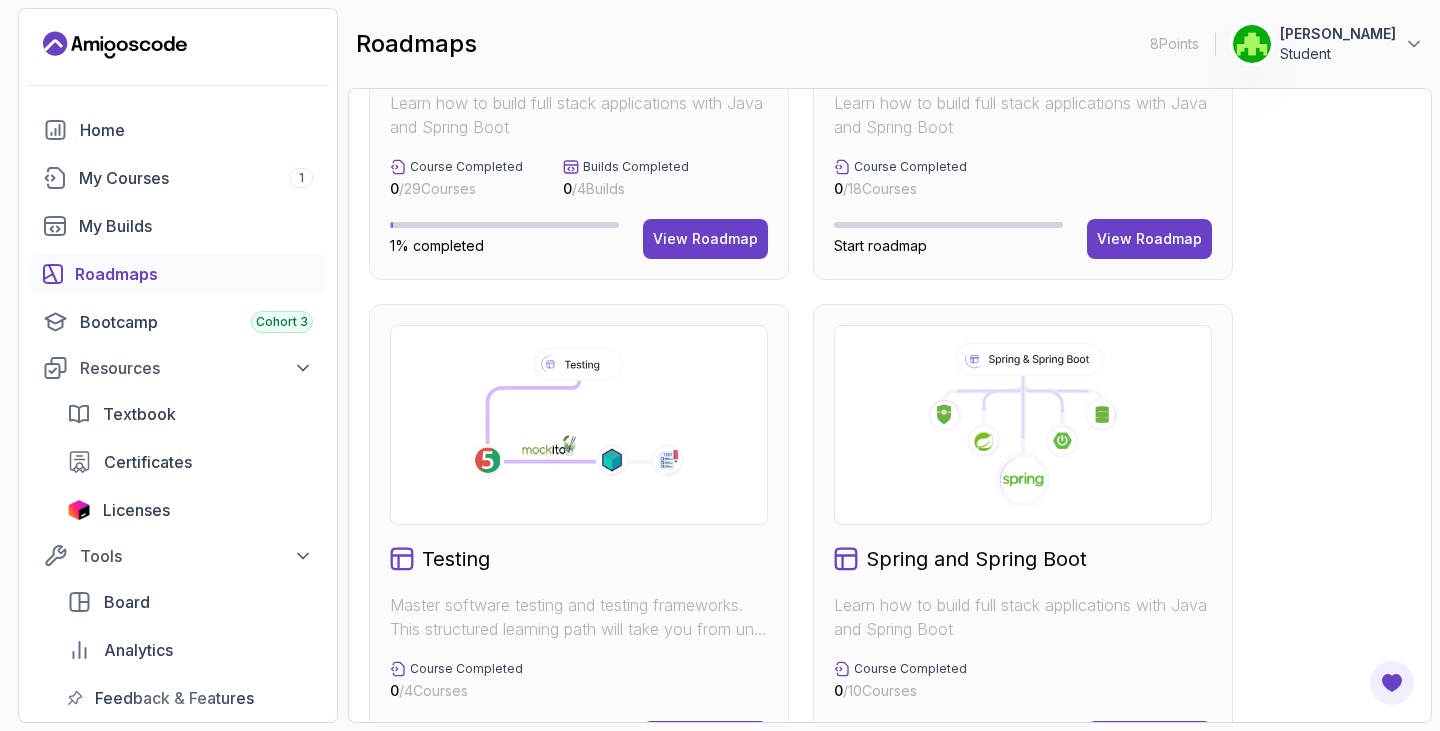 click 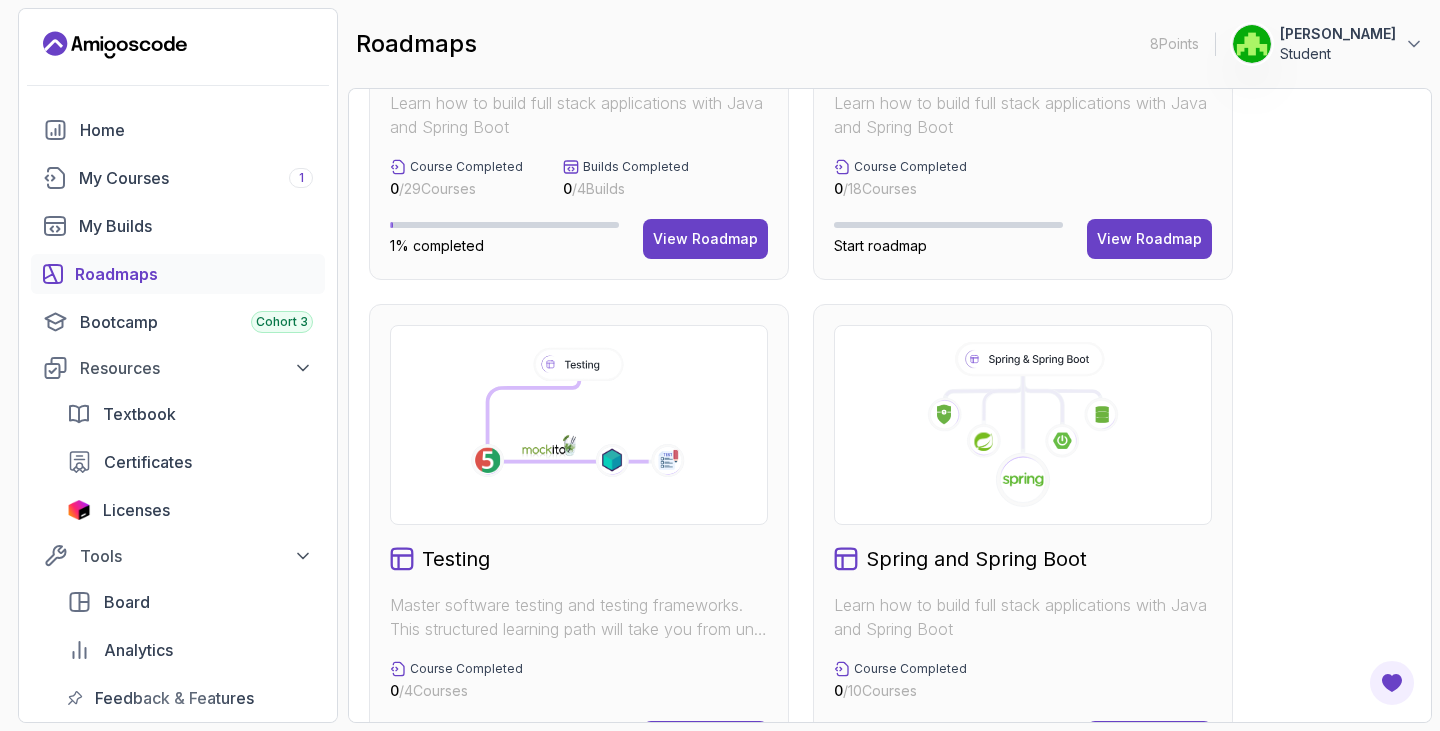 click on "Testing" at bounding box center (456, 559) 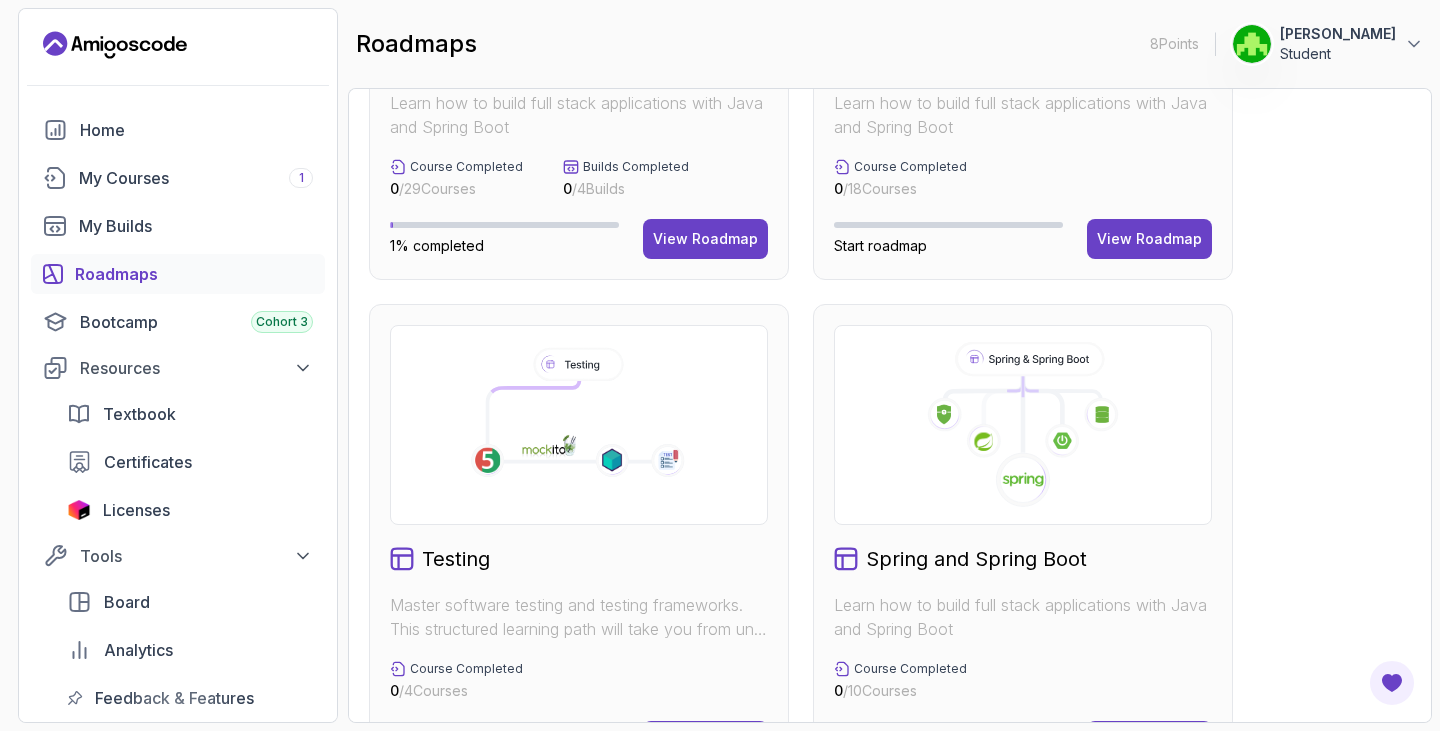 click 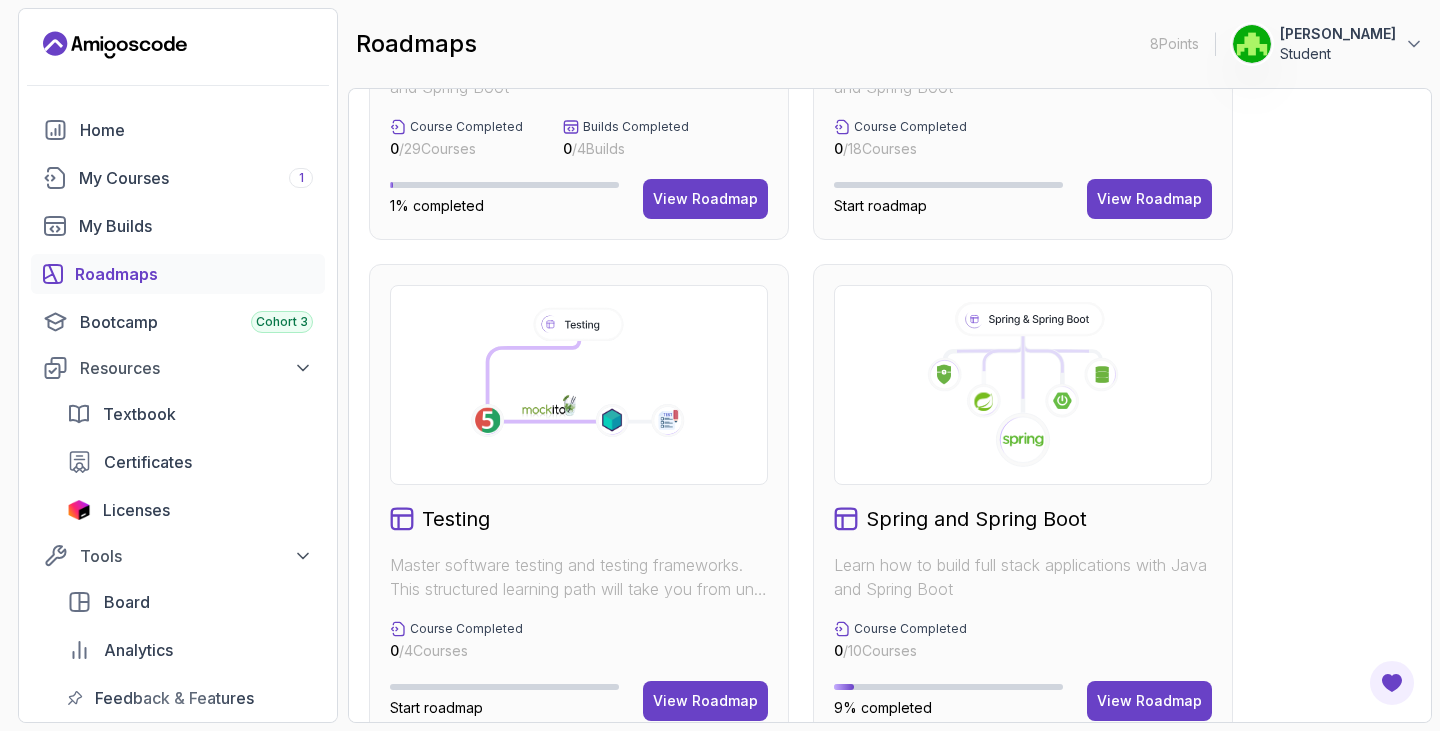 scroll, scrollTop: 889, scrollLeft: 0, axis: vertical 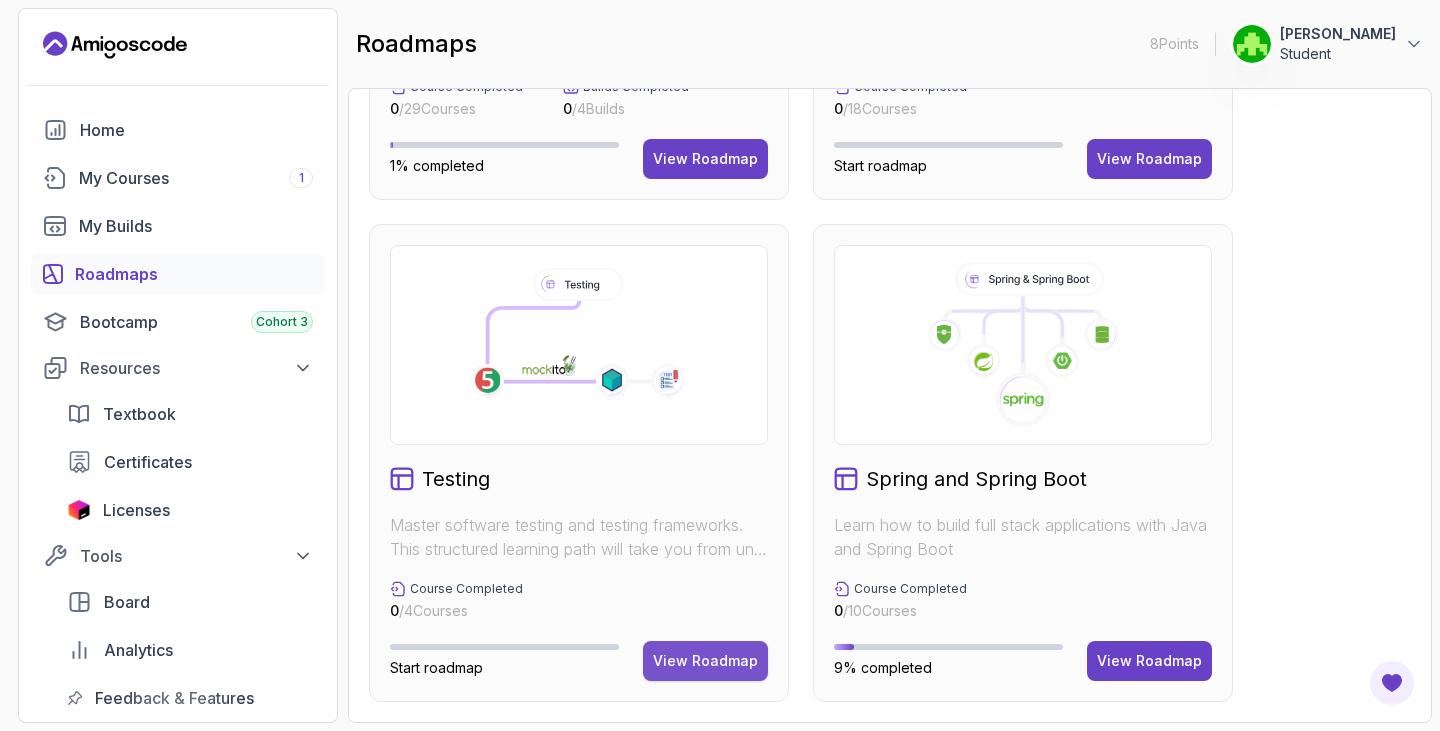 click on "View Roadmap" at bounding box center [705, 661] 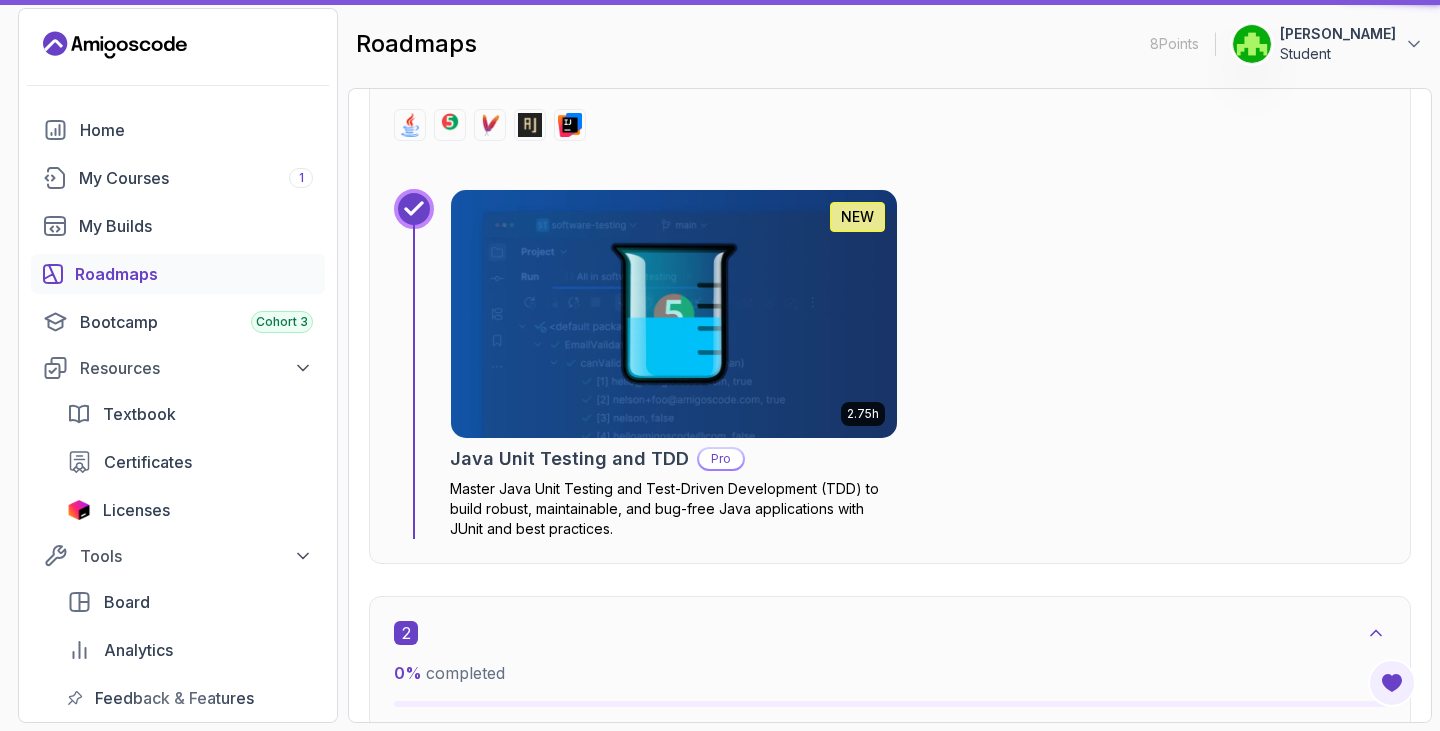 scroll, scrollTop: 20, scrollLeft: 0, axis: vertical 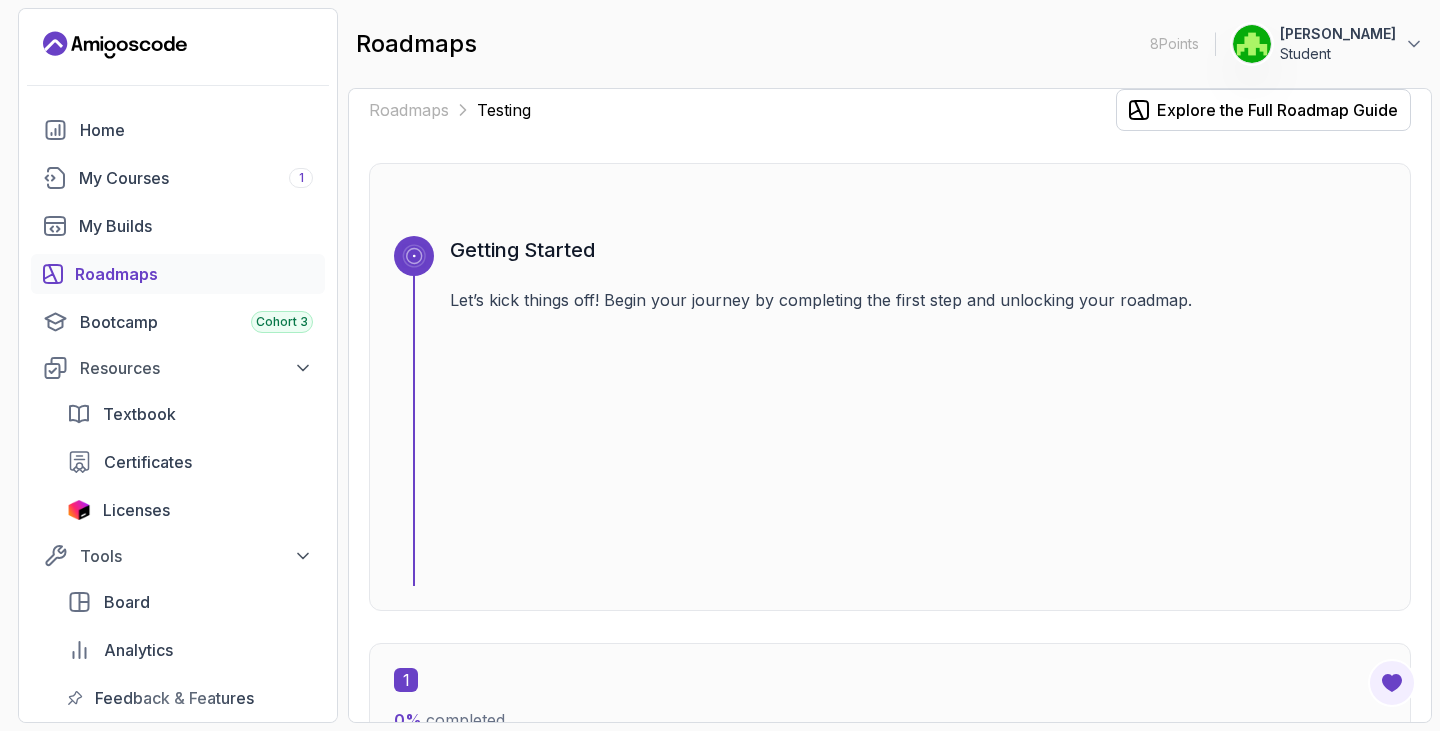 click on "Getting Started Let’s kick things off! Begin your journey by completing the first step and unlocking your roadmap." at bounding box center (918, 411) 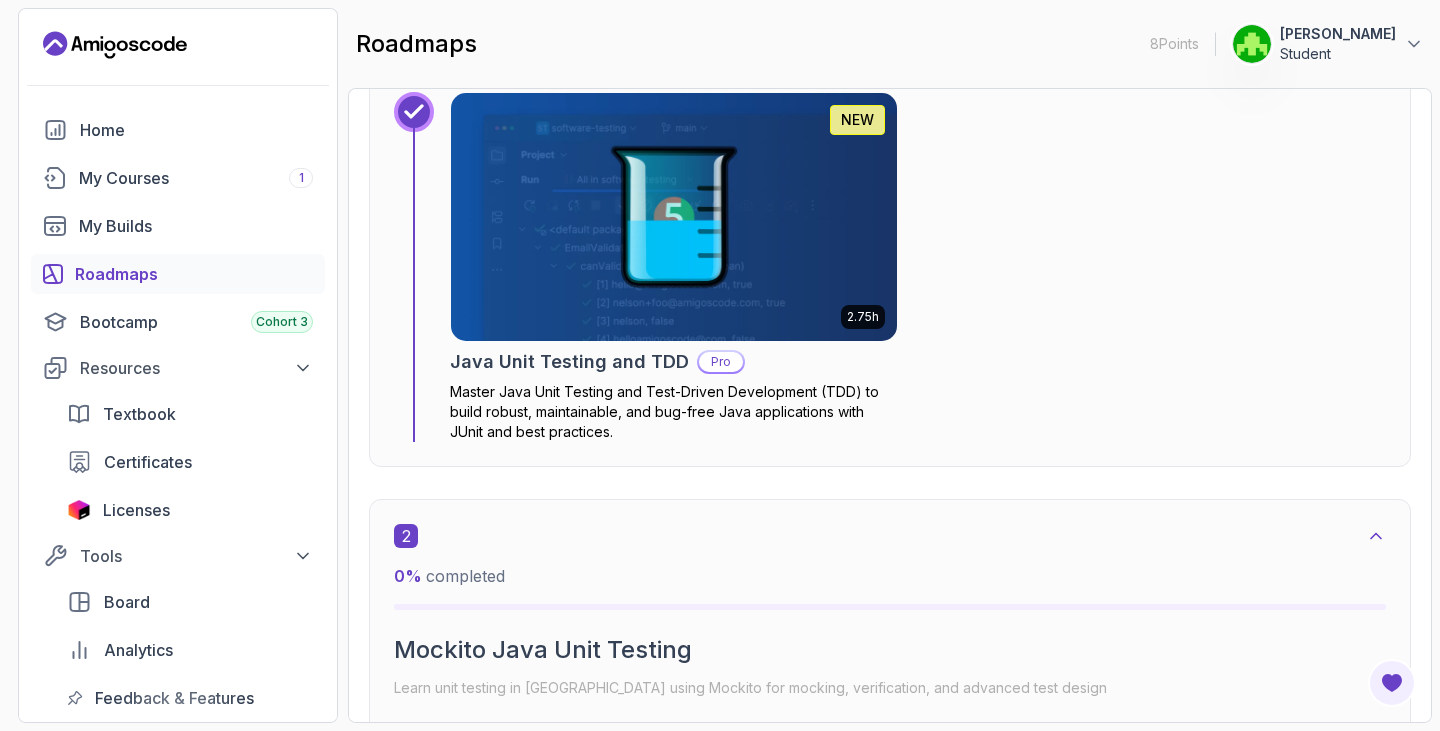scroll, scrollTop: 1060, scrollLeft: 0, axis: vertical 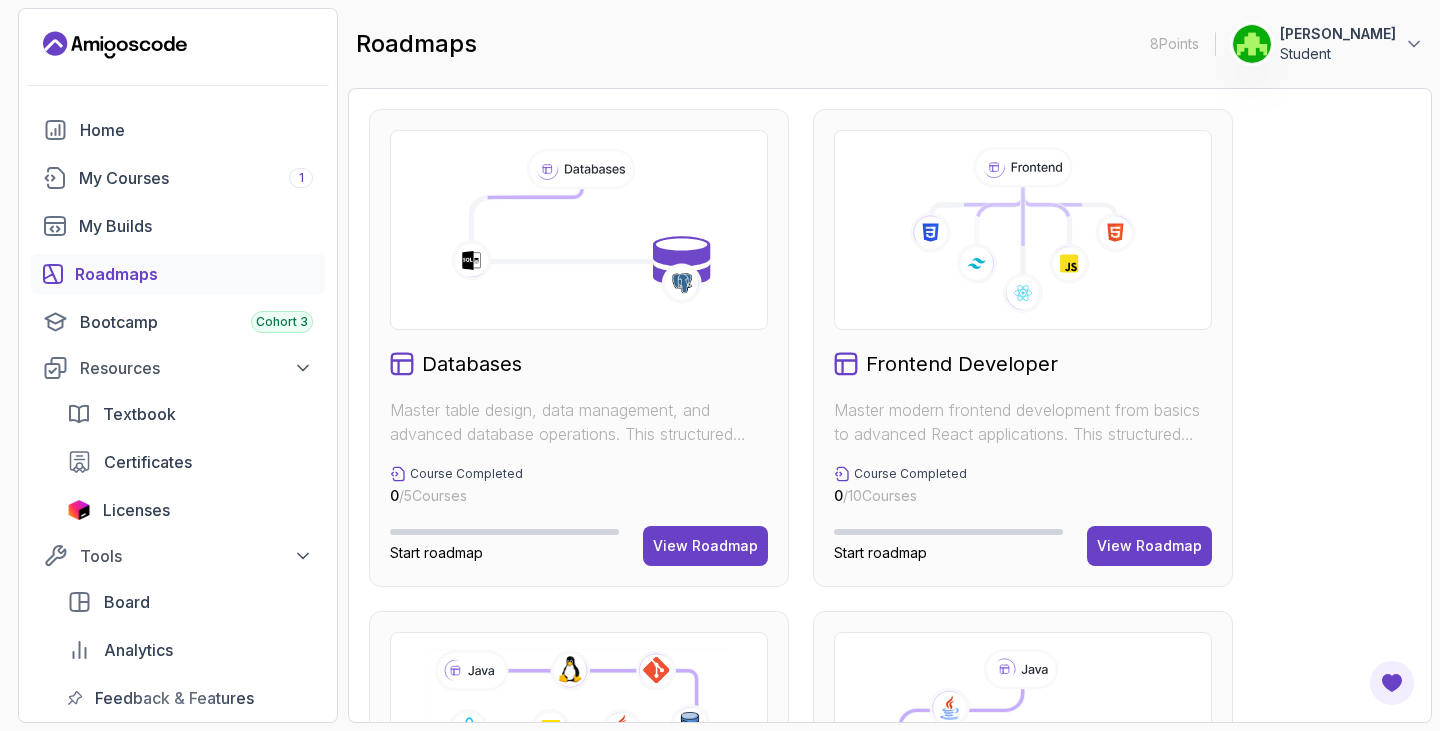 click on "Databases Master table design, data management, and advanced database operations. This structured learning path will take you from database fundamentals to advanced SQL queries. Course Completed 0 / 5  Courses Start roadmap View Roadmap Frontend Developer Master modern frontend development from basics to advanced React applications. This structured learning path will take you from HTML fundamentals to building complex React applications. Course Completed 0 / 10  Courses Start roadmap View Roadmap Java Full Stack Learn how to build full stack applications with Java and Spring Boot Course Completed 0 / 29  Courses Builds Completed 0 / 4  Builds 1% completed View Roadmap Core Java (Java Master Class) Learn how to build full stack applications with Java and Spring Boot Course Completed 0 / 18  Courses Start roadmap View Roadmap Testing Master software testing and testing frameworks. This structured learning path will take you from unit testing to integration testing. Course Completed 0 / 4  Courses Start roadmap" at bounding box center (890, 850) 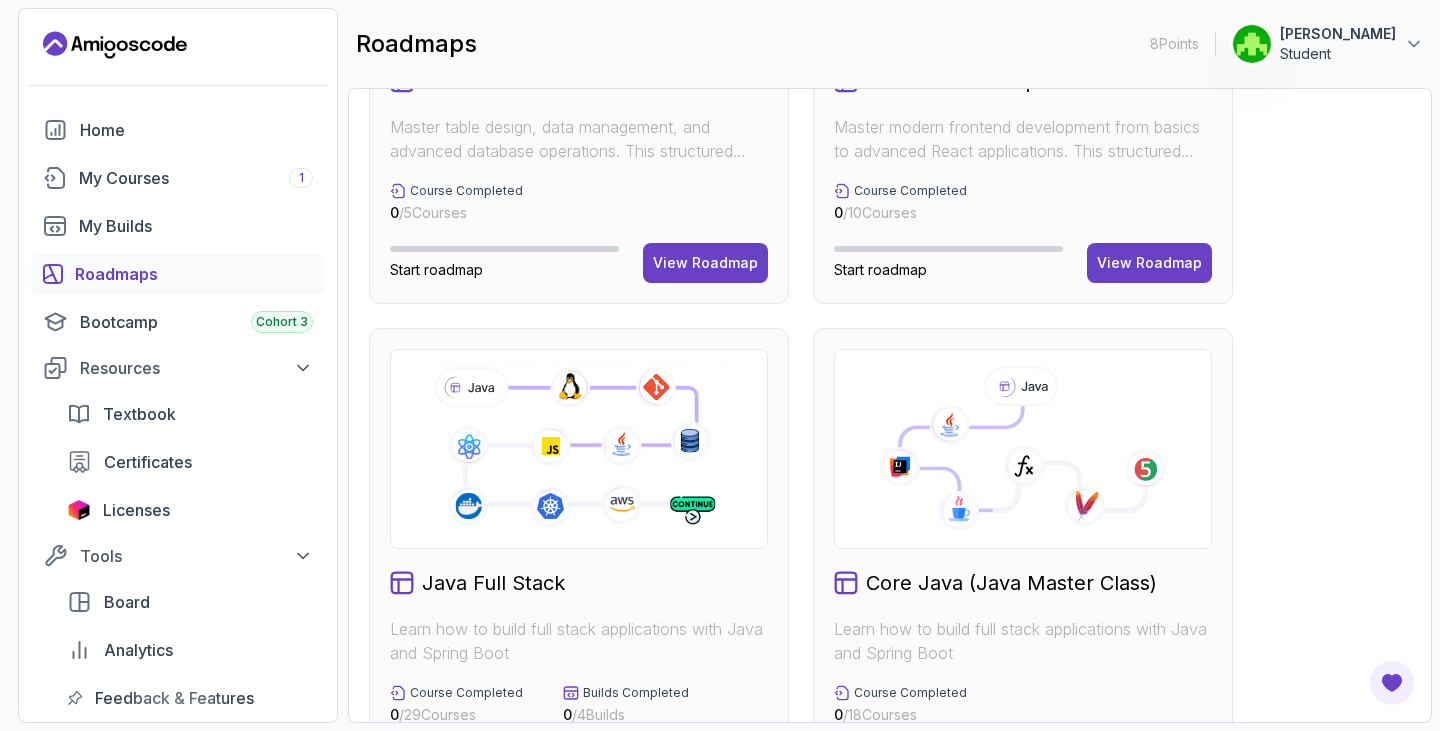 scroll, scrollTop: 440, scrollLeft: 0, axis: vertical 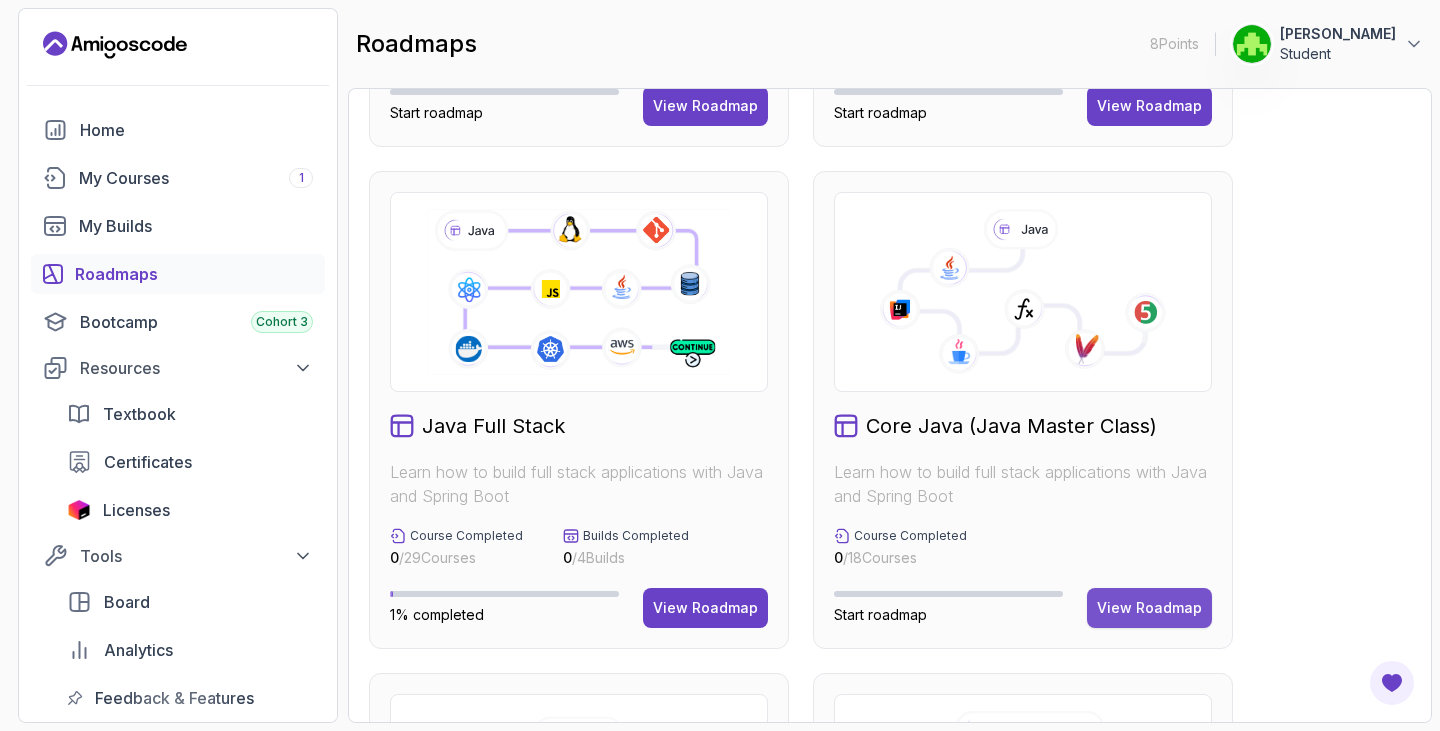 click on "View Roadmap" at bounding box center (1149, 608) 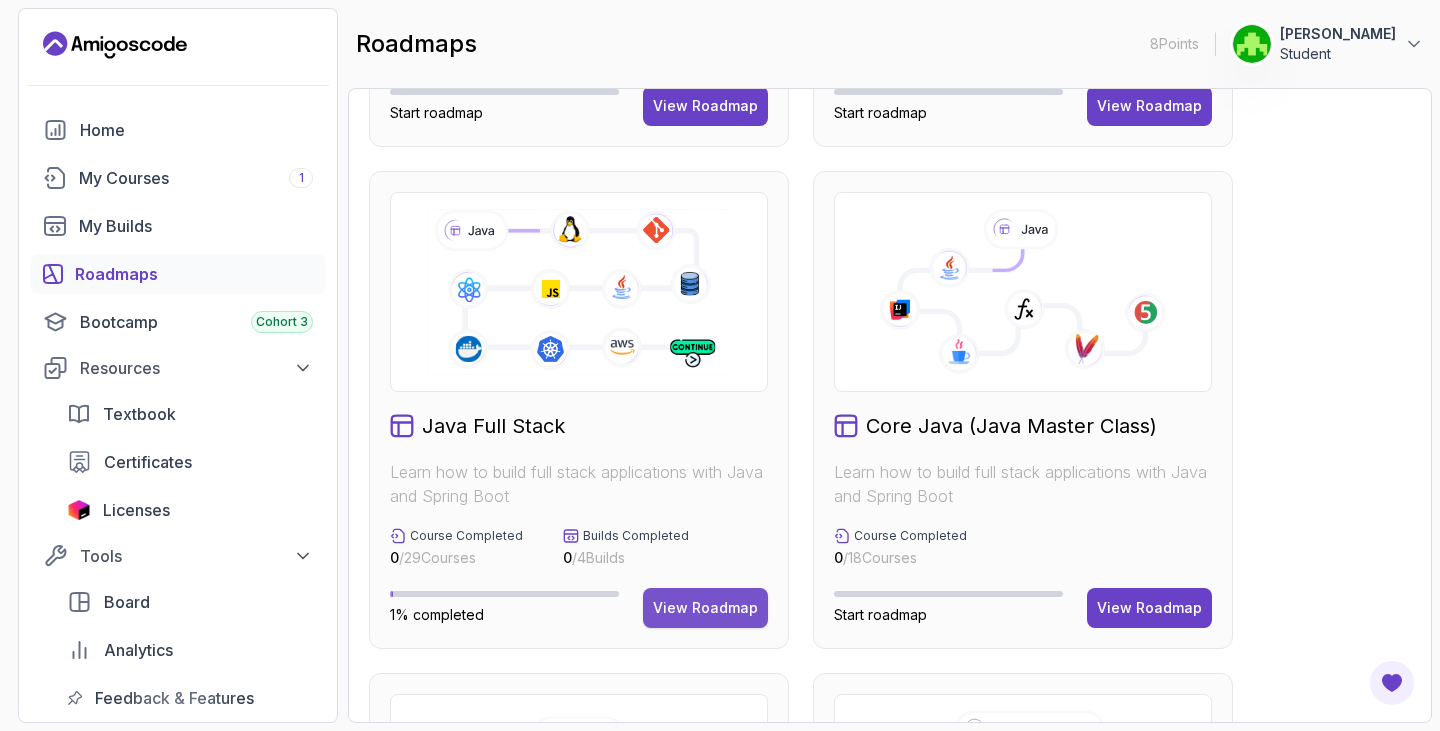 type 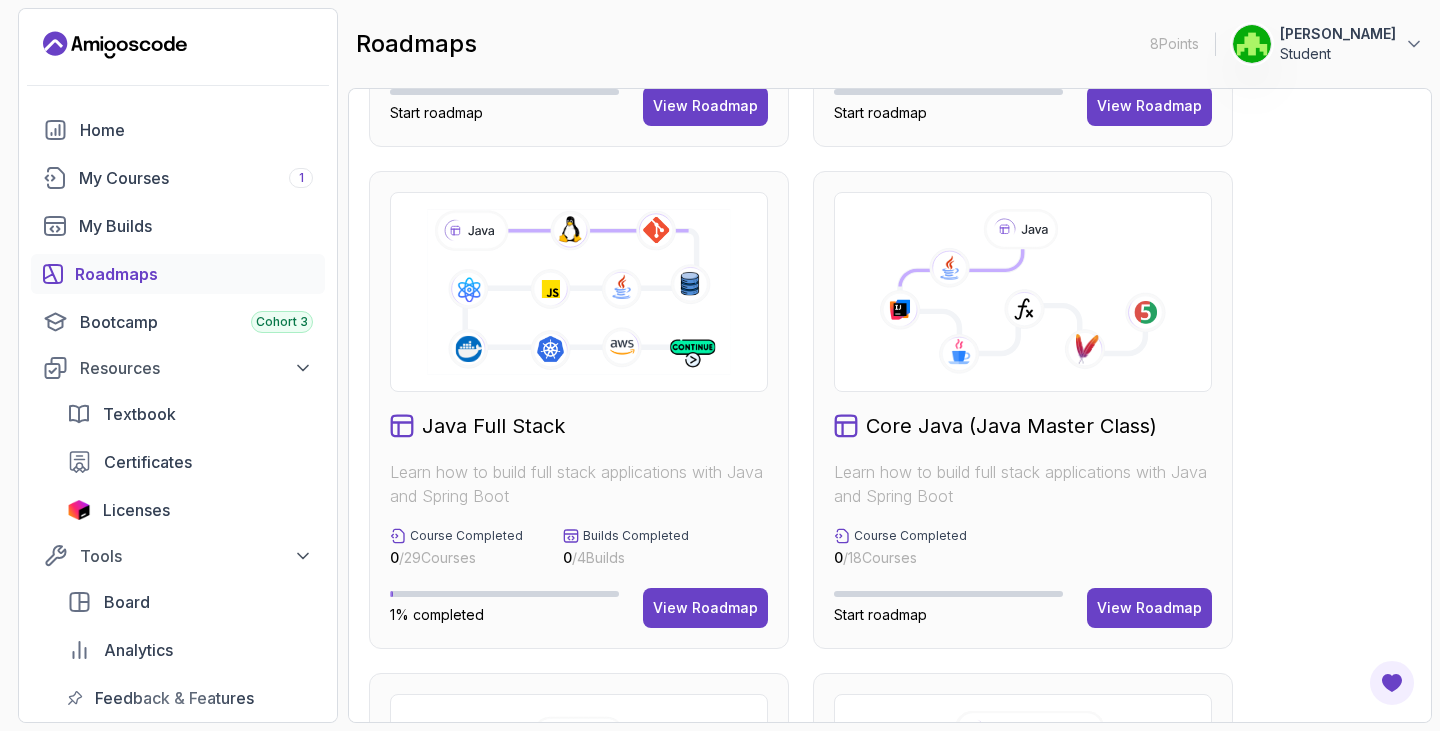 click on "Databases Master table design, data management, and advanced database operations. This structured learning path will take you from database fundamentals to advanced SQL queries. Course Completed 0 / 5  Courses Start roadmap View Roadmap Frontend Developer Master modern frontend development from basics to advanced React applications. This structured learning path will take you from HTML fundamentals to building complex React applications. Course Completed 0 / 10  Courses Start roadmap View Roadmap Java Full Stack Learn how to build full stack applications with Java and Spring Boot Course Completed 0 / 29  Courses Builds Completed 0 / 4  Builds 1% completed View Roadmap Core Java (Java Master Class) Learn how to build full stack applications with Java and Spring Boot Course Completed 0 / 18  Courses Start roadmap View Roadmap Testing Master software testing and testing frameworks. This structured learning path will take you from unit testing to integration testing. Course Completed 0 / 4  Courses Start roadmap" at bounding box center [890, 410] 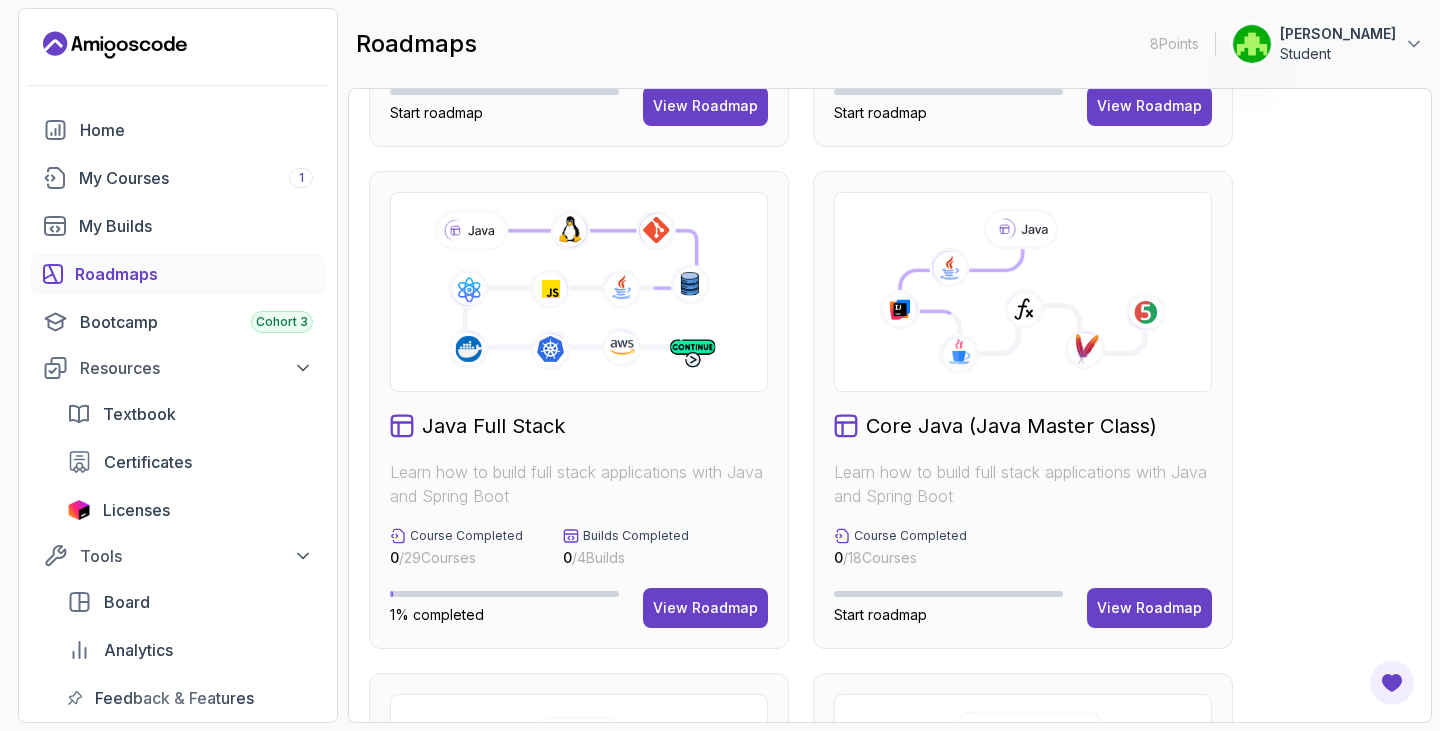 scroll, scrollTop: 400, scrollLeft: 0, axis: vertical 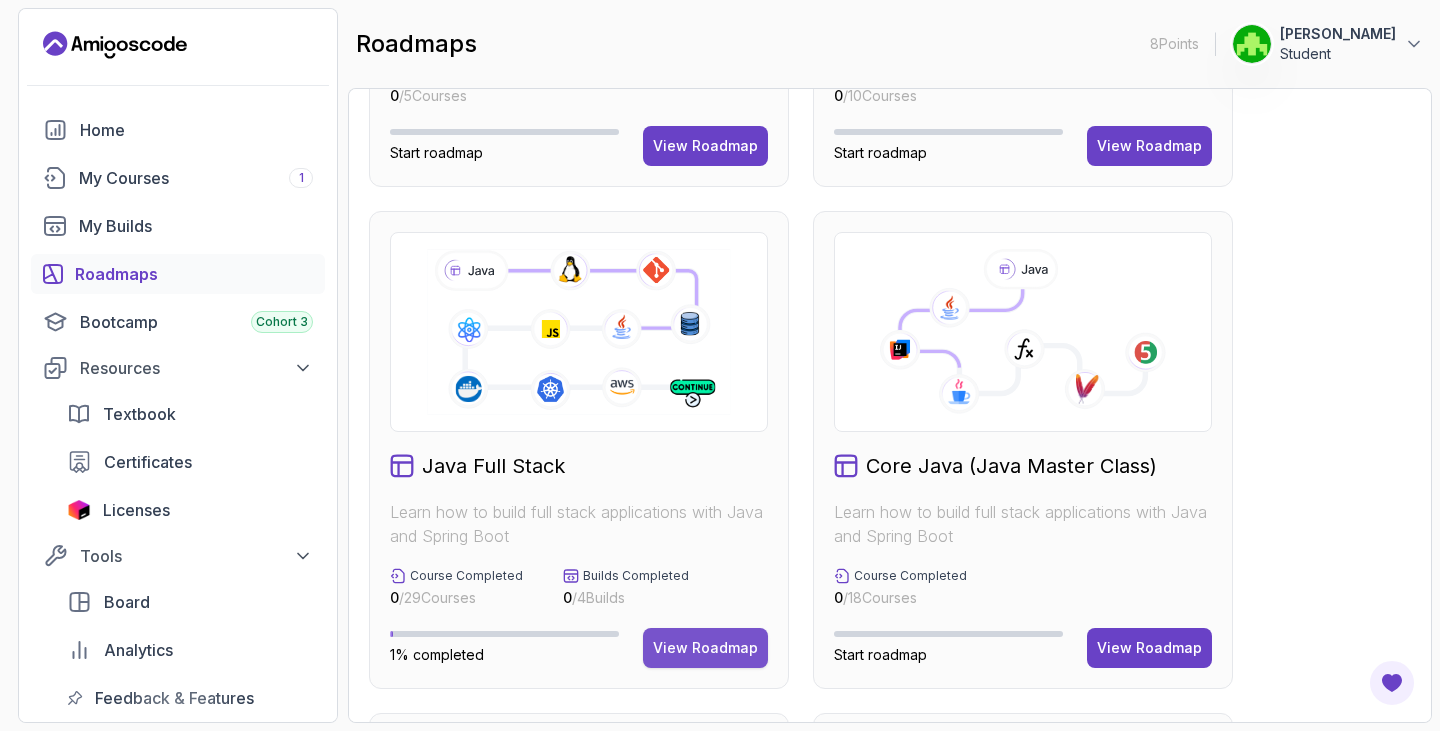 click on "View Roadmap" at bounding box center [705, 648] 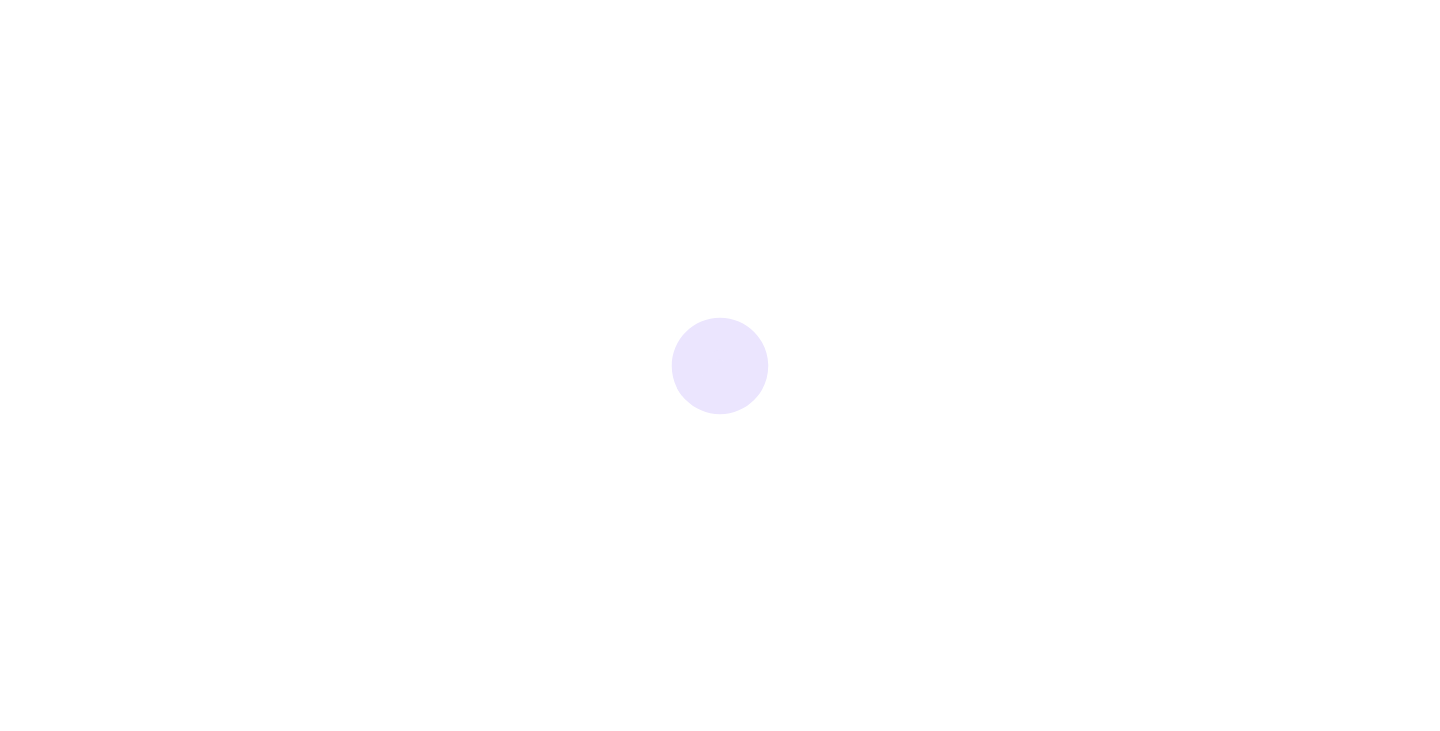 scroll, scrollTop: 0, scrollLeft: 0, axis: both 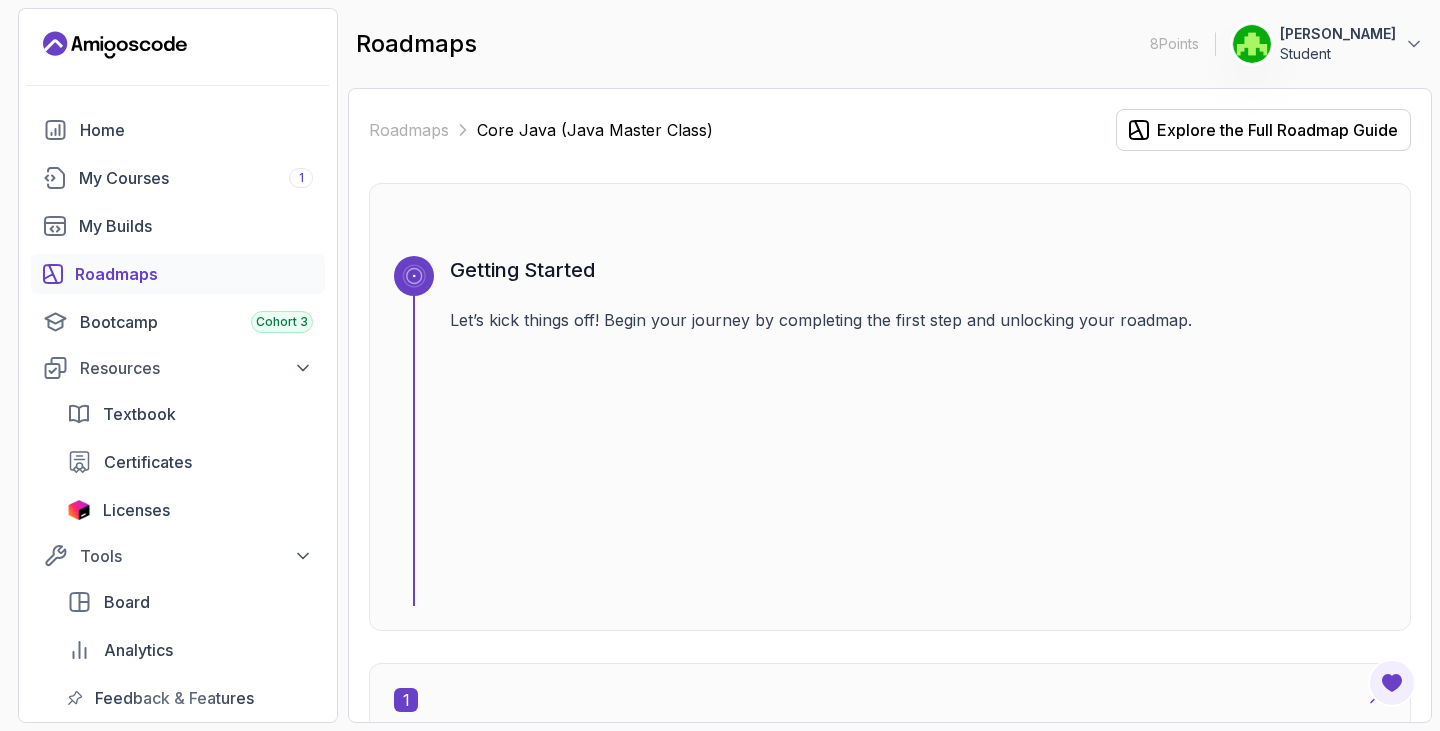 click on "Getting Started Let’s kick things off! Begin your journey by completing the first step and unlocking your roadmap." at bounding box center [890, 407] 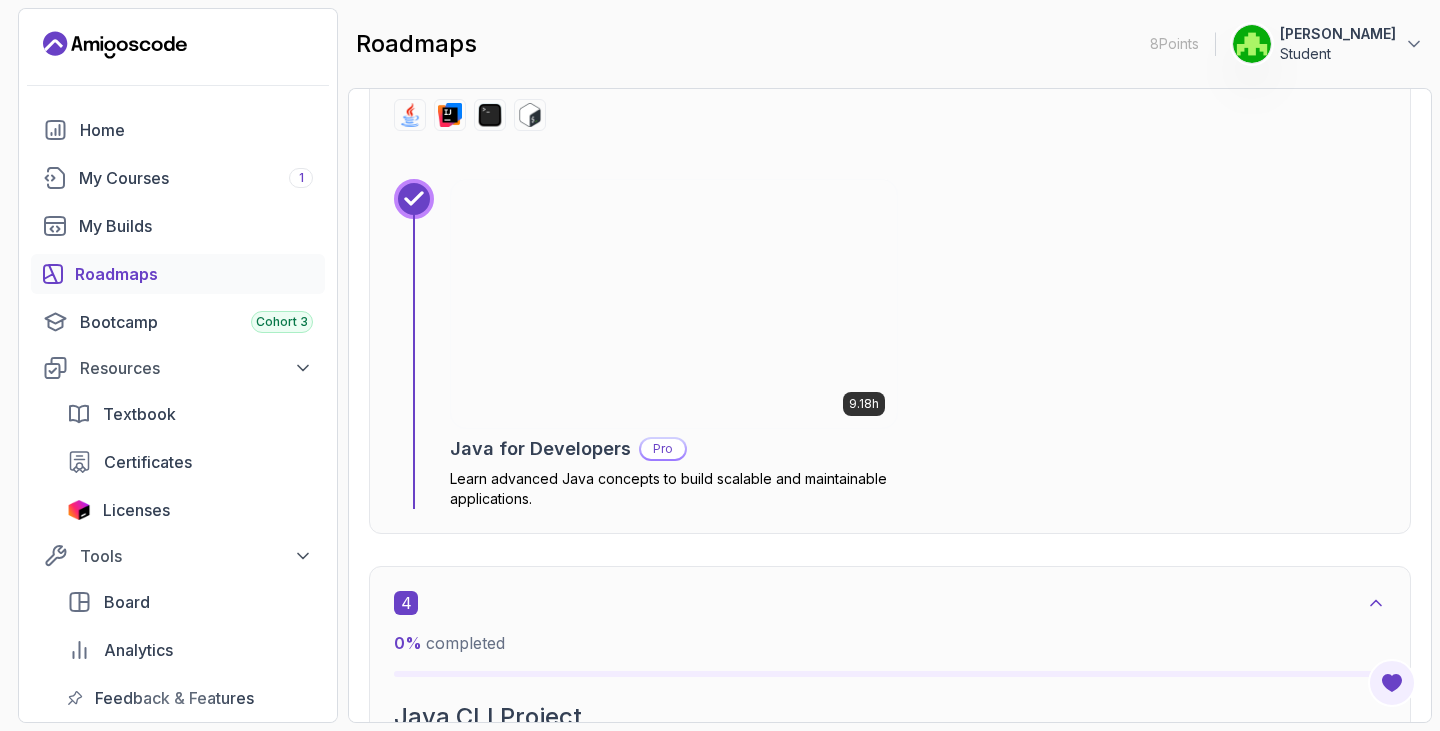 scroll, scrollTop: 2520, scrollLeft: 0, axis: vertical 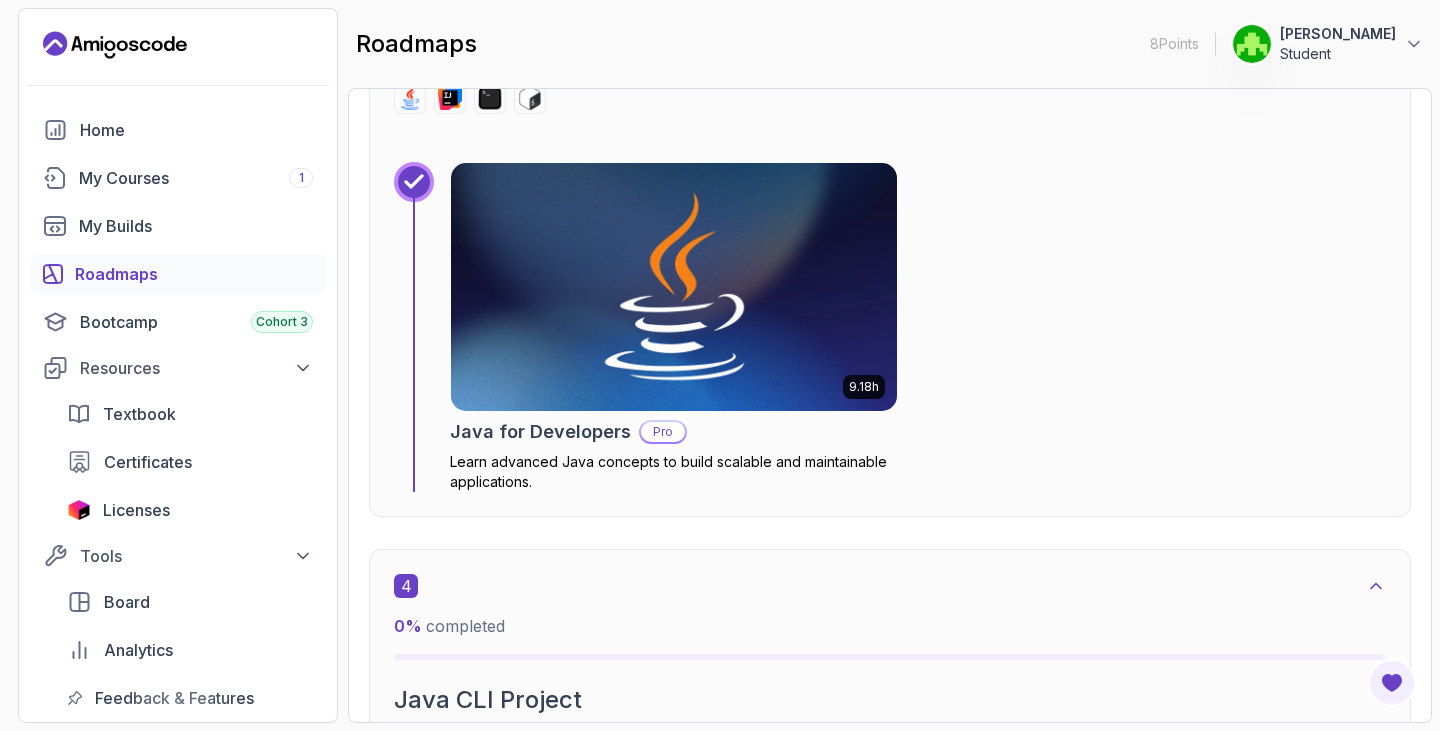 click on "Java for Developers Pro" at bounding box center [674, 432] 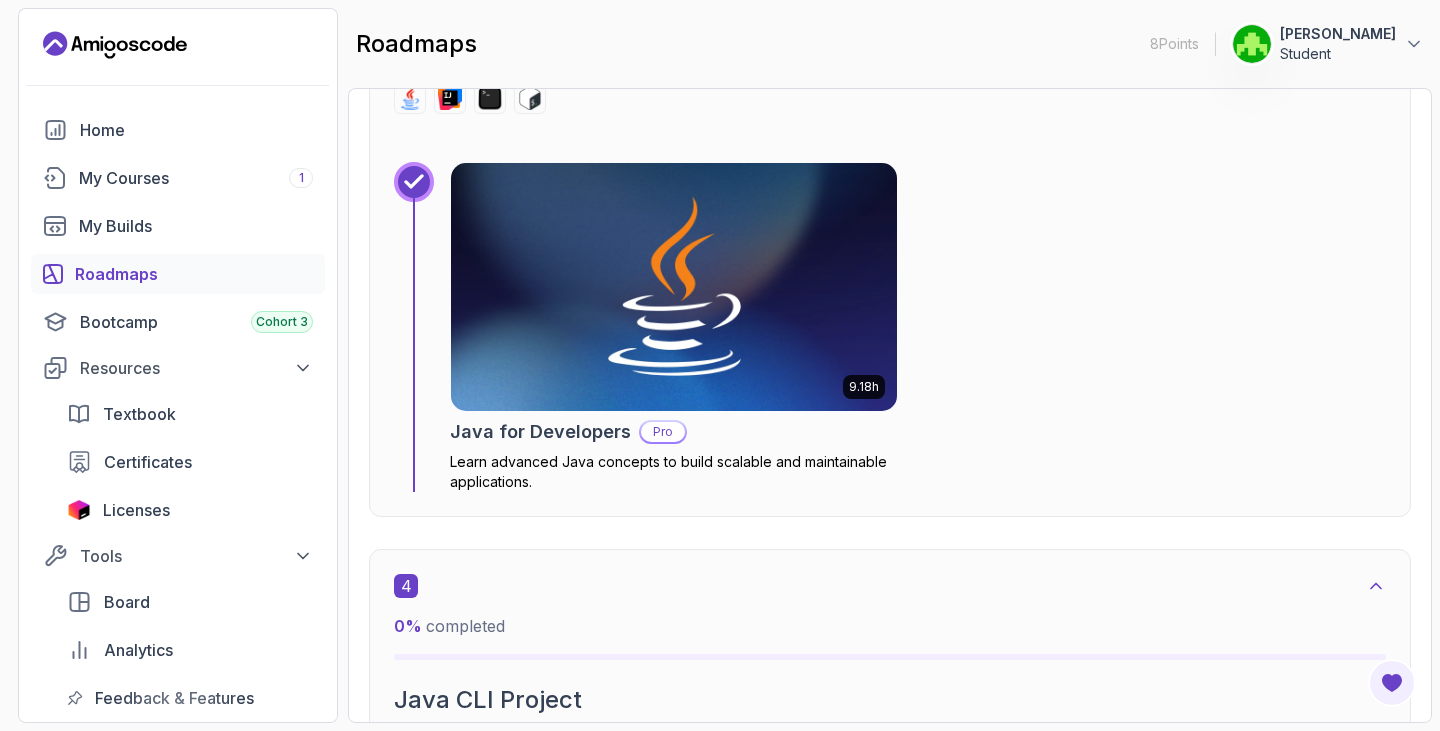 click on "Getting Started Let’s kick things off! Begin your journey by completing the first step and unlocking your roadmap. 1 0 % completed Java For Beginners Learn the core of Java beginner 1   Course   2.4 hours  of content 2.41h Java for Beginners Beginner-friendly Java course for essential programming skills and application development 2 0 % completed IntelliJ IDEA Master IntelliJ IDEA beginner 1   Course   5.6 hours  of content 5.57h IntelliJ IDEA Developer Guide Pro Maximize IDE efficiency with IntelliJ IDEA and boost your productivity. 3 0 % completed Java For Developers Deepen your understanding of Java with advanced concepts and techniques tailored for developers. intermediate 1   Course   9.2 hours  of content 9.18h Java for Developers Pro Learn advanced Java concepts to build scalable and maintainable applications. 4 0 % completed Java CLI Project Learn how to build a CLI application with Java intermediate 1   Course   27m  of content 28m Java CLI Build Pro Learn how to build a CLI application with Java." at bounding box center [890, 4257] 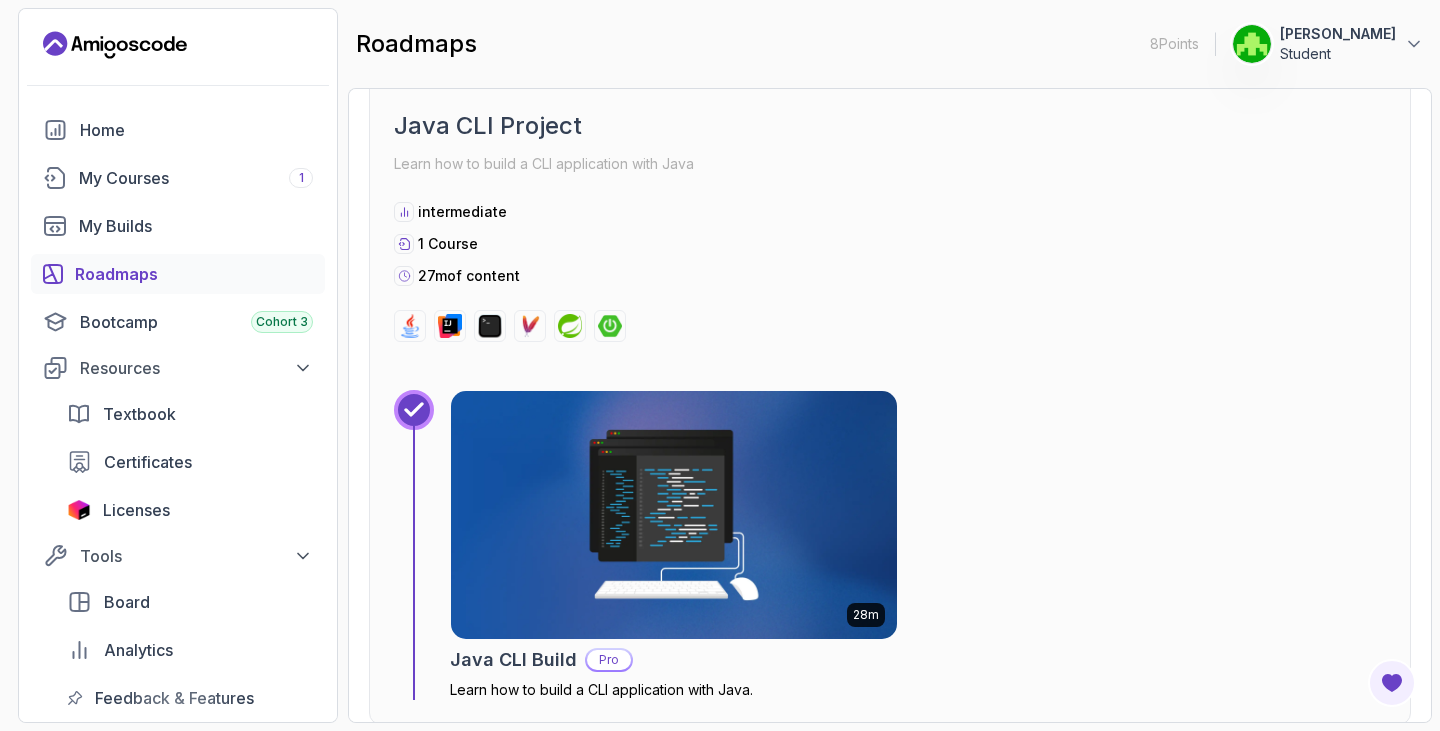 scroll, scrollTop: 3120, scrollLeft: 0, axis: vertical 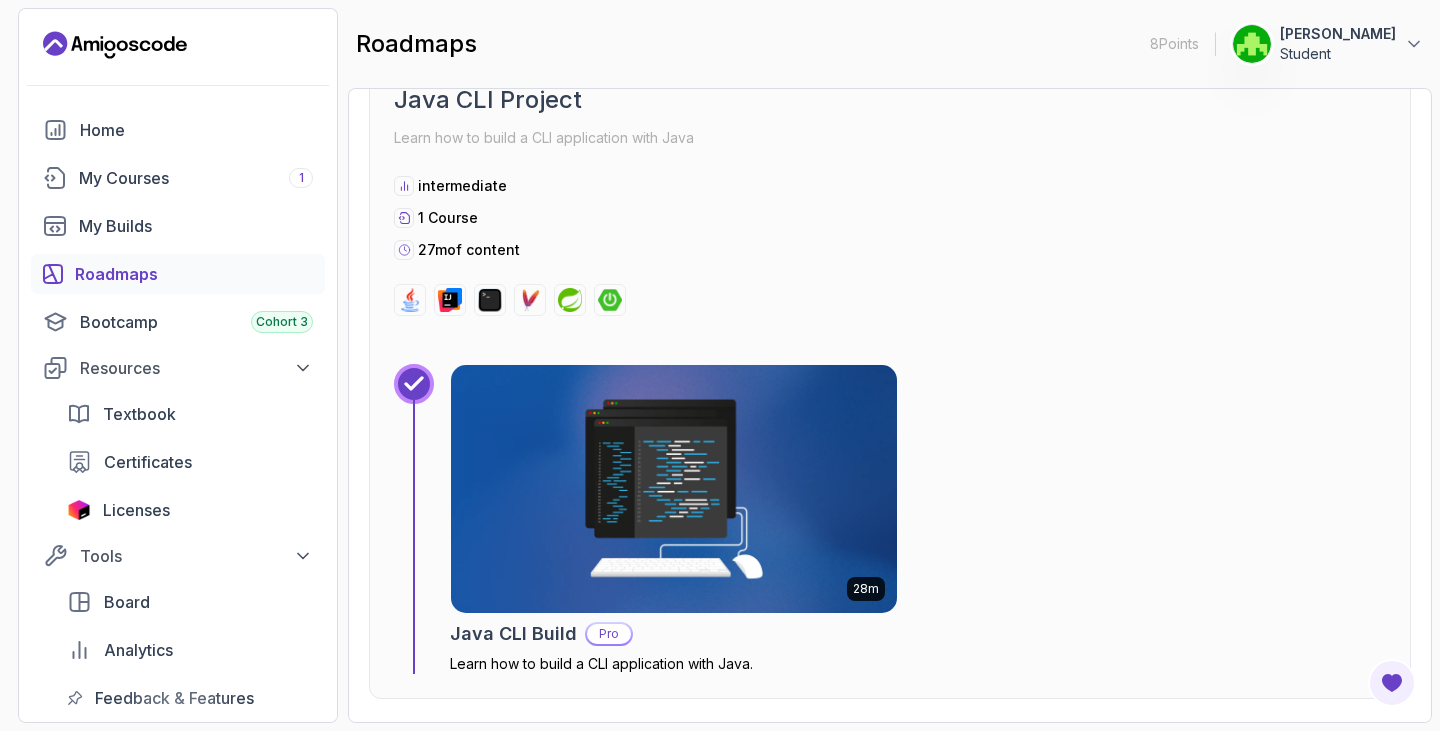 click at bounding box center [674, 489] 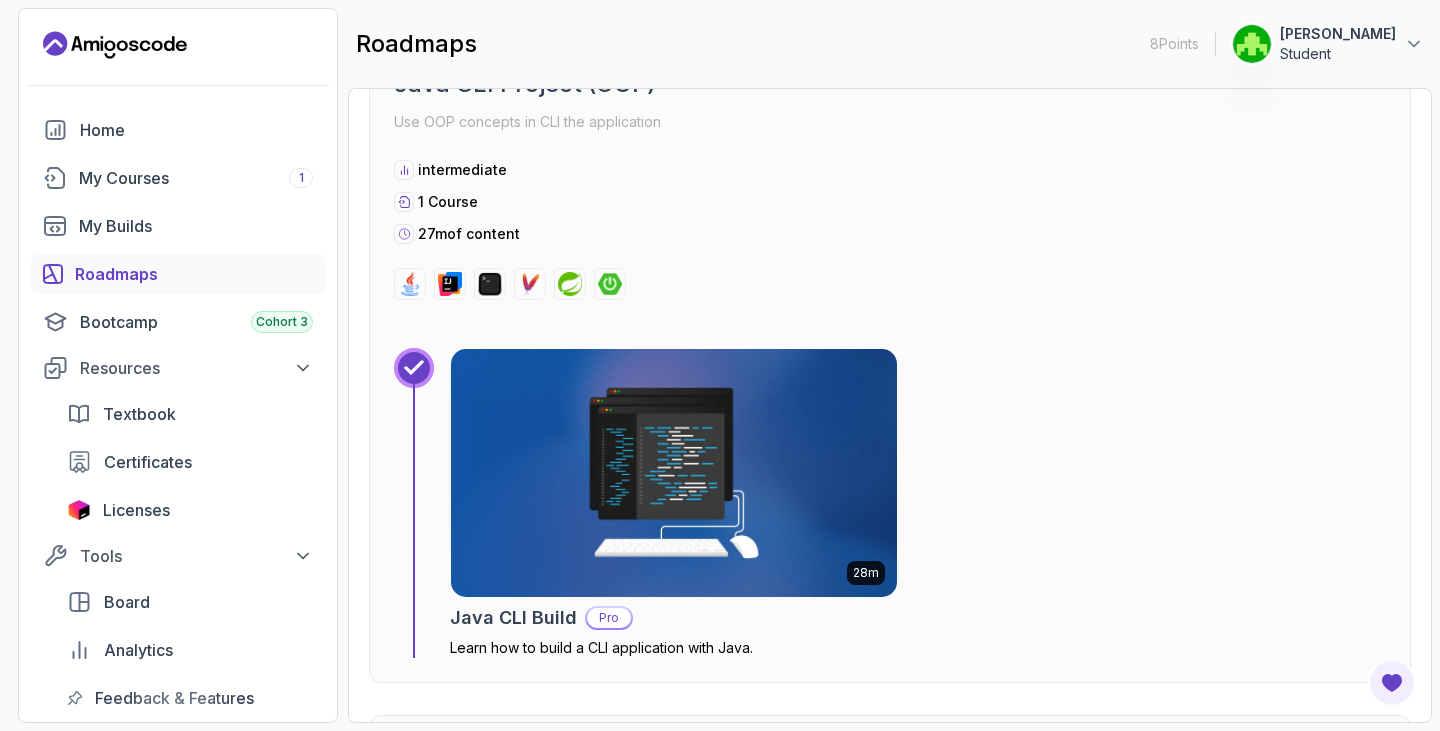 scroll, scrollTop: 4760, scrollLeft: 0, axis: vertical 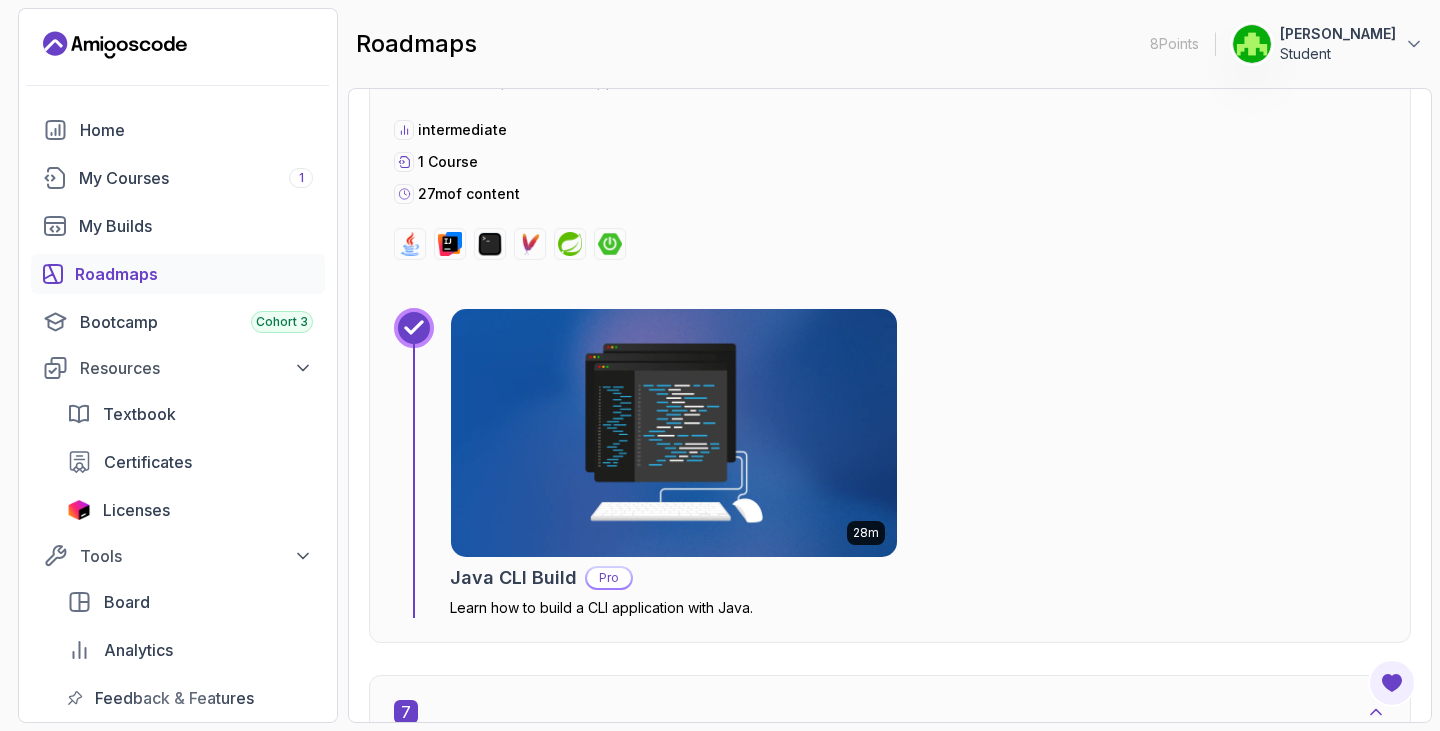 click at bounding box center [674, 433] 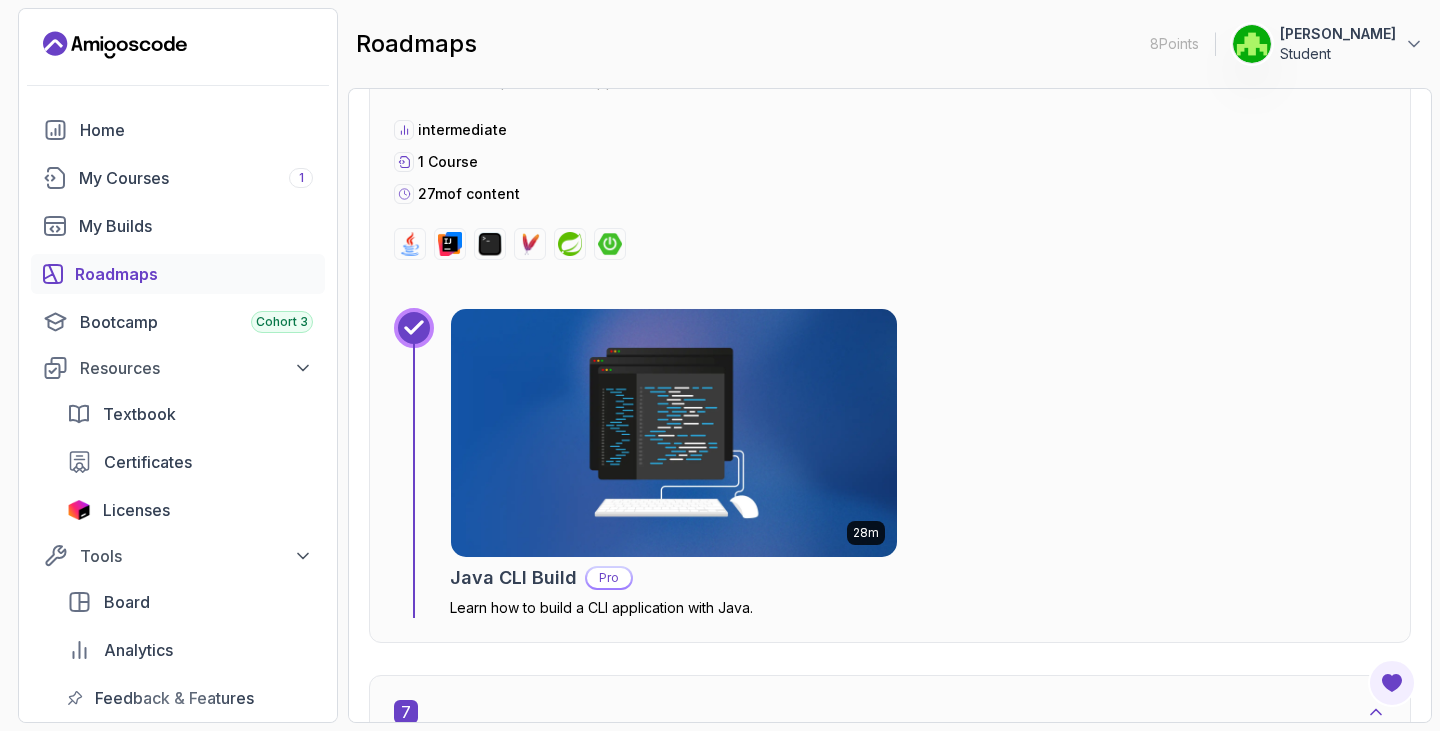 click on "Roadmaps Core Java (Java Master Class) Explore the Full Roadmap Guide Getting Started Let’s kick things off! Begin your journey by completing the first step and unlocking your roadmap. 1 0 % completed Java For Beginners Learn the core of Java beginner 1   Course   2.4 hours  of content 2.41h Java for Beginners Beginner-friendly Java course for essential programming skills and application development 2 0 % completed IntelliJ IDEA Master IntelliJ IDEA beginner 1   Course   5.6 hours  of content 5.57h IntelliJ IDEA Developer Guide Pro Maximize IDE efficiency with IntelliJ IDEA and boost your productivity. 3 0 % completed Java For Developers Deepen your understanding of Java with advanced concepts and techniques tailored for developers. intermediate 1   Course   9.2 hours  of content 9.18h Java for Developers Pro Learn advanced Java concepts to build scalable and maintainable applications. 4 0 % completed Java CLI Project Learn how to build a CLI application with Java intermediate 1   Course   27m  of content 5" at bounding box center [890, 405] 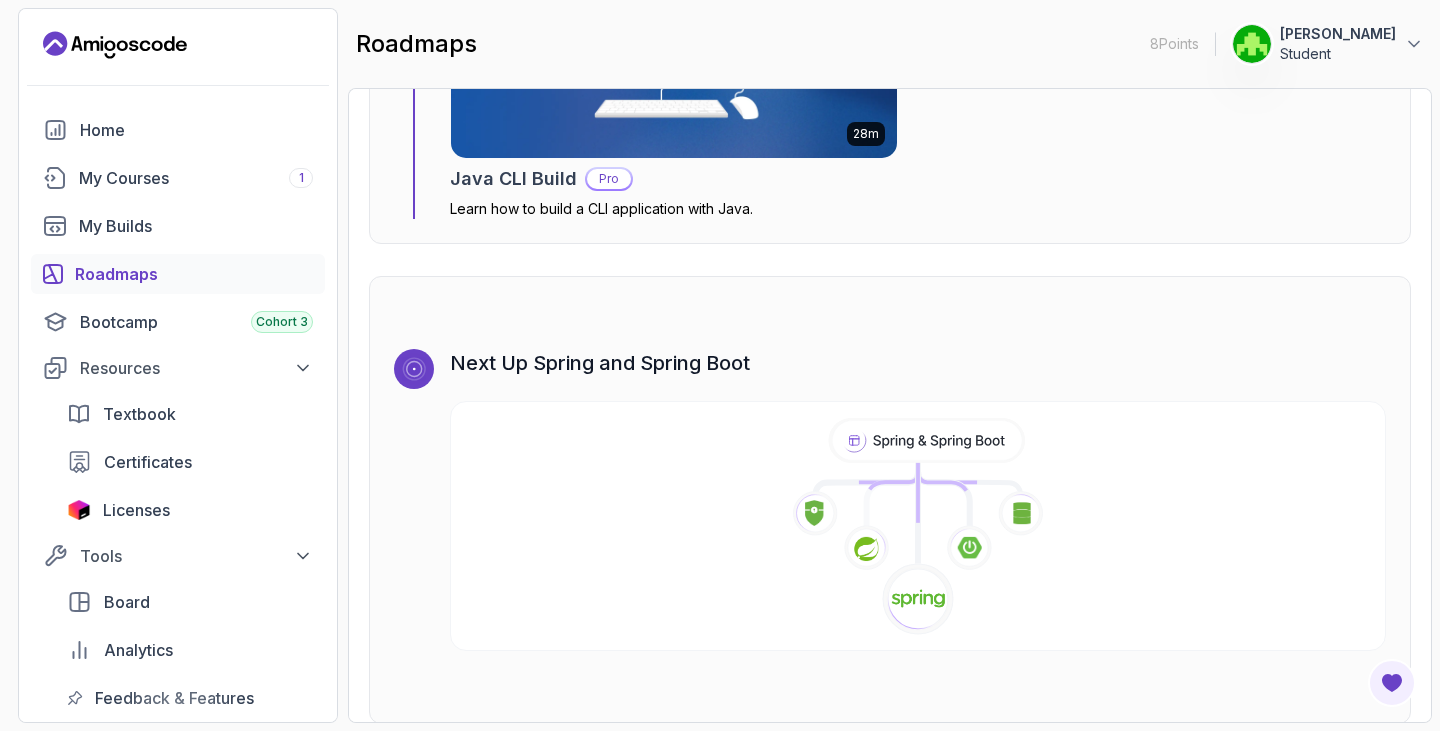 scroll, scrollTop: 12649, scrollLeft: 0, axis: vertical 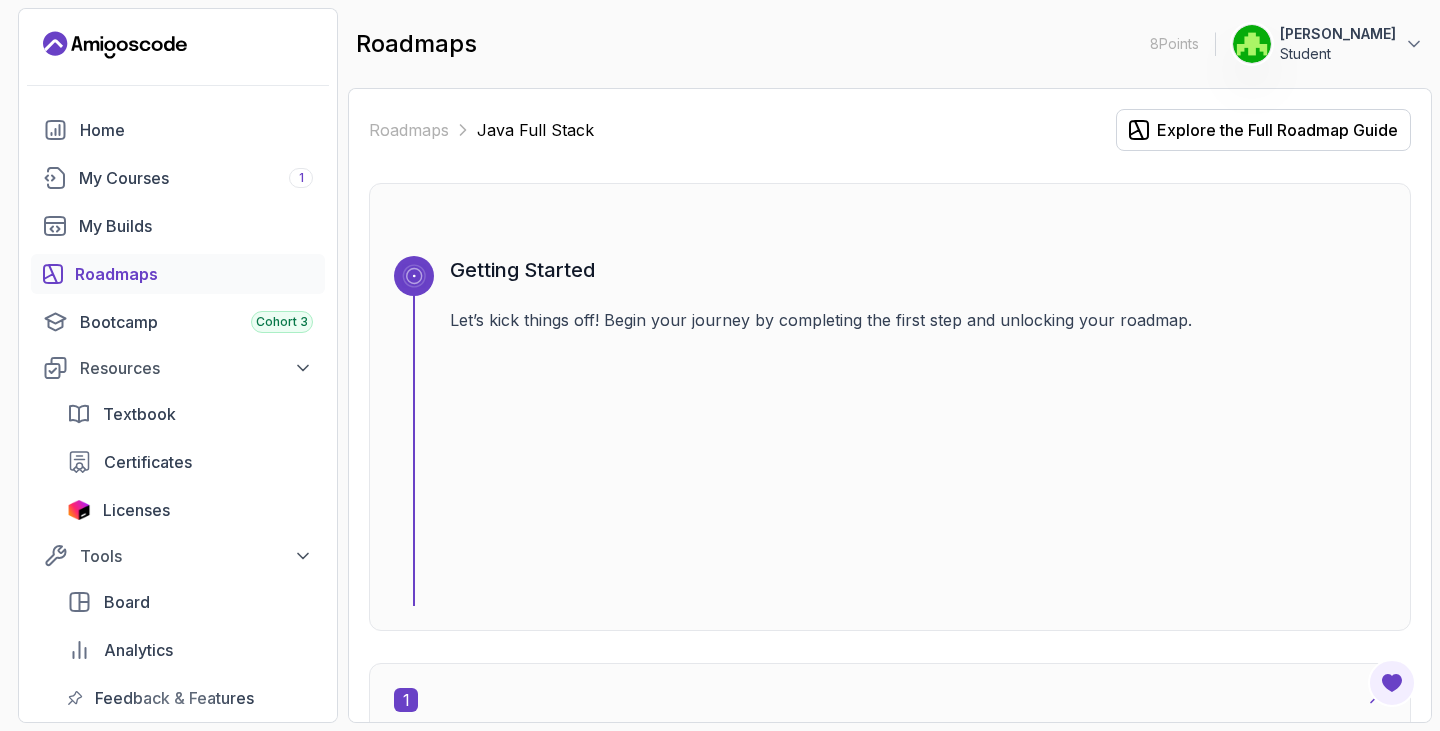 click on "Let’s kick things off! Begin your journey by completing the first step and unlocking your roadmap." at bounding box center [918, 320] 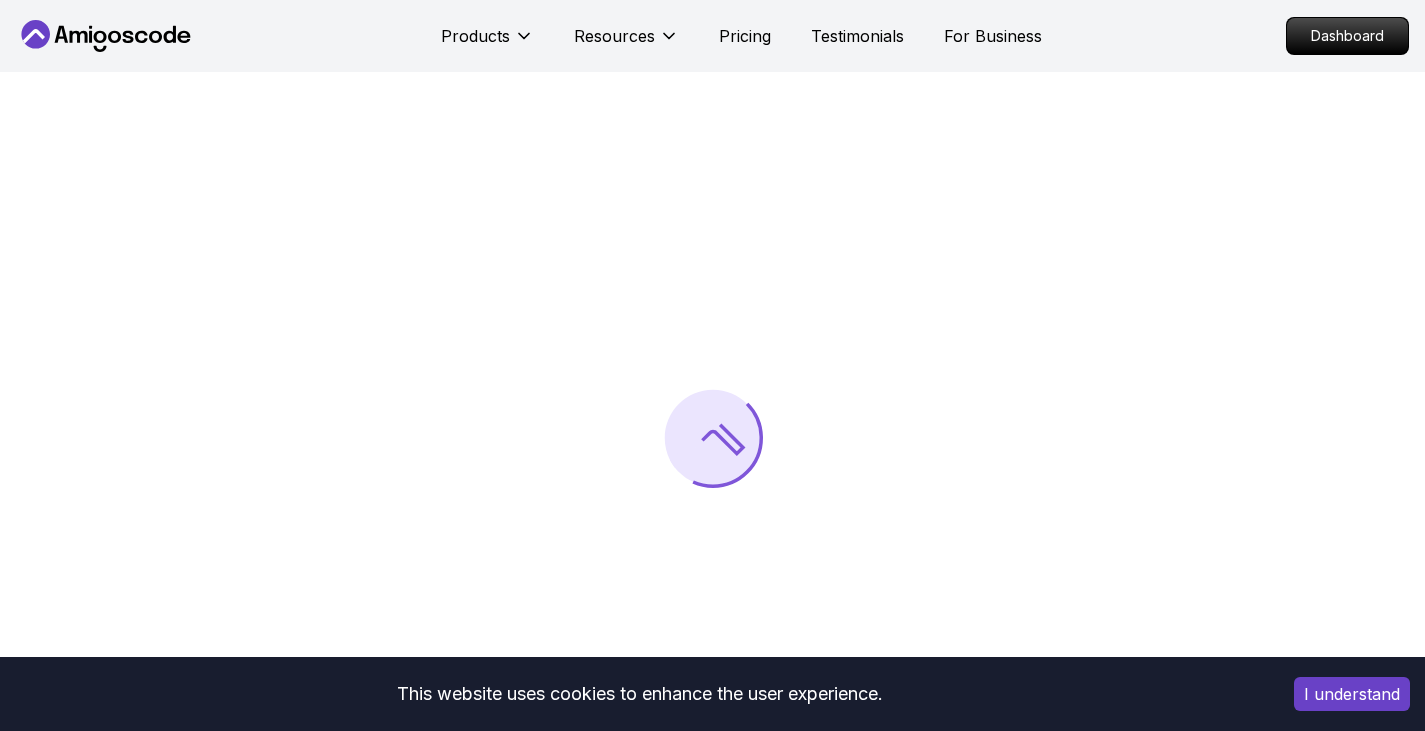 scroll, scrollTop: 0, scrollLeft: 0, axis: both 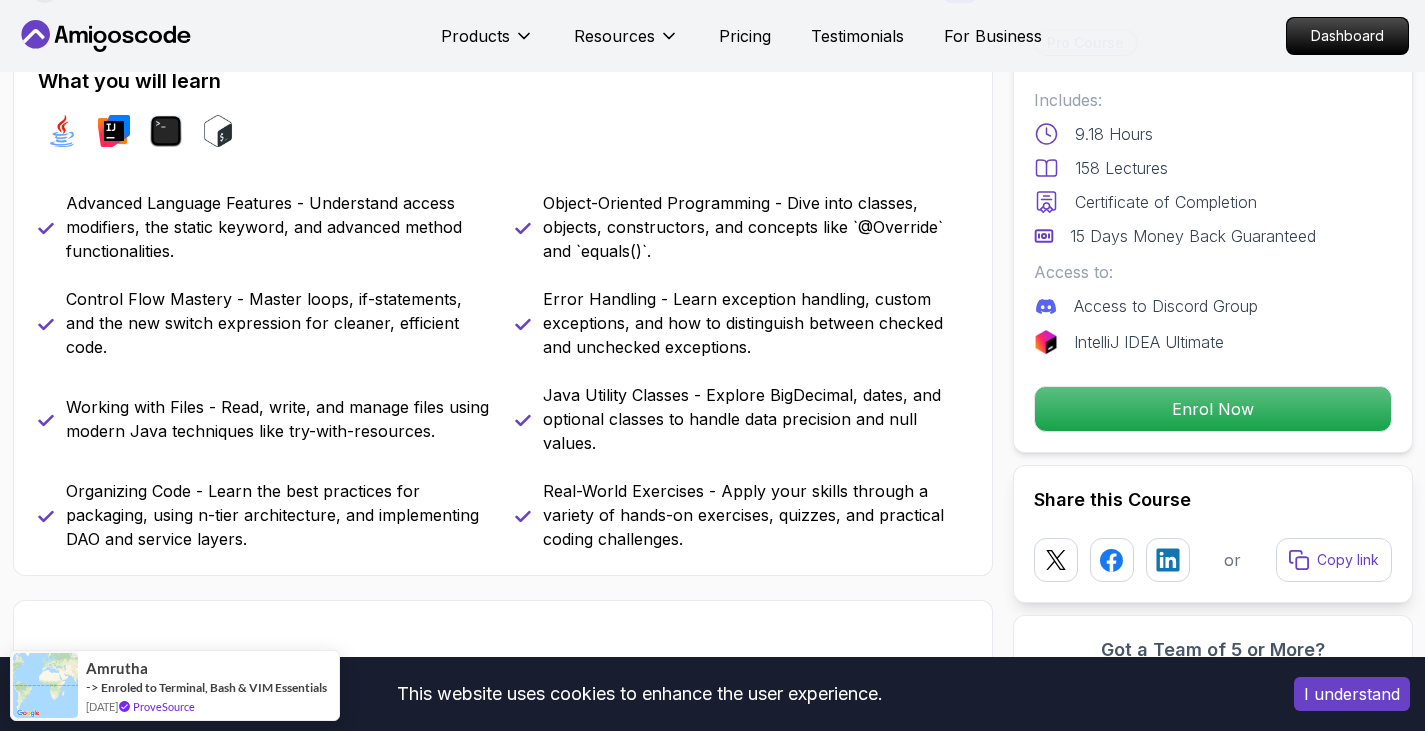 click on "This website uses cookies to enhance the user experience. I understand Products Resources Pricing Testimonials For Business Dashboard Products Resources Pricing Testimonials For Business Dashboard Java for Developers Learn advanced Java concepts to build scalable and maintainable applications. Mama Samba Braima Djalo  /   Instructor Pro Course Includes: 9.18 Hours 158 Lectures Certificate of Completion 15 Days Money Back Guaranteed Access to: Access to Discord Group IntelliJ IDEA Ultimate Enrol Now Share this Course or Copy link Got a Team of 5 or More? With one subscription, give your entire team access to all courses and features. Check our Business Plan Mama Samba Braima Djalo  /   Instructor What you will learn java intellij terminal bash Advanced Language Features - Understand access modifiers, the static keyword, and advanced method functionalities. Object-Oriented Programming - Dive into classes, objects, constructors, and concepts like `@Override` and `equals()`.
Java for Developers
var" at bounding box center [712, 4246] 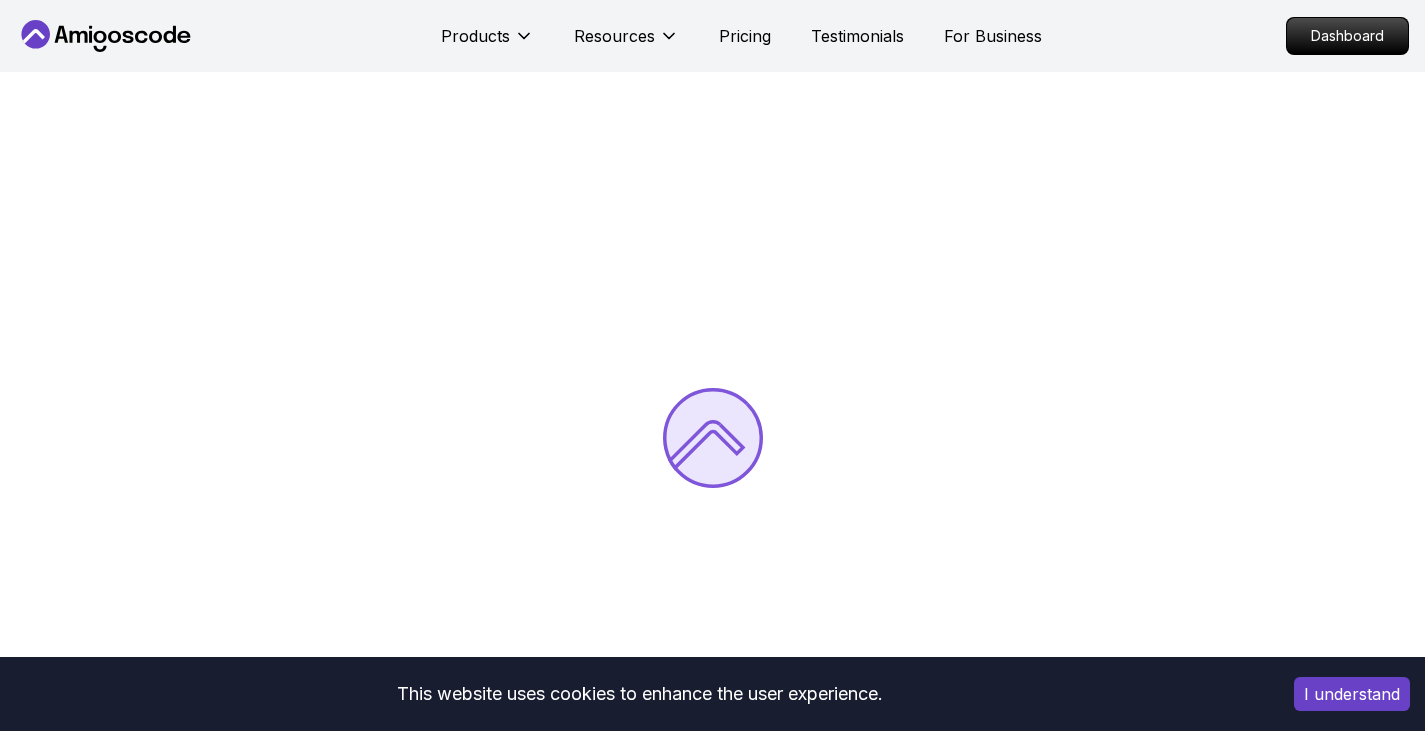 scroll, scrollTop: 0, scrollLeft: 0, axis: both 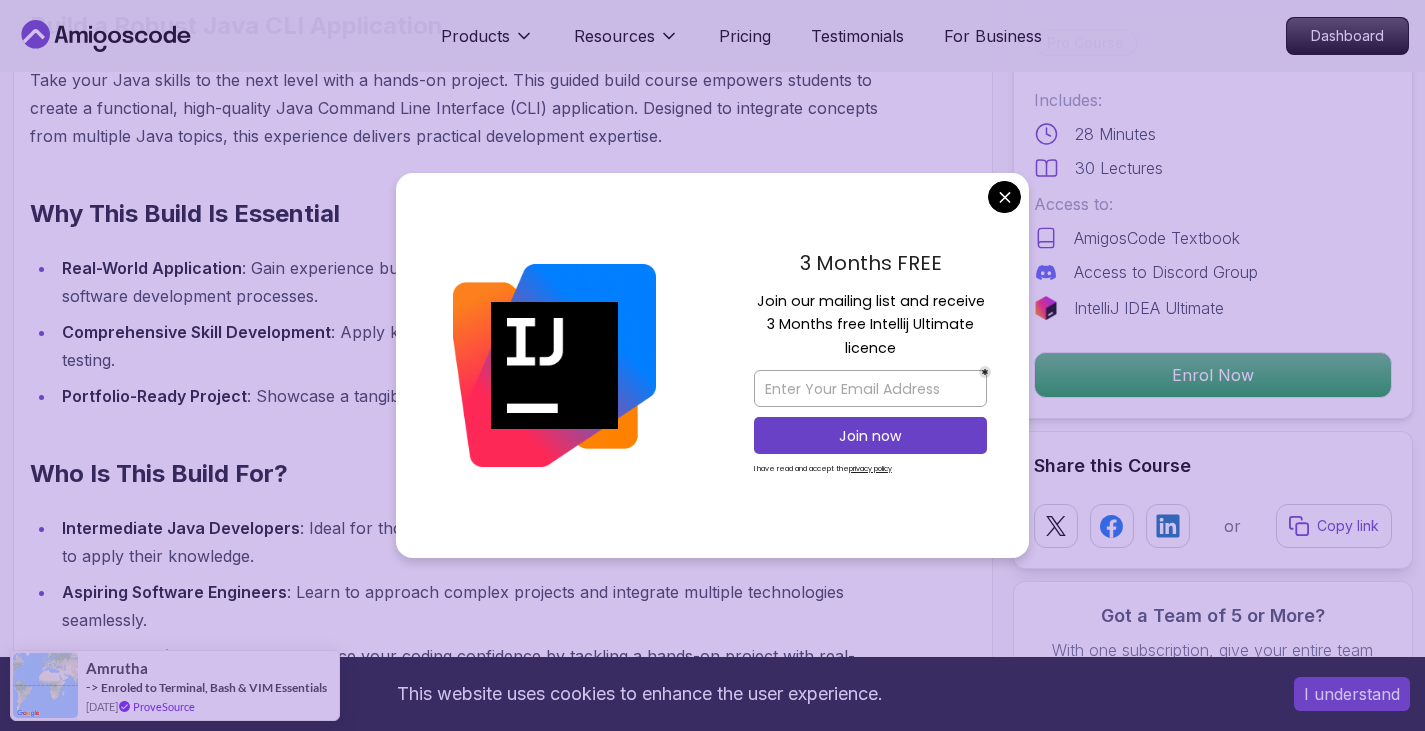 click on "This website uses cookies to enhance the user experience. I understand Products Resources Pricing Testimonials For Business Dashboard Products Resources Pricing Testimonials For Business Dashboard Java CLI Build Learn how to build a CLI application with Java. Mama Samba Braima Djalo  /   Instructor Pro Course Includes: 28 Minutes 30 Lectures Access to: AmigosCode Textbook Access to Discord Group IntelliJ IDEA Ultimate Enrol Now Share this Course or Copy link Got a Team of 5 or More? With one subscription, give your entire team access to all courses and features. Check our Business Plan Mama Samba Braima Djalo  /   Instructor What you will build java intellij terminal maven spring spring-boot Initial Implementation - Start with the core structure of your CLI application and gradually expand its functionality. Interfaces and Dependency Injection - Implement clean coding principles, leveraging interfaces and dependency injection for flexibility. Build a Robust Java CLI Application
Why This Build Is Essential" 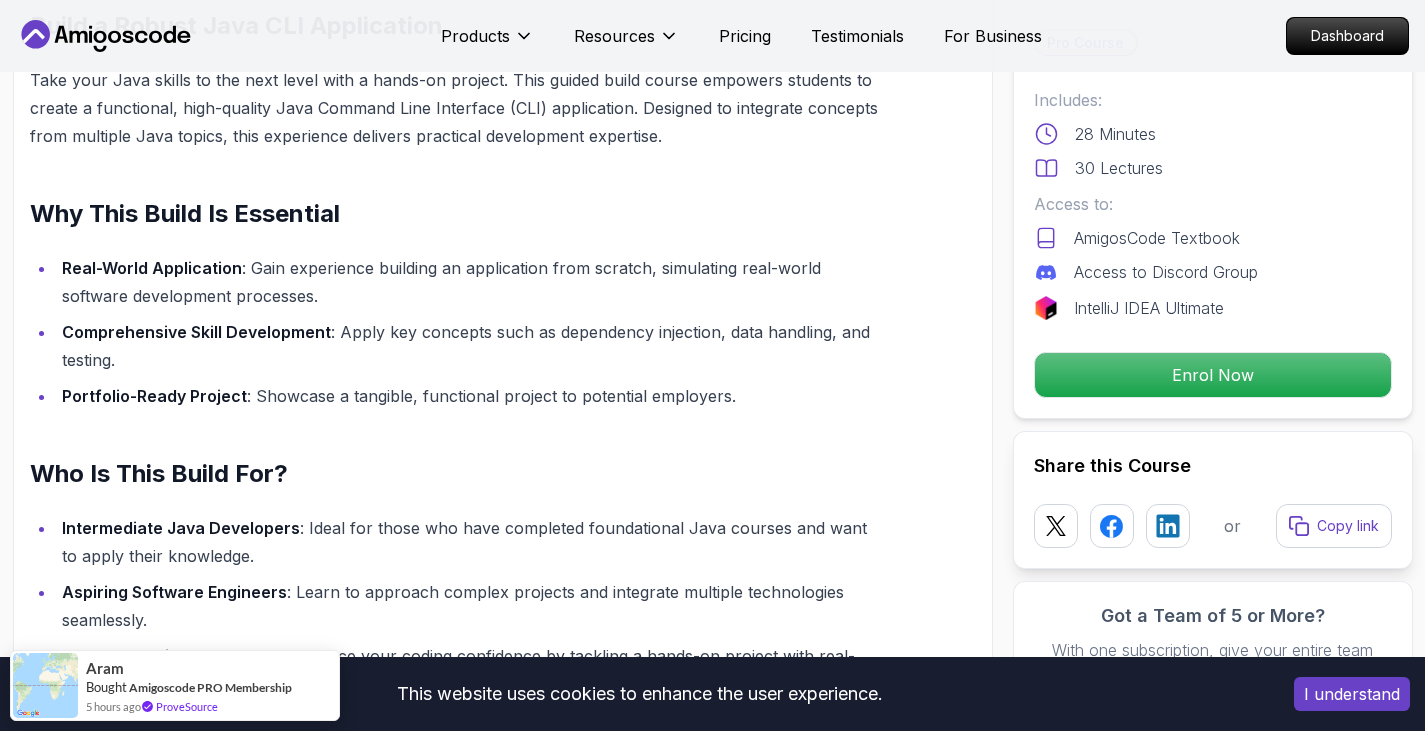 click on "Comprehensive Skill Development : Apply key concepts such as dependency injection, data handling, and testing." 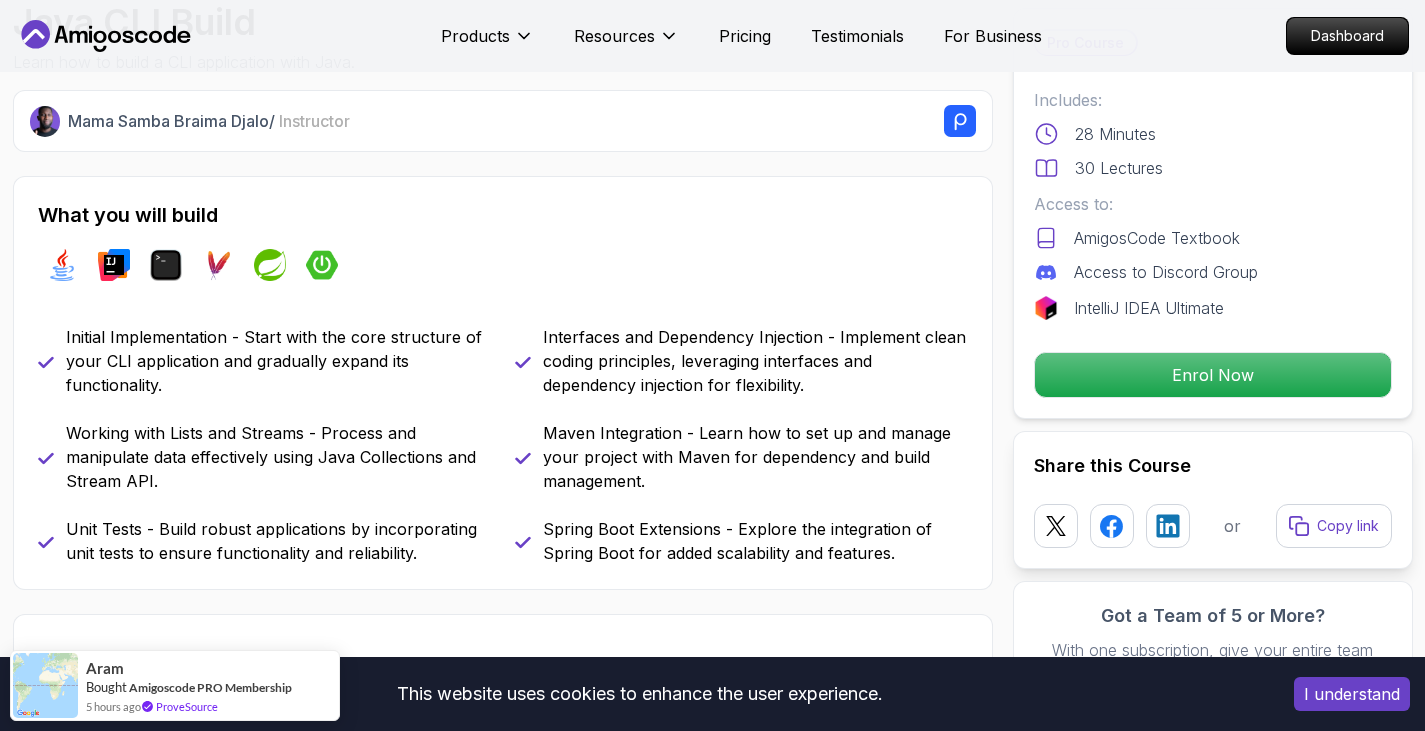 scroll, scrollTop: 684, scrollLeft: 0, axis: vertical 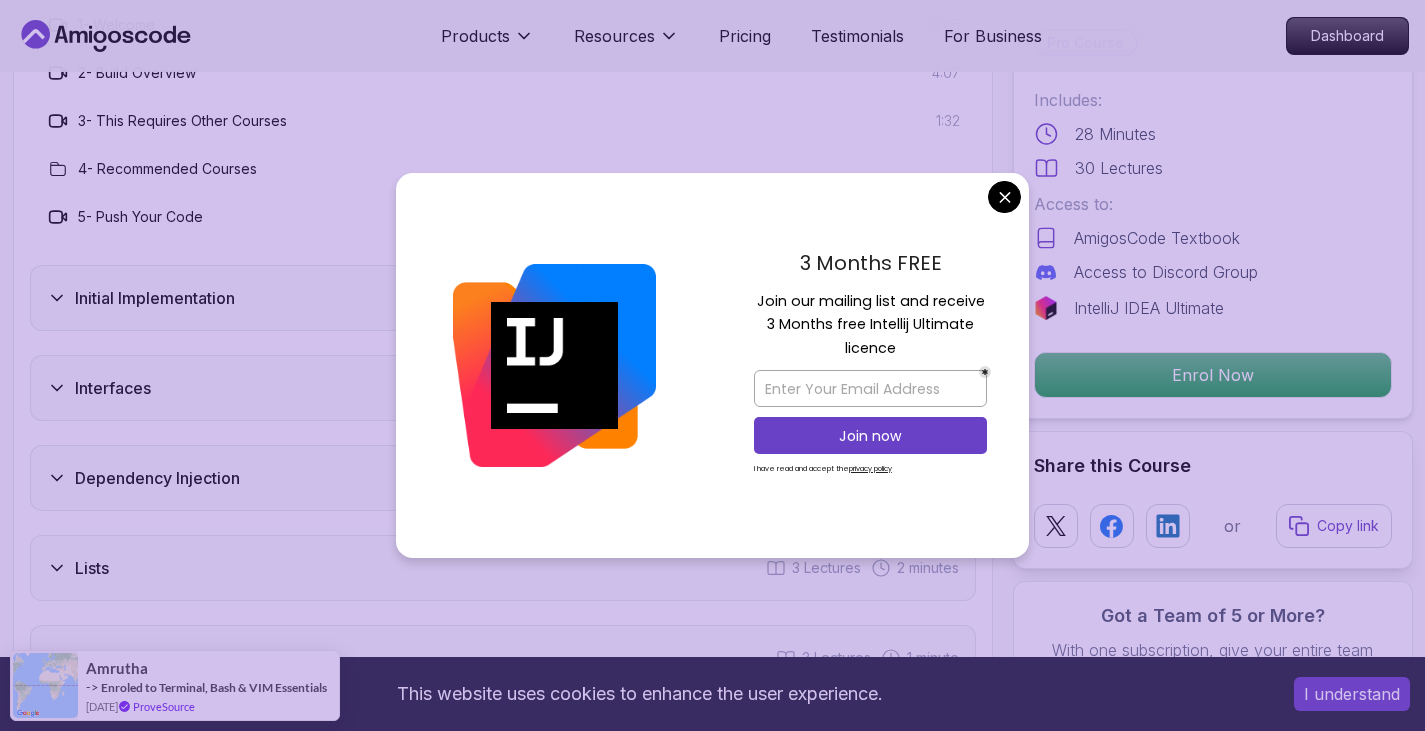 click on "This website uses cookies to enhance the user experience. I understand Products Resources Pricing Testimonials For Business Dashboard Products Resources Pricing Testimonials For Business Dashboard Java CLI Build Learn how to build a CLI application with Java. Mama Samba Braima Djalo  /   Instructor Pro Course Includes: 28 Minutes 30 Lectures Access to: AmigosCode Textbook Access to Discord Group IntelliJ IDEA Ultimate Enrol Now Share this Course or Copy link Got a Team of 5 or More? With one subscription, give your entire team access to all courses and features. Check our Business Plan Mama Samba Braima Djalo  /   Instructor What you will build java intellij terminal maven spring spring-boot Initial Implementation - Start with the core structure of your CLI application and gradually expand its functionality. Interfaces and Dependency Injection - Implement clean coding principles, leveraging interfaces and dependency injection for flexibility. Build a Robust Java CLI Application
Why This Build Is Essential" at bounding box center (712, 1627) 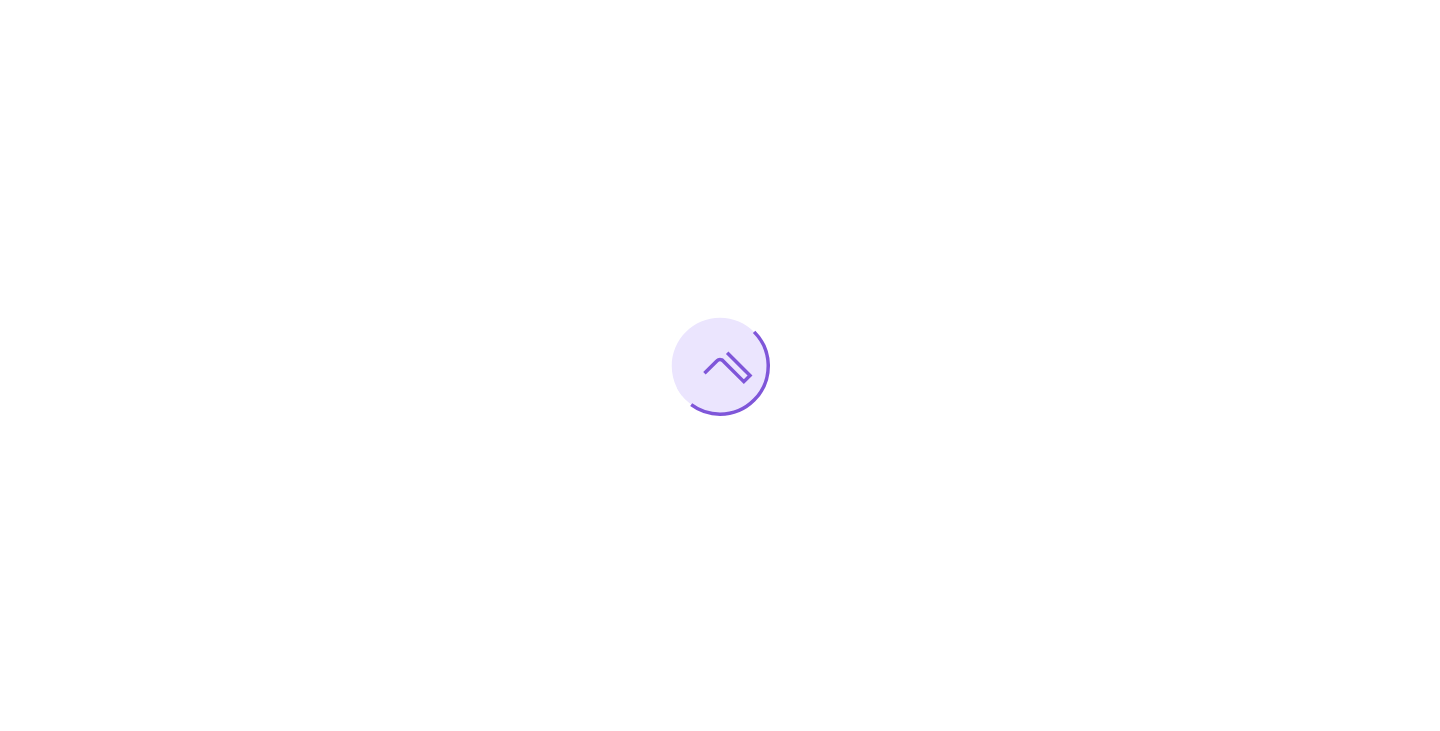 scroll, scrollTop: 0, scrollLeft: 0, axis: both 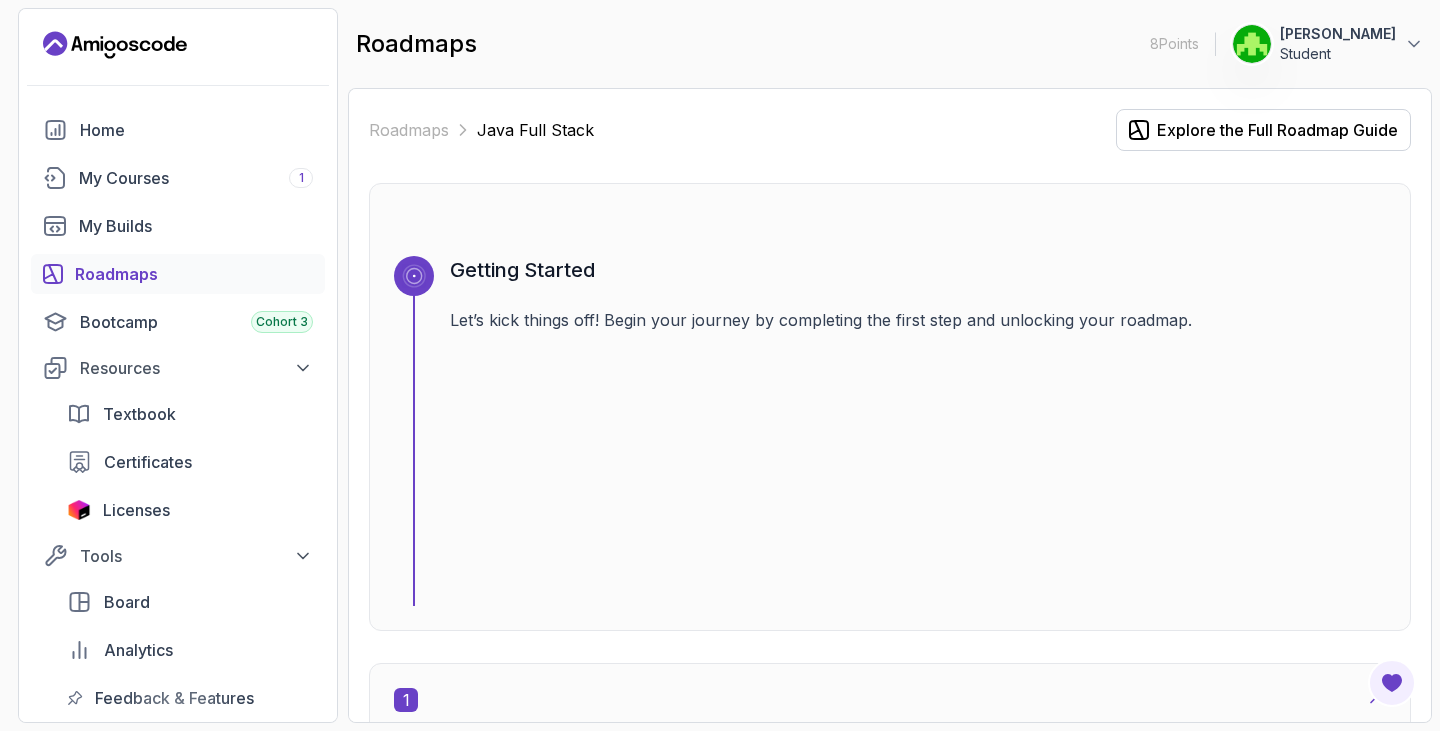 click on "Getting Started Let’s kick things off! Begin your journey by completing the first step and unlocking your roadmap." at bounding box center (890, 407) 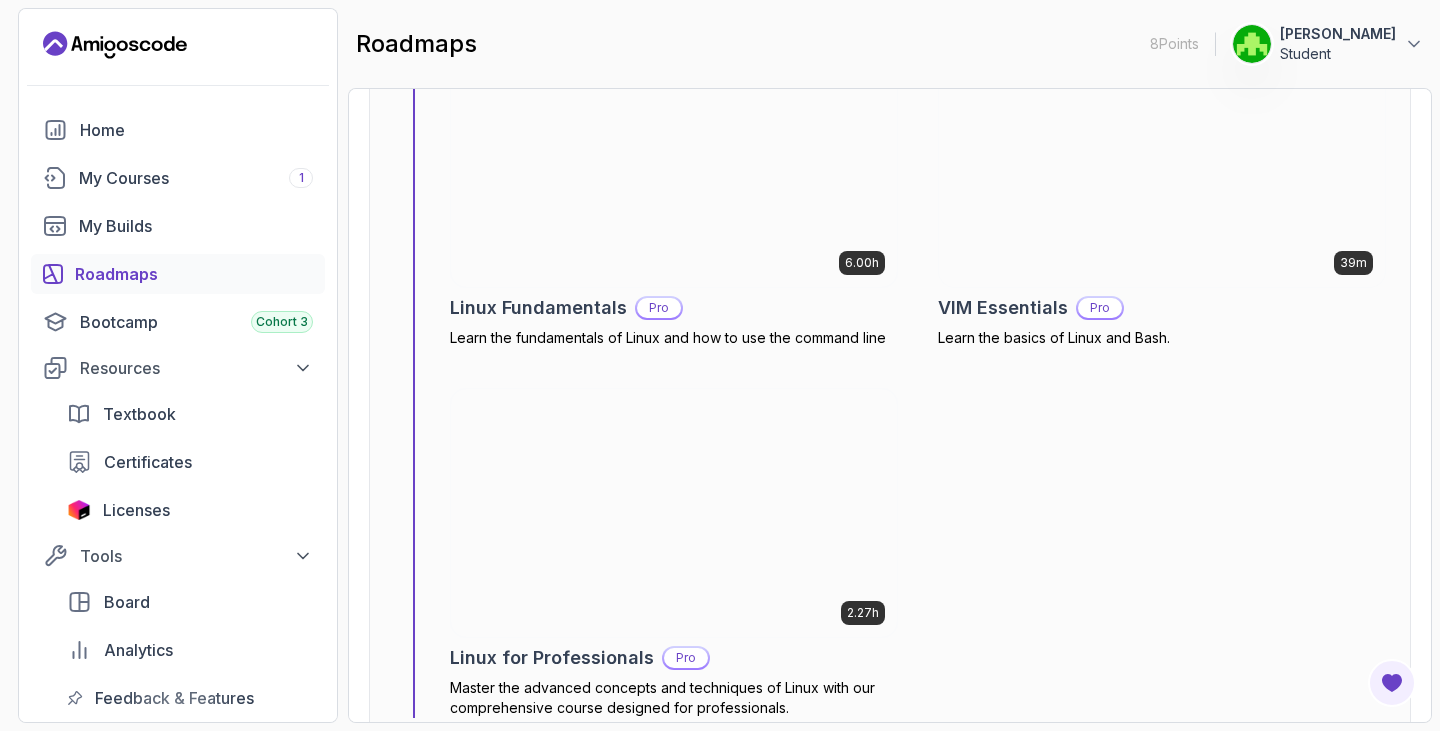 scroll, scrollTop: 1080, scrollLeft: 0, axis: vertical 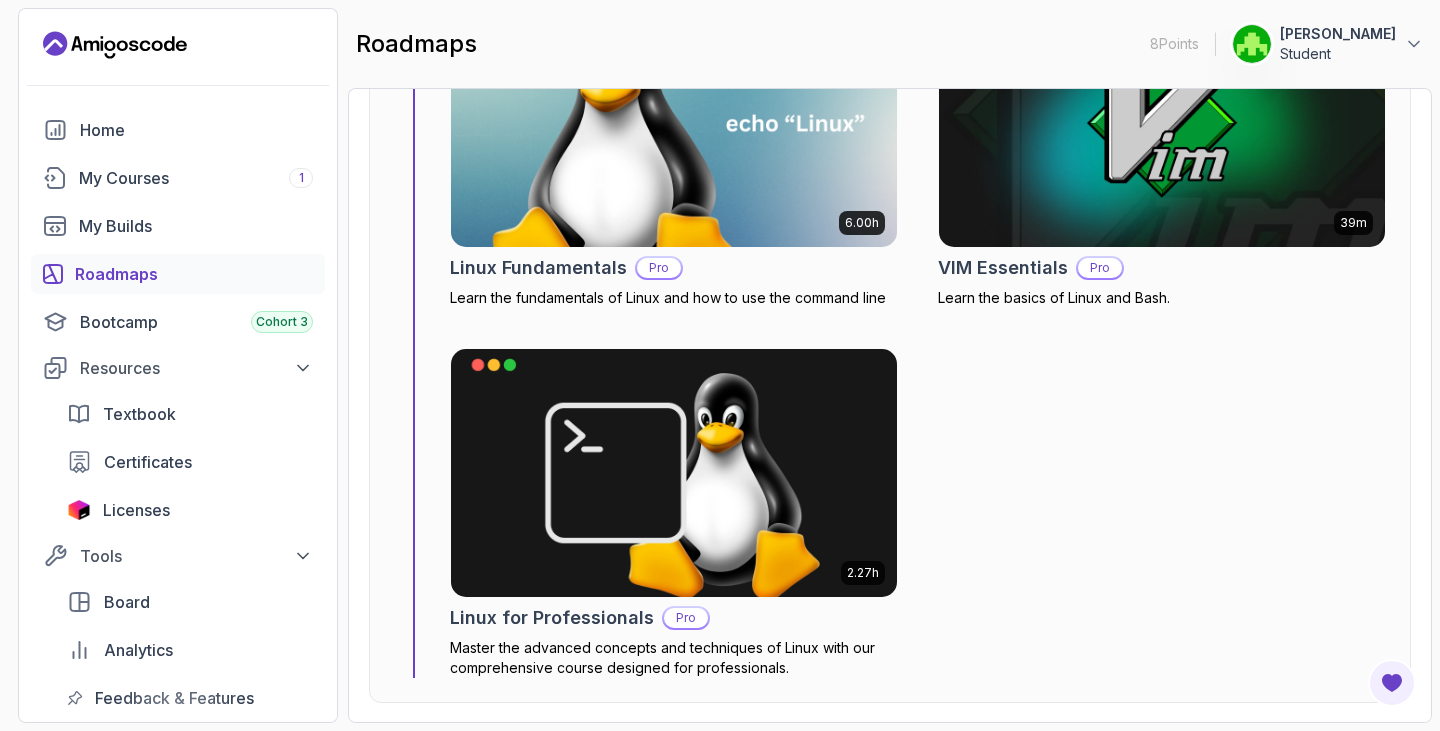 click on "Textbook Certificates Licenses" at bounding box center (190, 462) 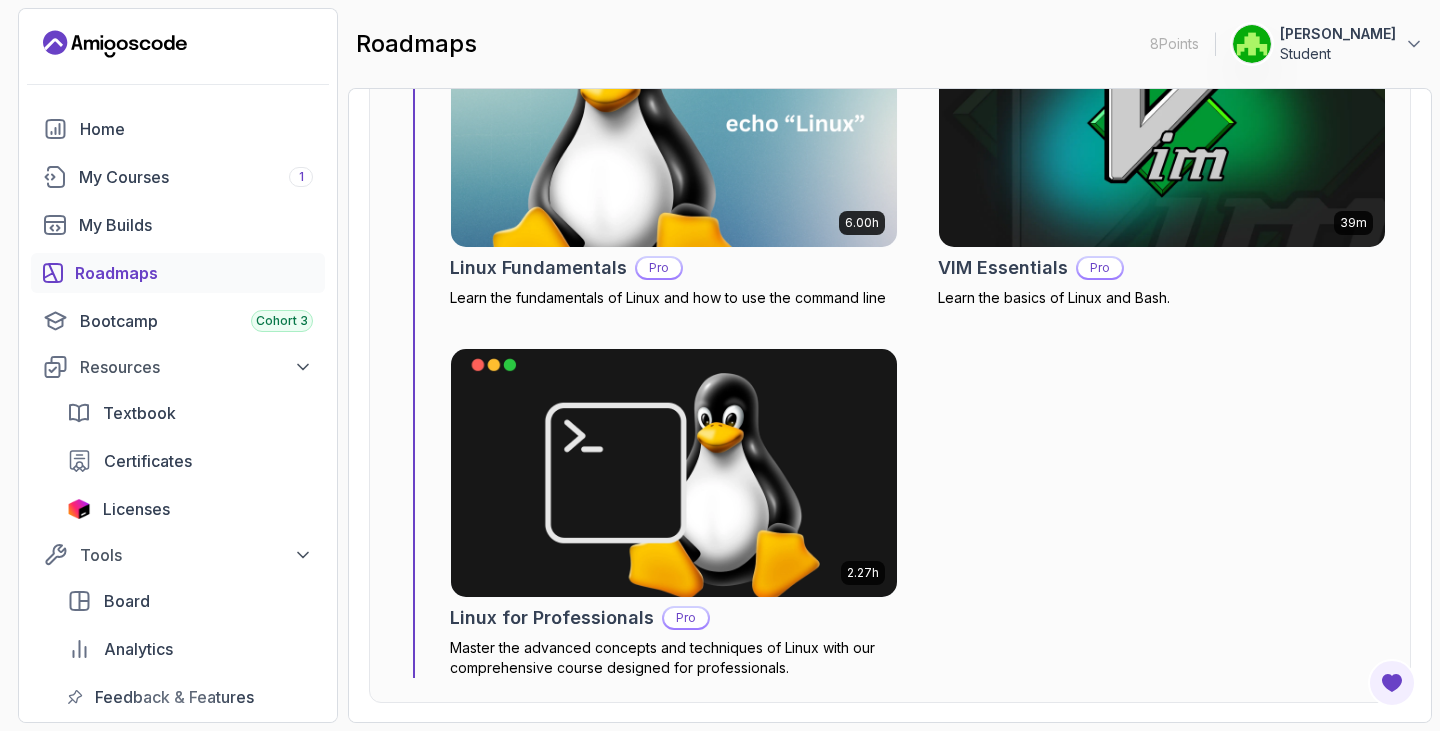 scroll, scrollTop: 0, scrollLeft: 0, axis: both 